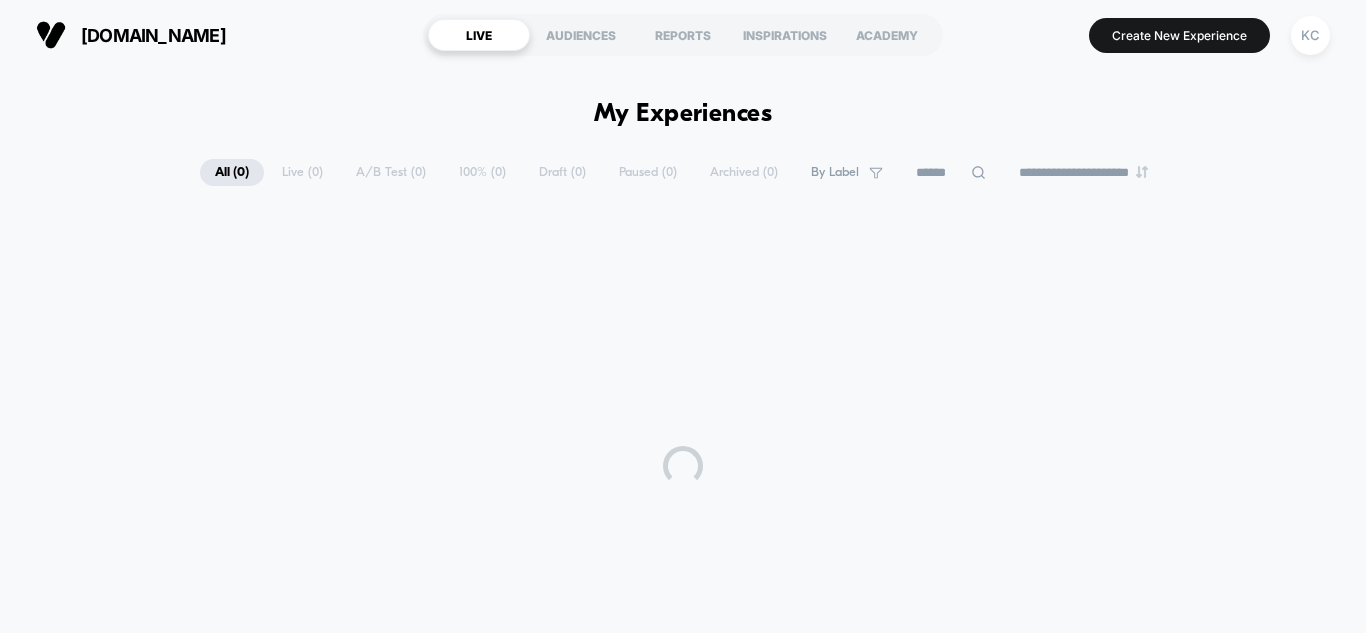 scroll, scrollTop: 0, scrollLeft: 0, axis: both 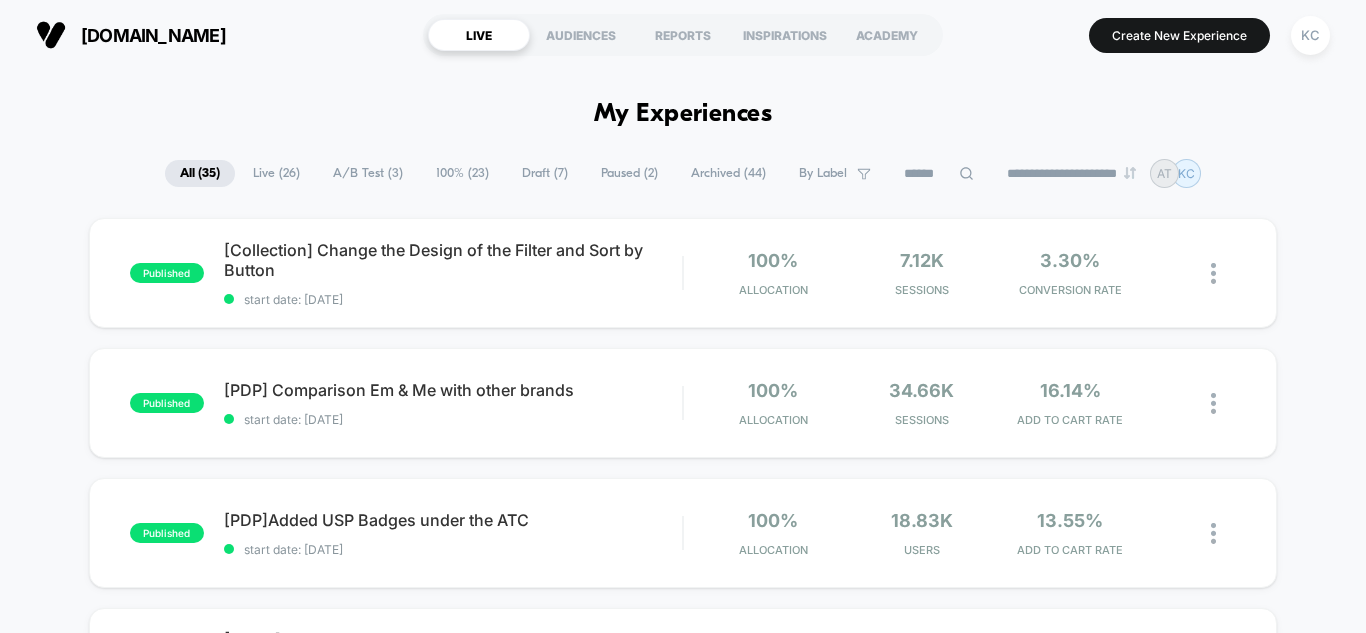 click on "A/B Test ( 3 )" at bounding box center (368, 173) 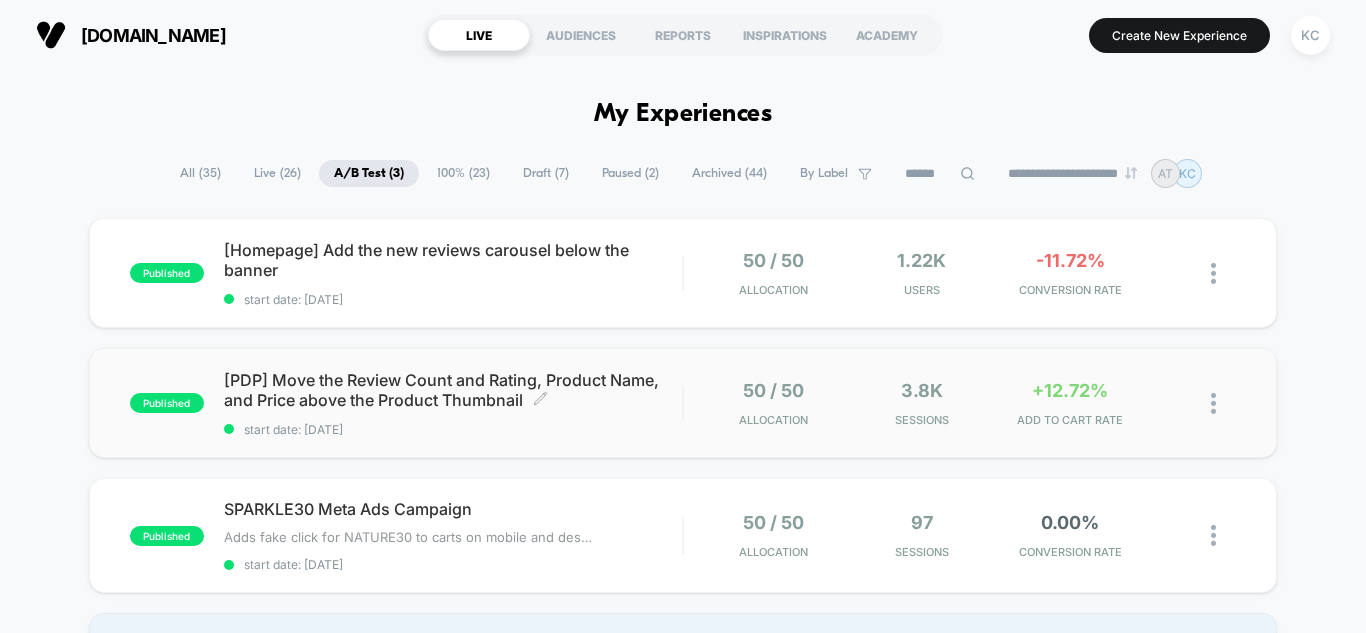 click on "[PDP] Move the Review Count and Rating, Product Name, and Price above the Product Thumbnail Click to edit experience details" at bounding box center [453, 390] 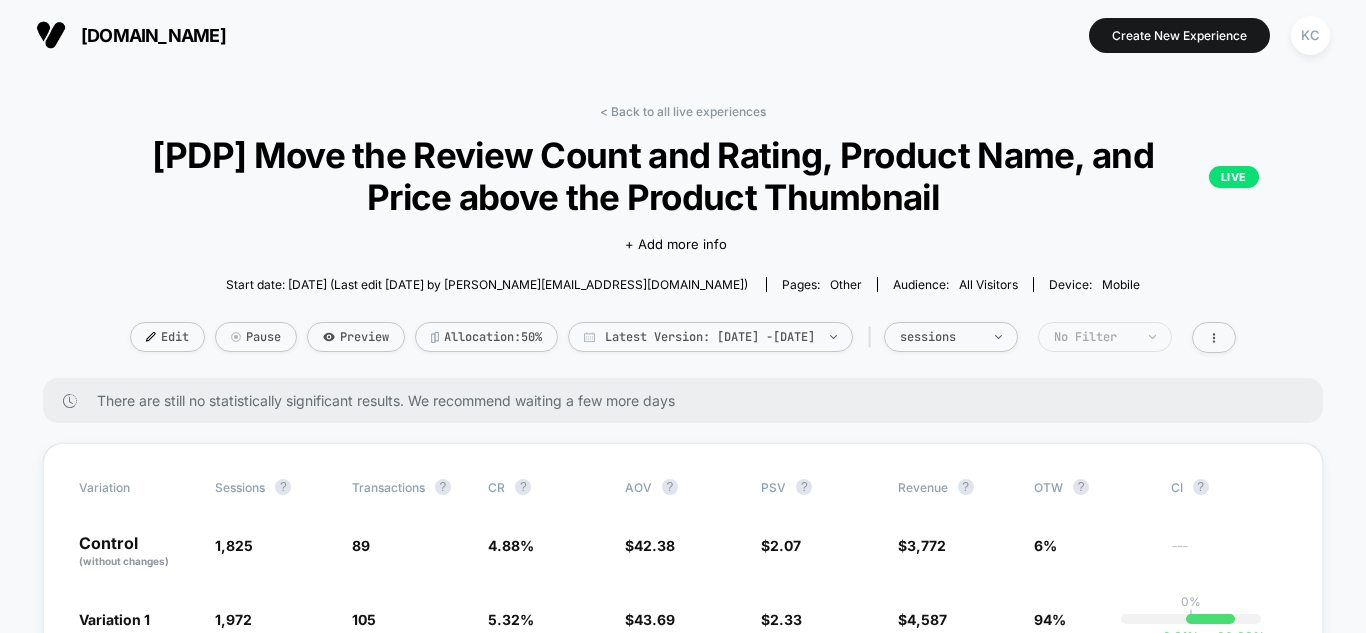 click at bounding box center (1141, 337) 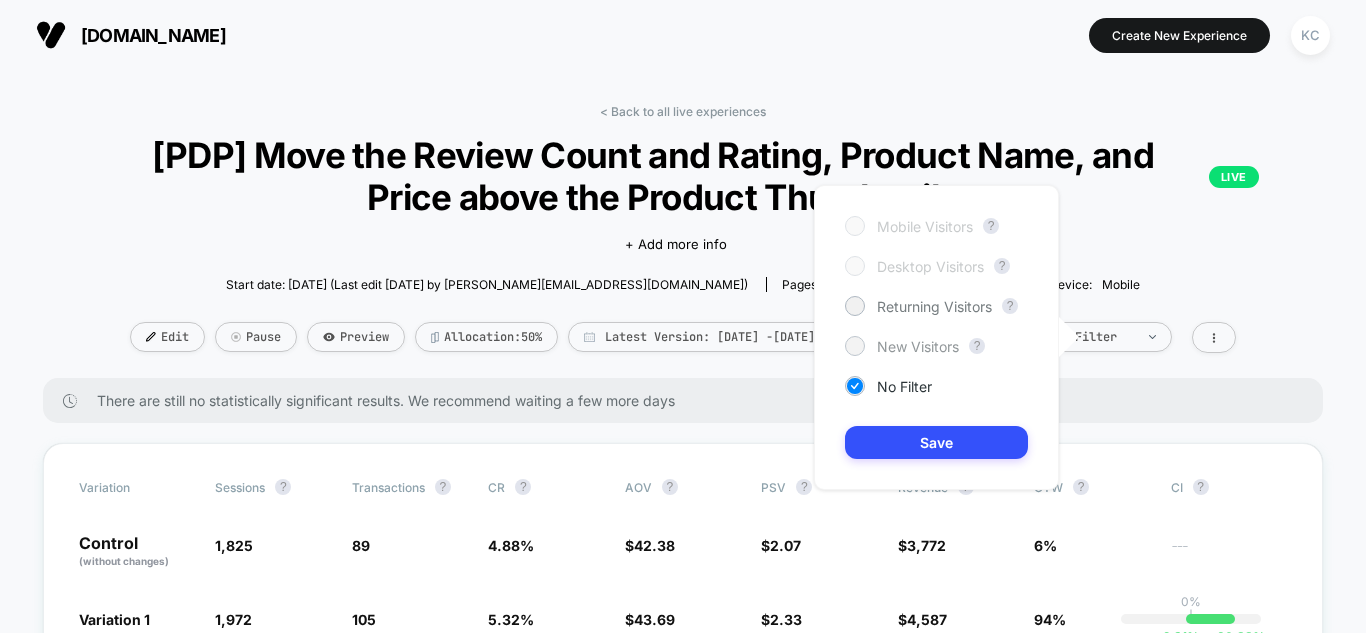 click on "New Visitors" at bounding box center (918, 346) 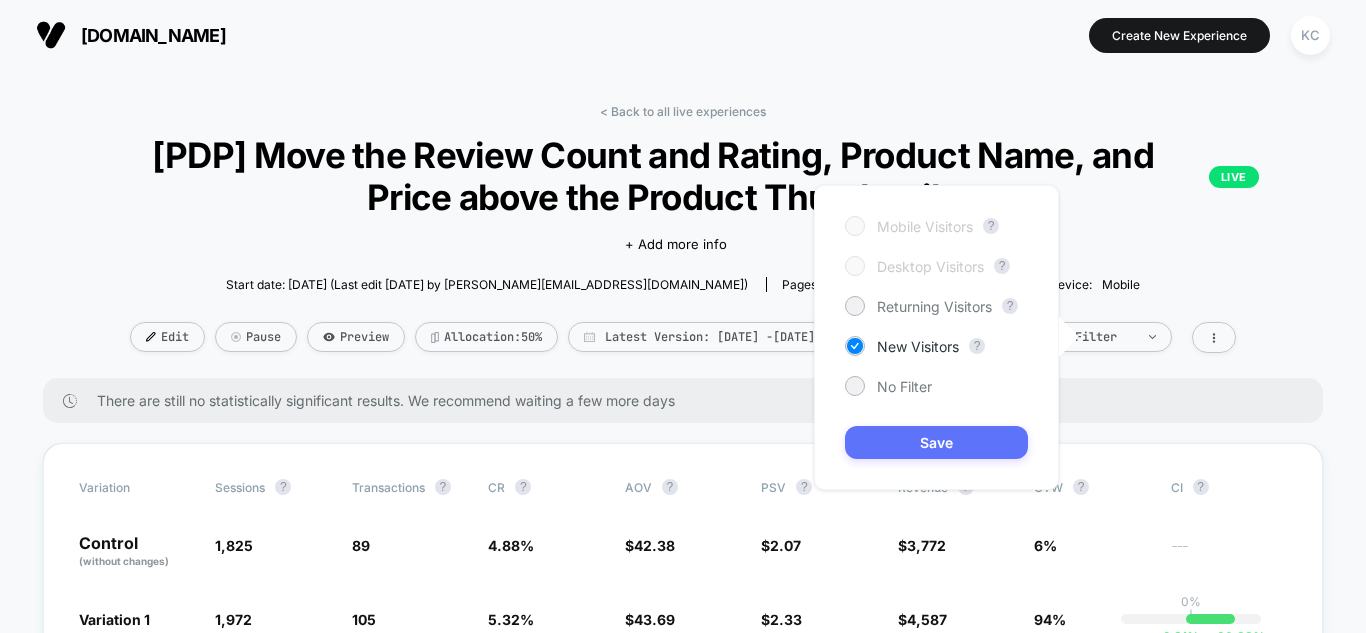 click on "Save" at bounding box center [936, 442] 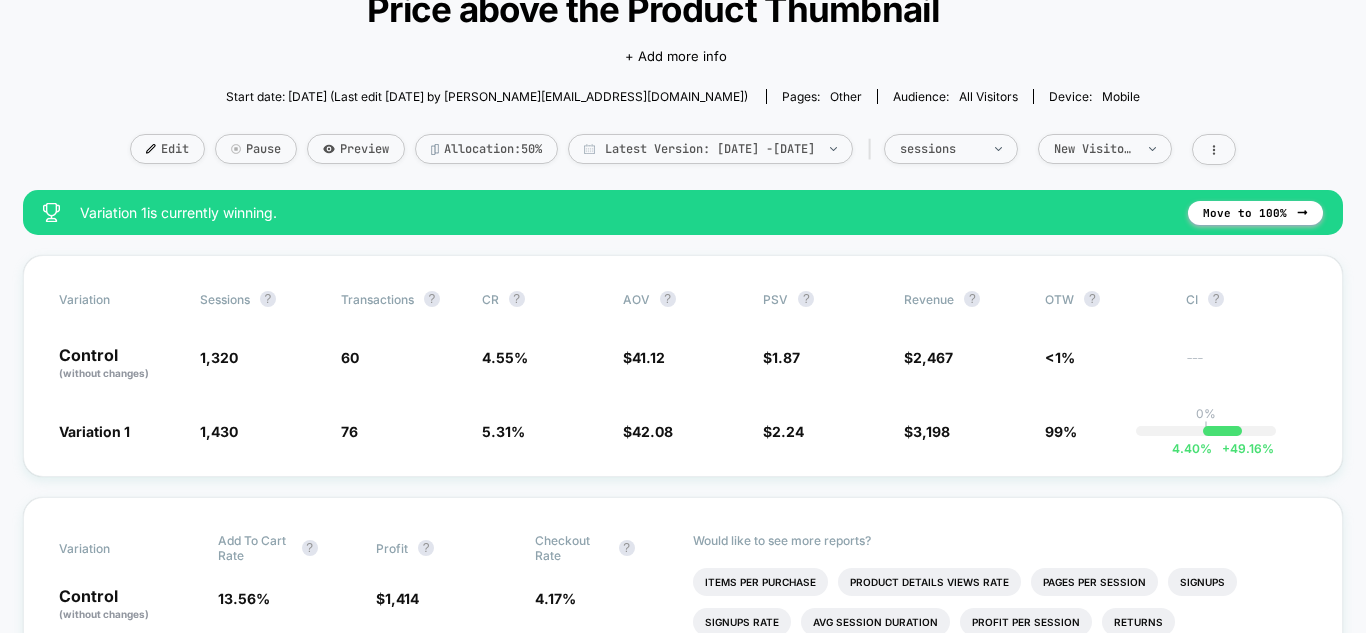 scroll, scrollTop: 0, scrollLeft: 0, axis: both 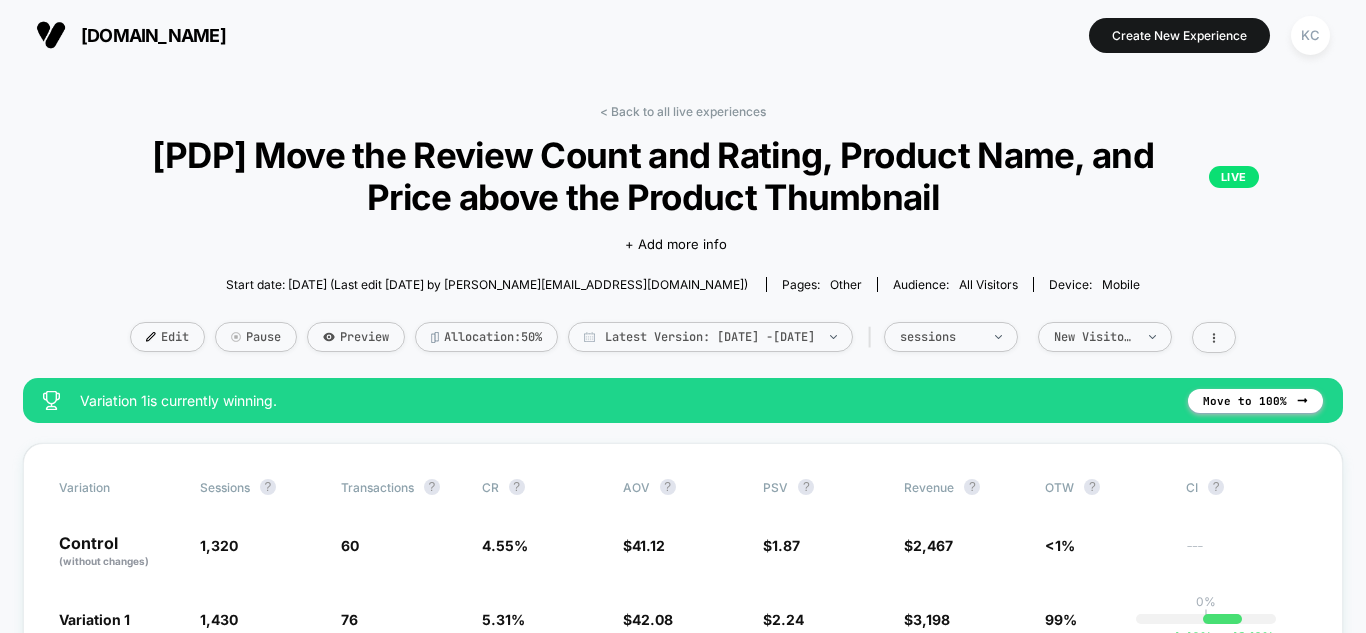 click on "< Back to all live experiences  [PDP] Move the Review Count and Rating, Product Name, and Price above the Product Thumbnail LIVE Click to edit experience details + Add more info Start date: 19/05/2025 (Last edit 19/05/2025 by kamran.crolab@gmail.com) Pages: other Audience: All Visitors Device: mobile Edit Pause  Preview Allocation:  50% Latest Version:     May 19, 2025    -    Jul 3, 2025 |   sessions   New Visitors" at bounding box center (683, 241) 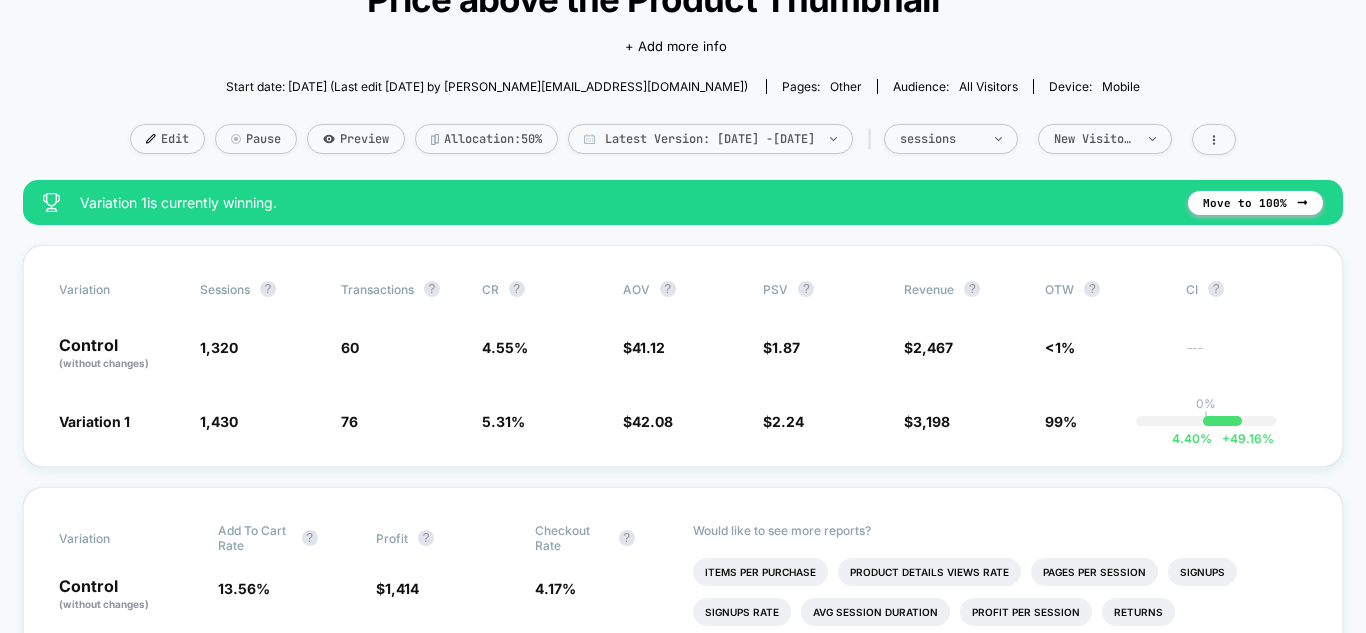 scroll, scrollTop: 200, scrollLeft: 0, axis: vertical 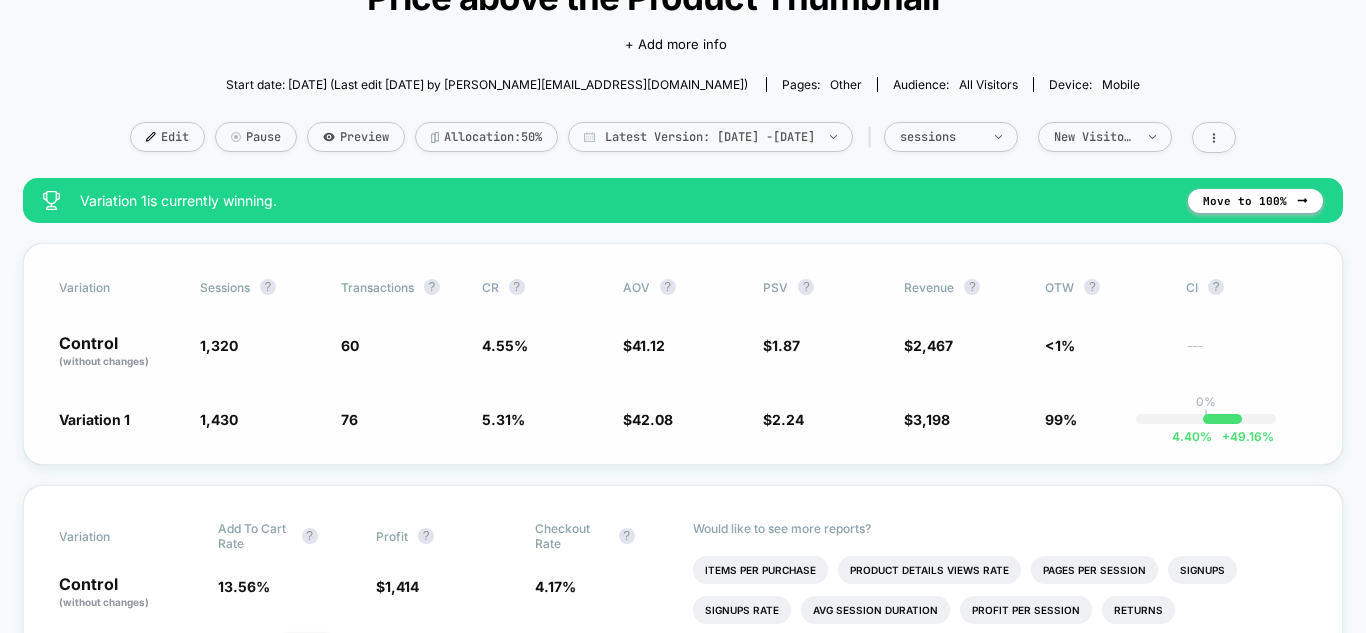 click on "Variation Sessions ? Transactions ? CR ? AOV ? PSV ? Revenue ? OTW ? CI ? Control (without changes) 1,320 60 4.55 % $ 41.12 $ 1.87 $ 2,467 <1% --- Variation 1 1,430 + 8.3 % 76 + 16.9 % 5.31 % + 16.9 % $ 42.08 + 2.3 % $ 2.24 + 19.7 % $ 3,198 + 19.7 % 99% 0% | 4.40 % + 49.16 %" at bounding box center [683, 354] 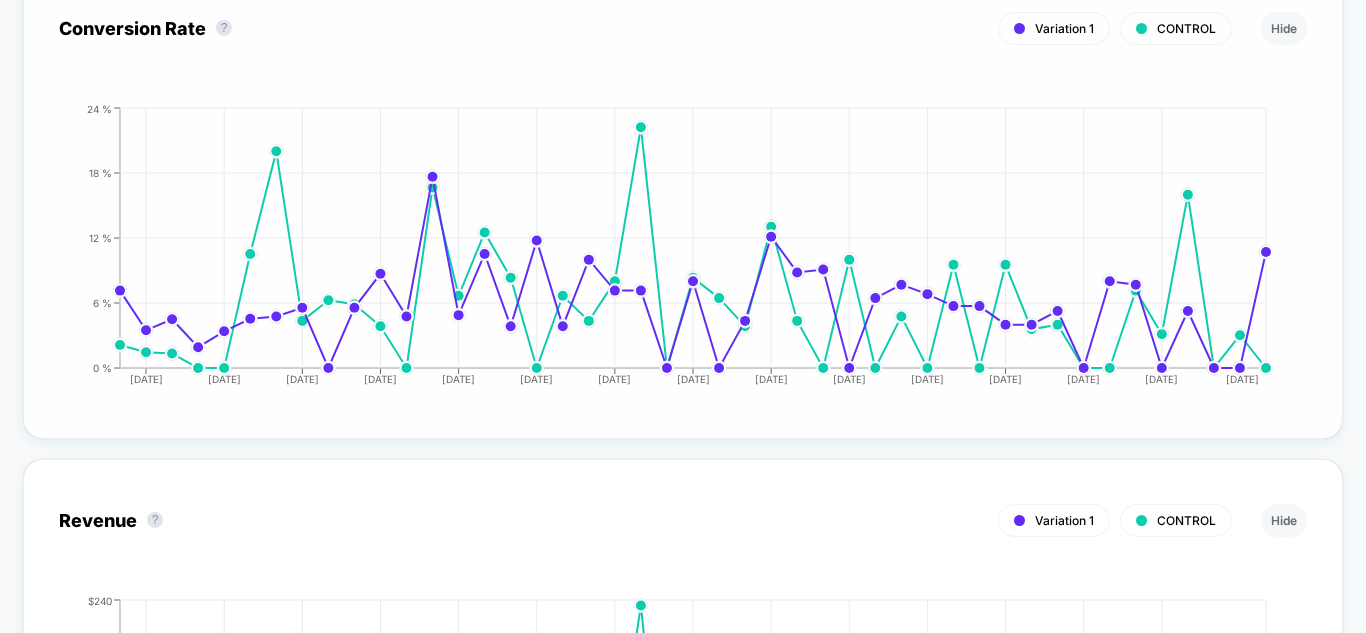 scroll, scrollTop: 2000, scrollLeft: 0, axis: vertical 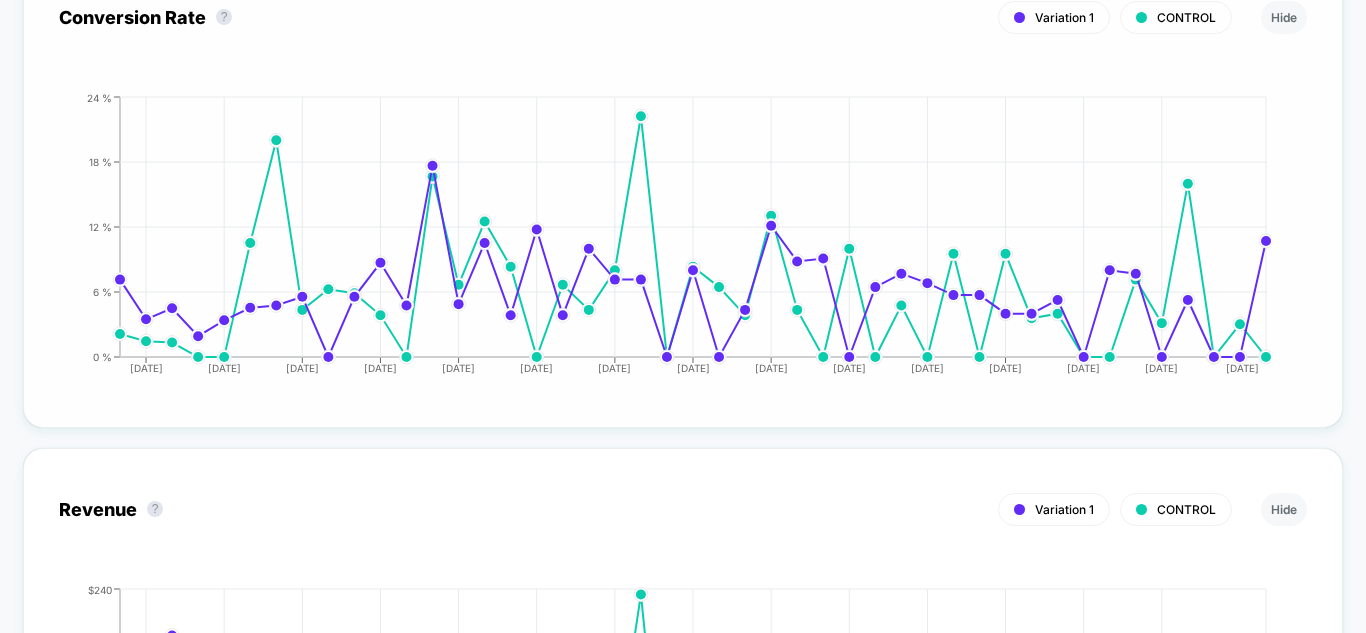 click on "Conversion Rate ? Variation 1 CONTROL Hide 2025-05-20 2025-05-23 2025-05-26 2025-05-29 2025-06-01 2025-06-04 2025-06-07 2025-06-10 2025-06-13 2025-06-16 2025-06-19 2025-06-22 2025-06-25 2025-06-28 2025-07-02 0 % 6 % 12 % 18 % 24 % 2025-05-21" at bounding box center [683, 192] 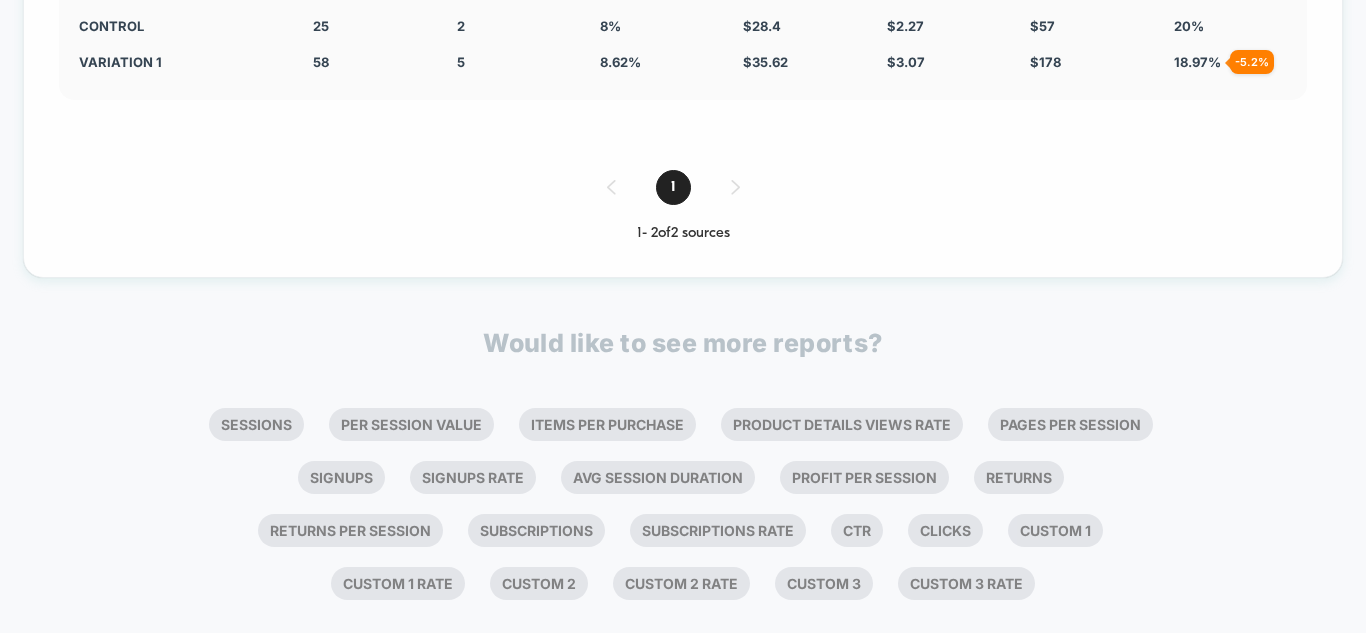 scroll, scrollTop: 5923, scrollLeft: 0, axis: vertical 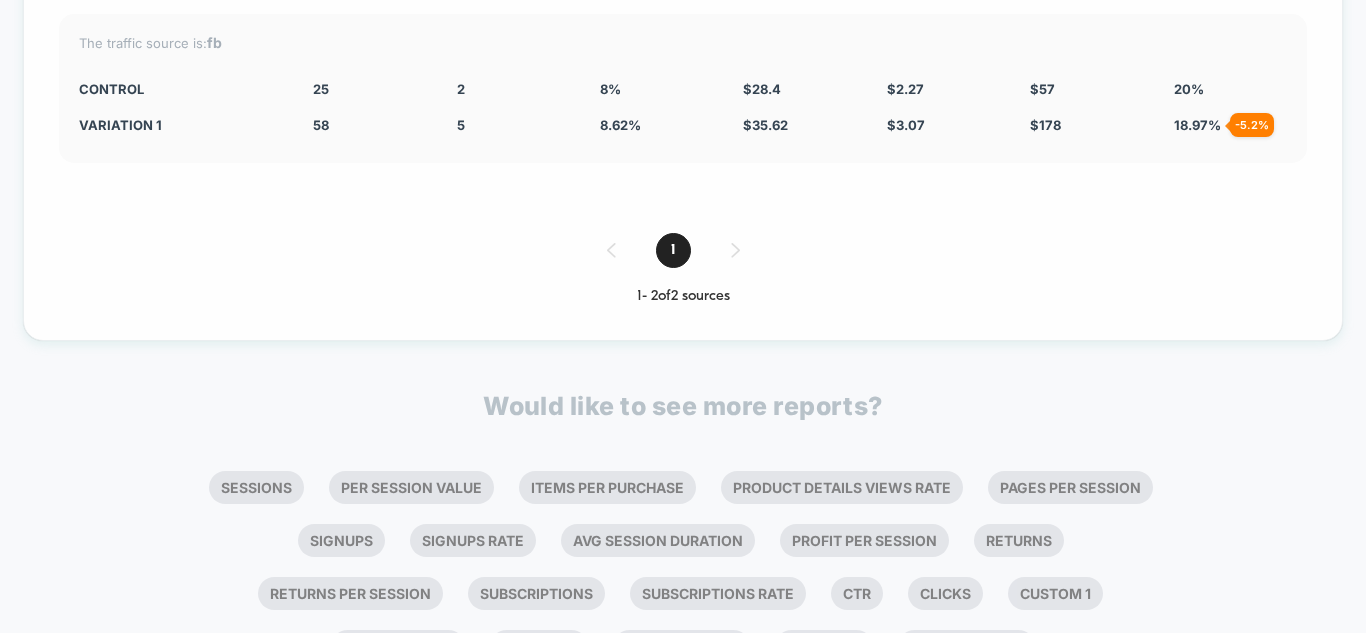 click on "1" at bounding box center [683, 250] 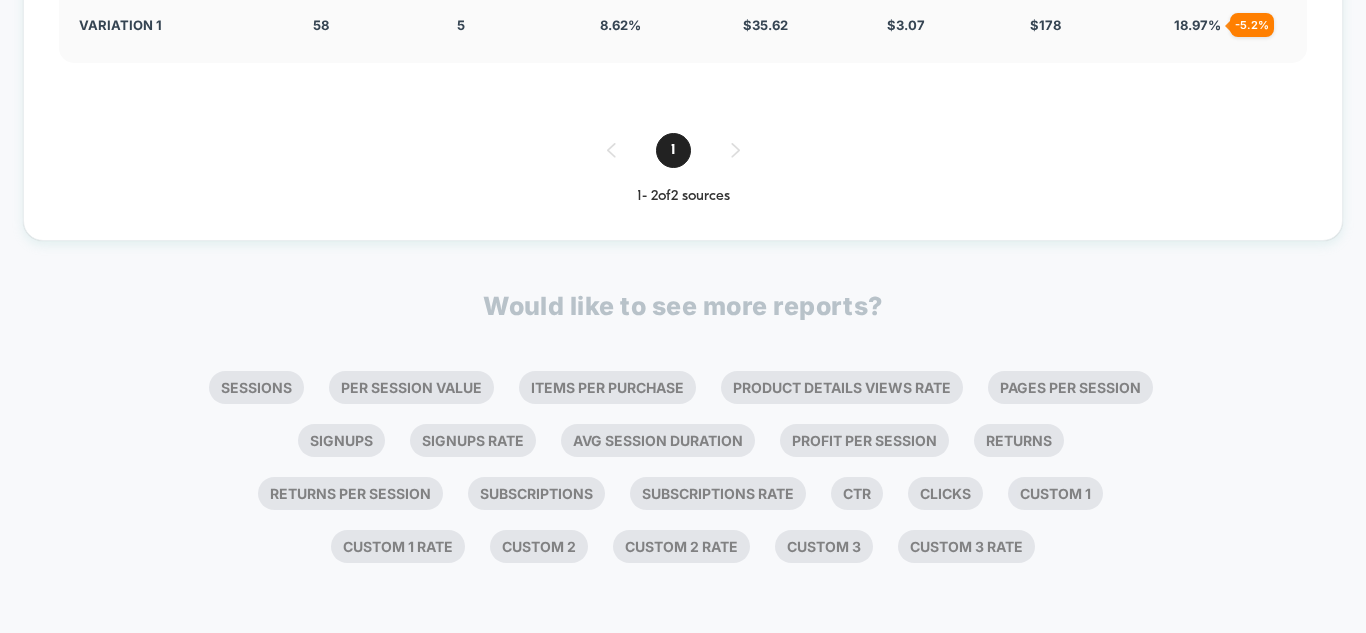 scroll, scrollTop: 5923, scrollLeft: 0, axis: vertical 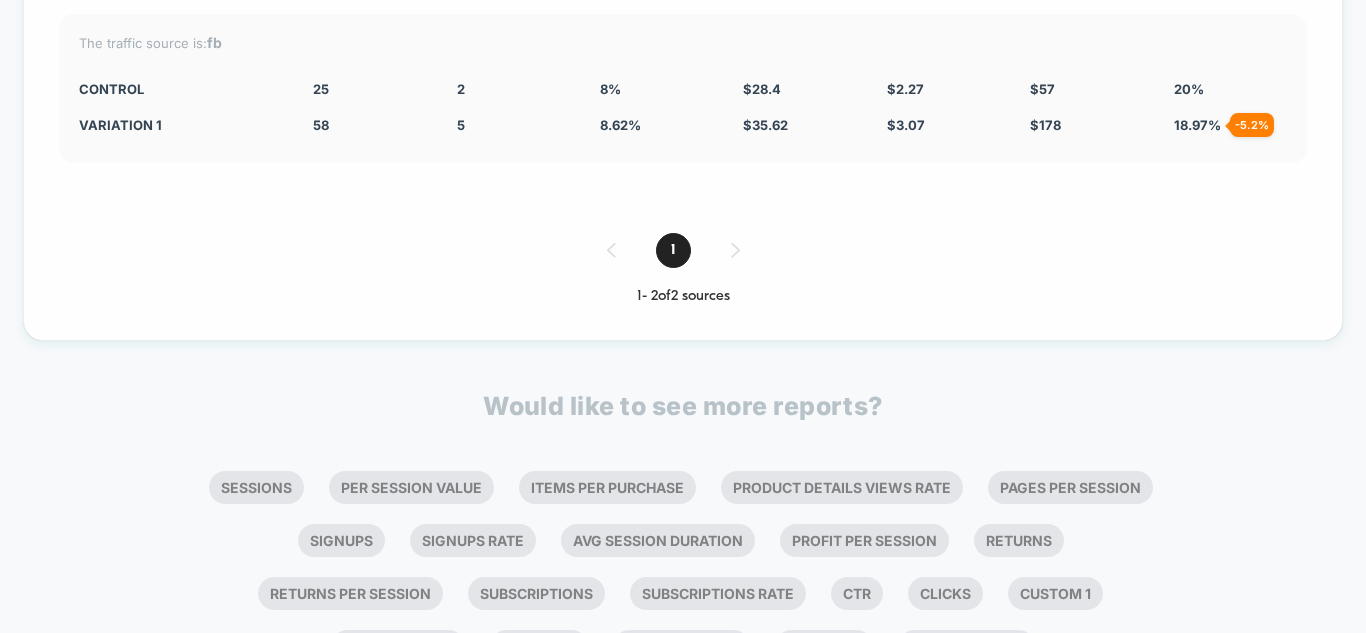 click on "1" at bounding box center [683, 250] 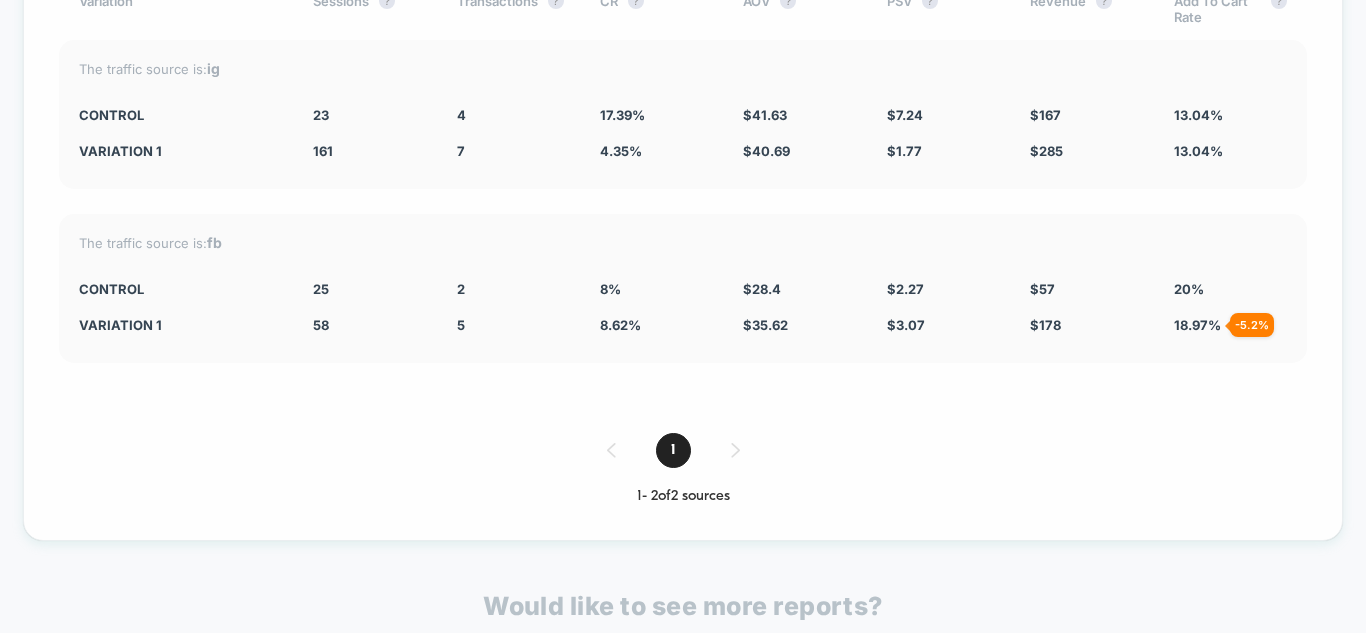 drag, startPoint x: 1221, startPoint y: 318, endPoint x: 762, endPoint y: 325, distance: 459.05338 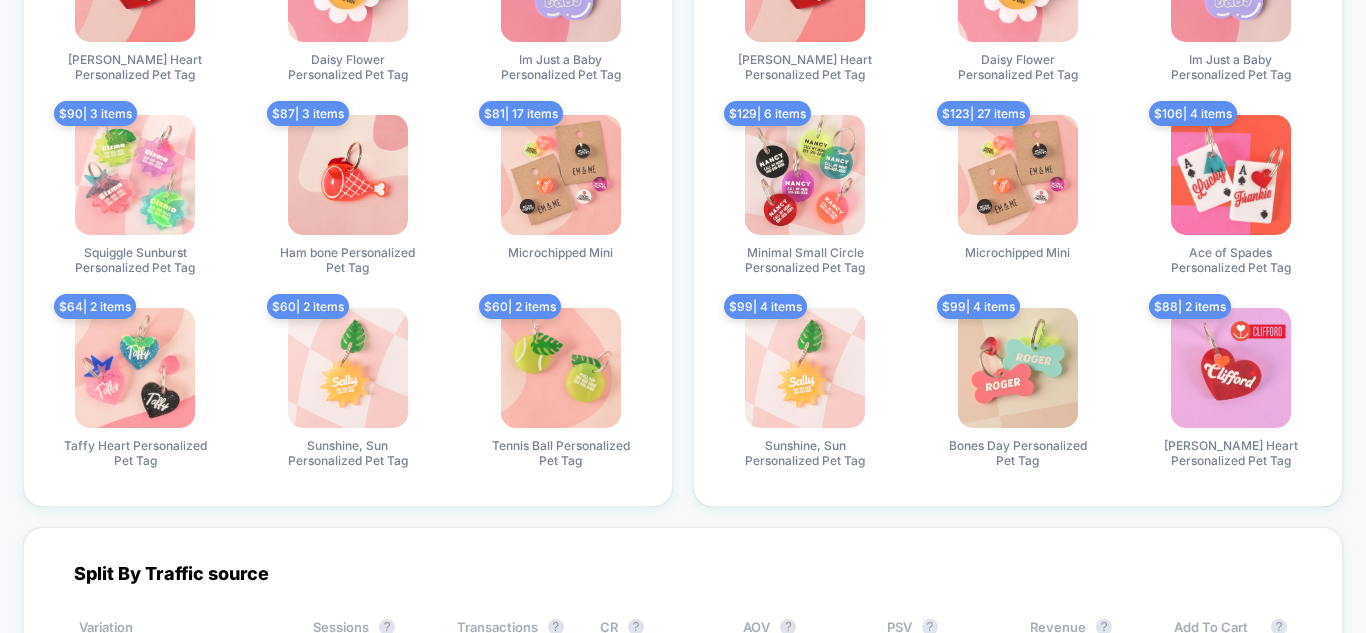 scroll, scrollTop: 5123, scrollLeft: 0, axis: vertical 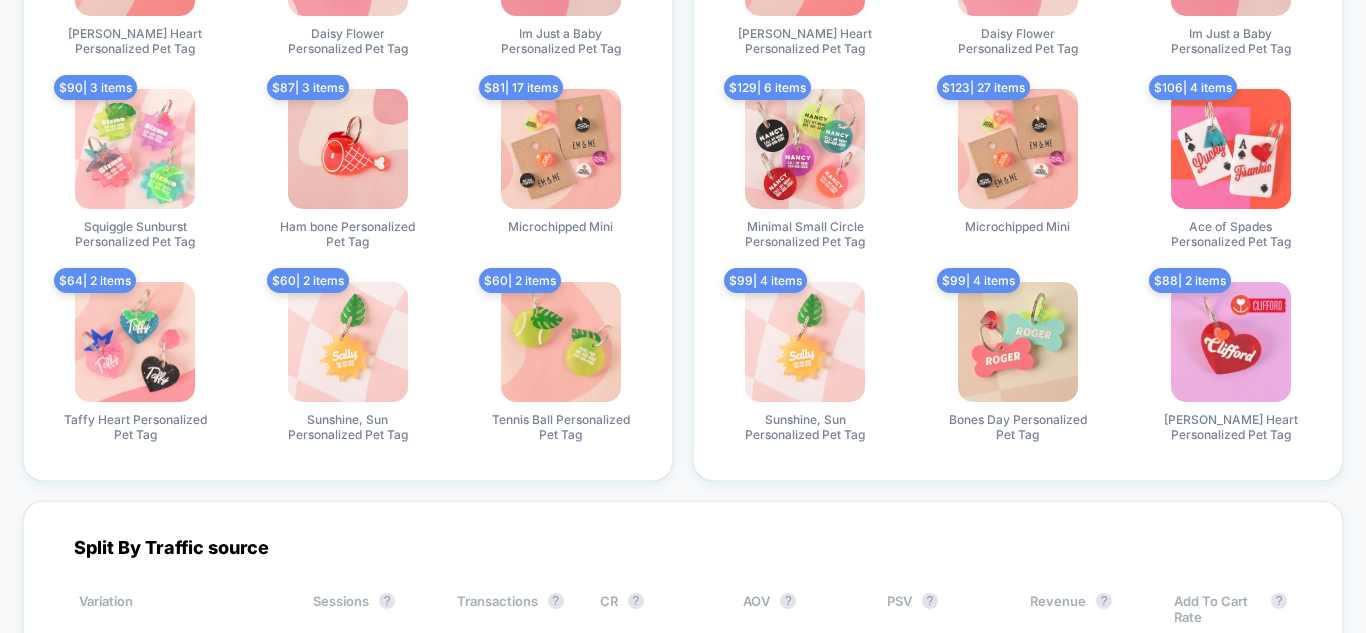 click at bounding box center [135, 149] 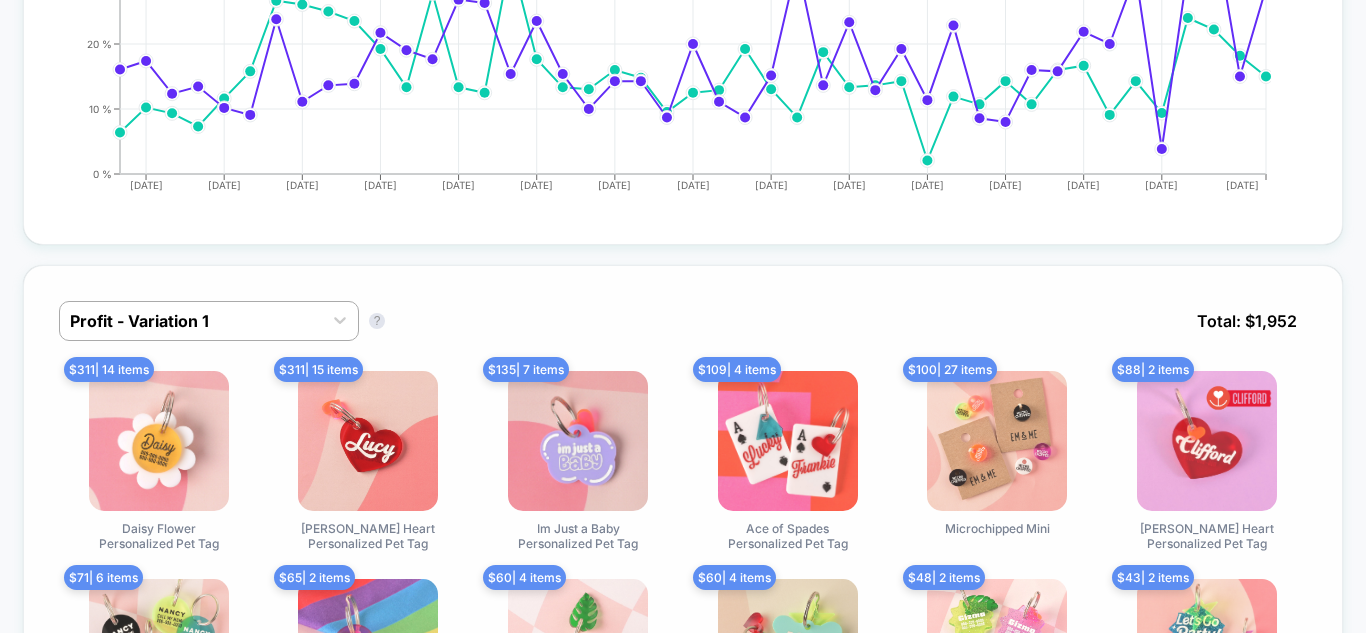 scroll, scrollTop: 1123, scrollLeft: 0, axis: vertical 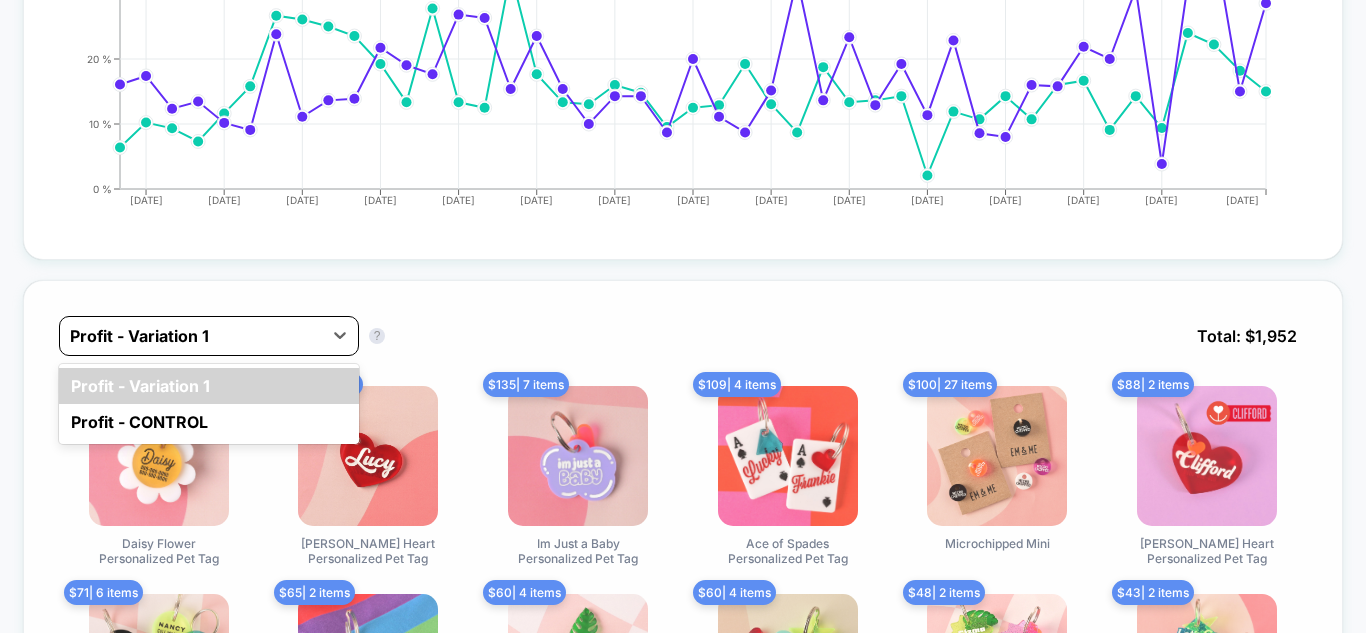 click at bounding box center (191, 336) 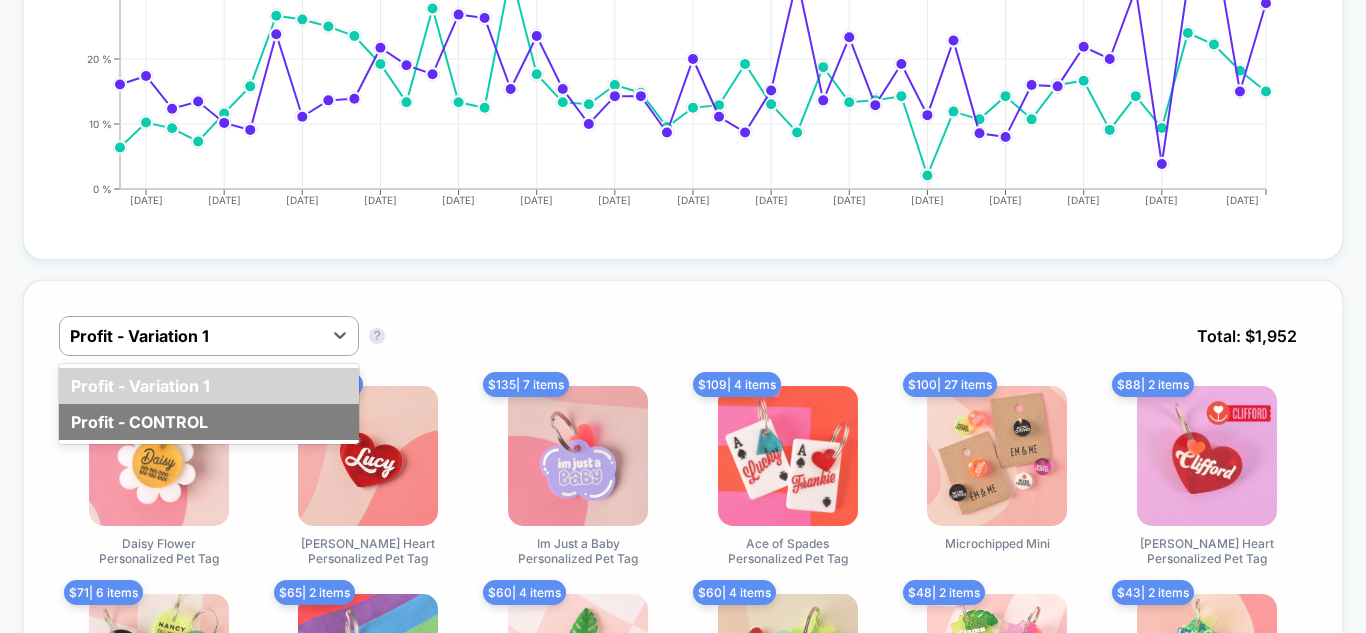 click on "Profit   - CONTROL" at bounding box center [209, 422] 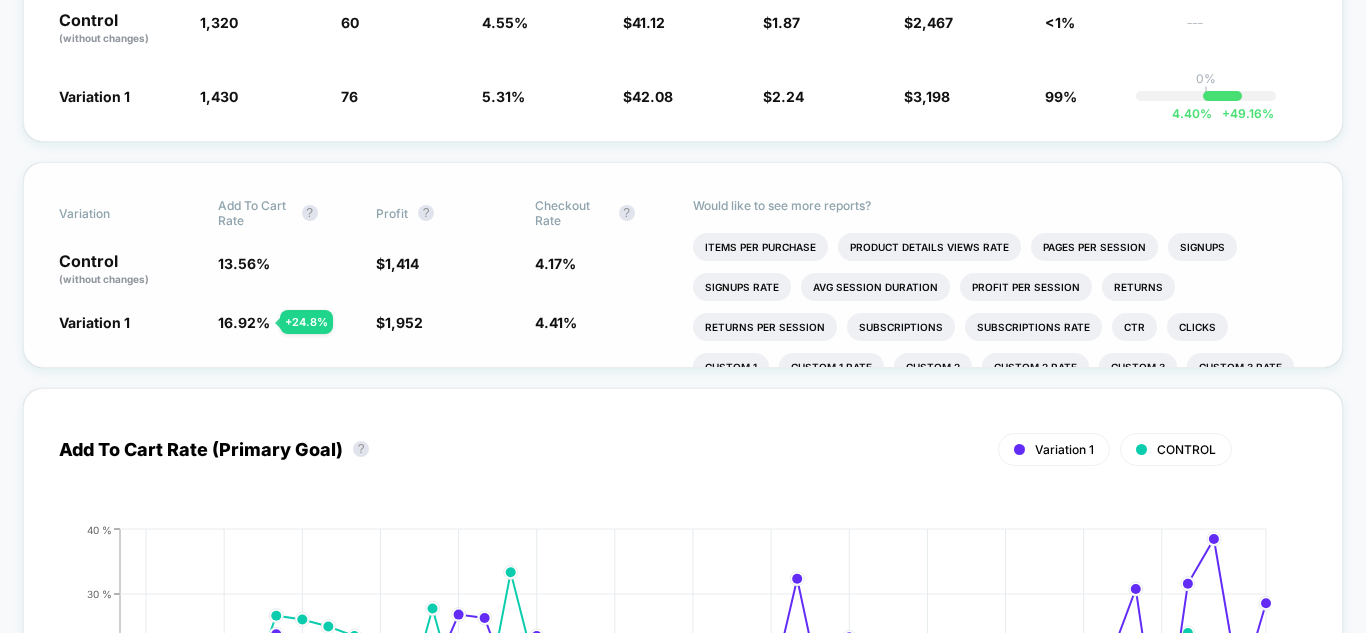 scroll, scrollTop: 623, scrollLeft: 0, axis: vertical 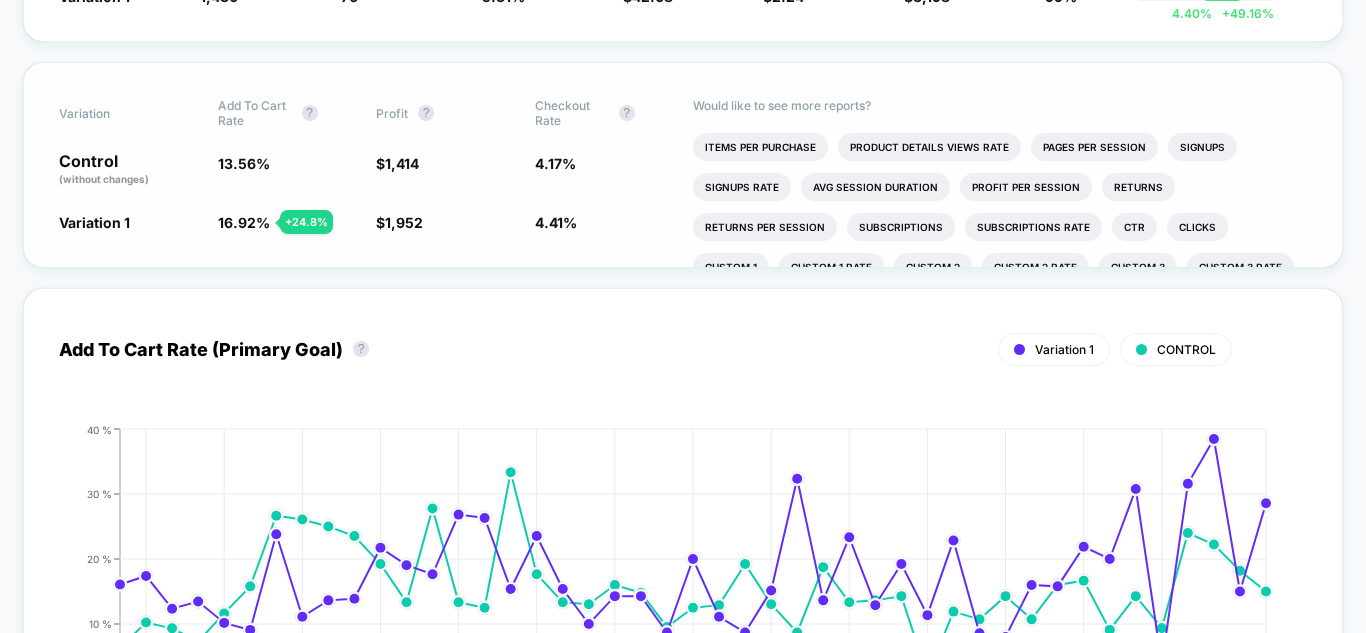 drag, startPoint x: 204, startPoint y: 226, endPoint x: 279, endPoint y: 225, distance: 75.00667 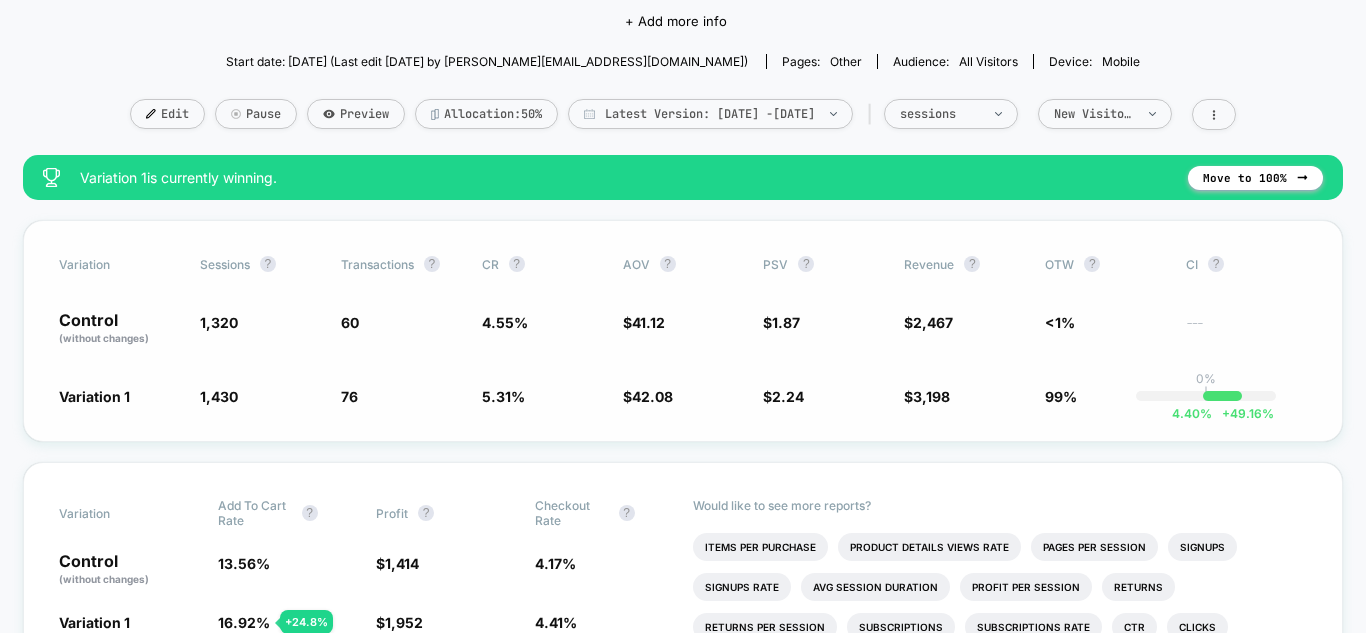 scroll, scrollTop: 323, scrollLeft: 0, axis: vertical 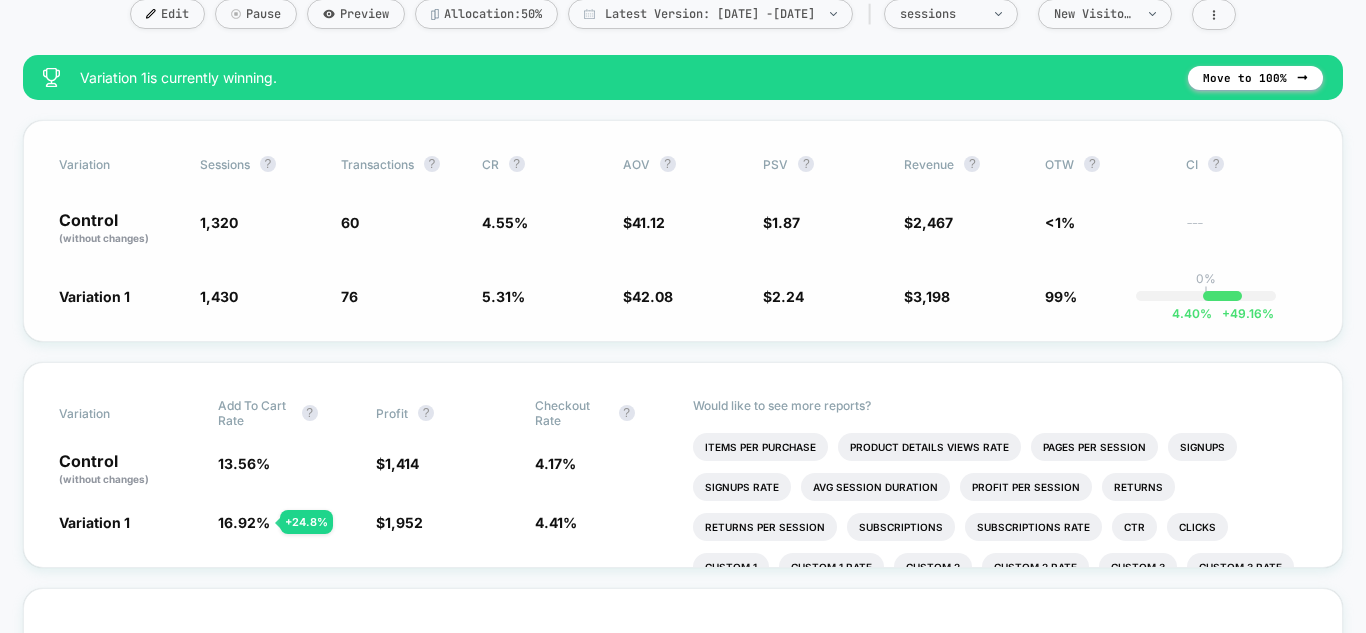 drag, startPoint x: 87, startPoint y: 162, endPoint x: 614, endPoint y: 155, distance: 527.0465 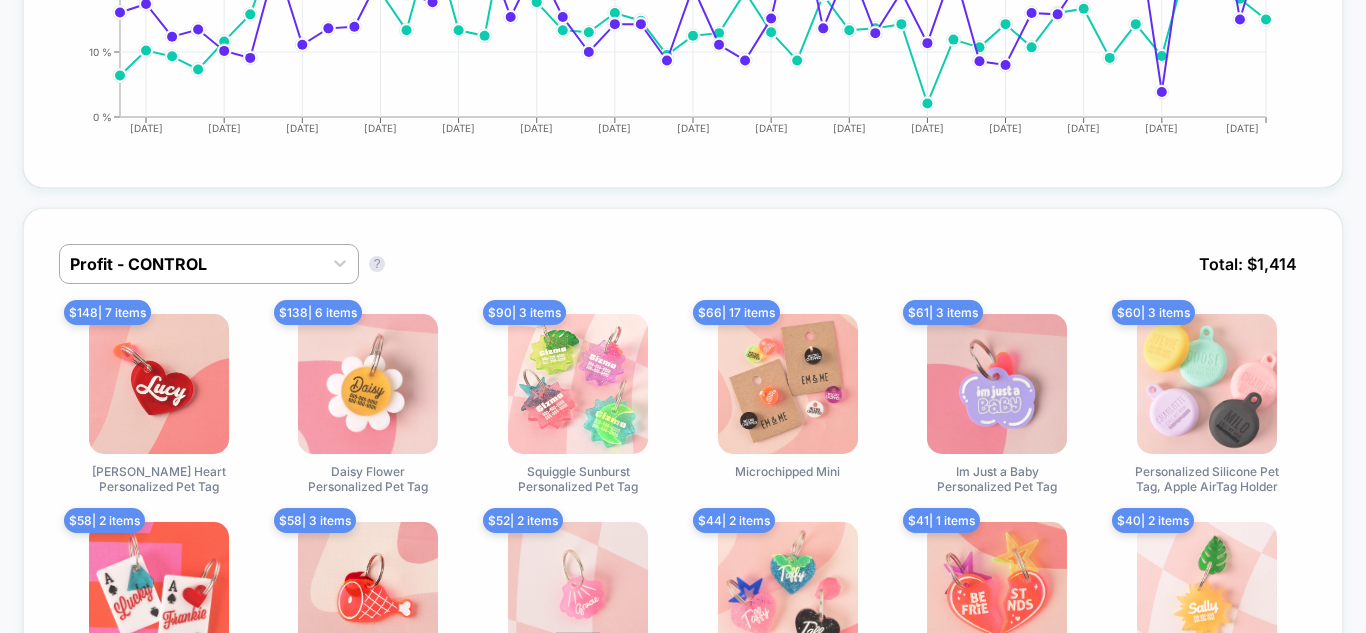 scroll, scrollTop: 1223, scrollLeft: 0, axis: vertical 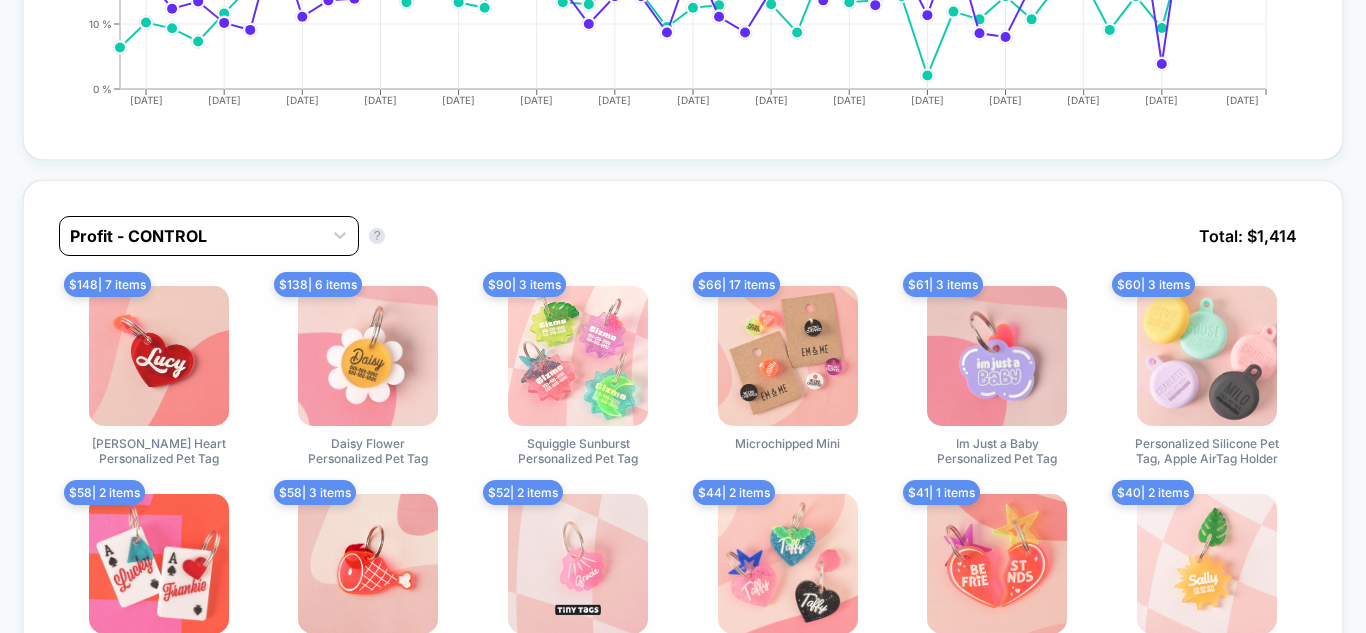 click on "Profit   - CONTROL" at bounding box center (191, 236) 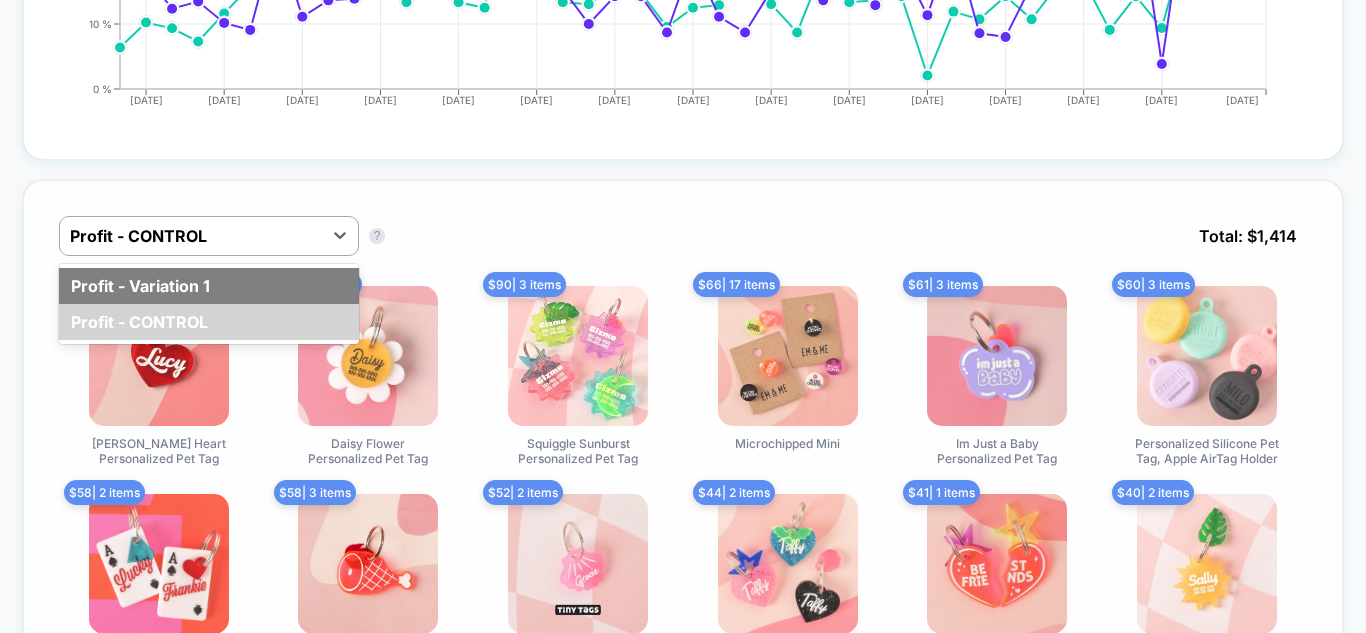 click on "Profit   - Variation 1" at bounding box center [209, 286] 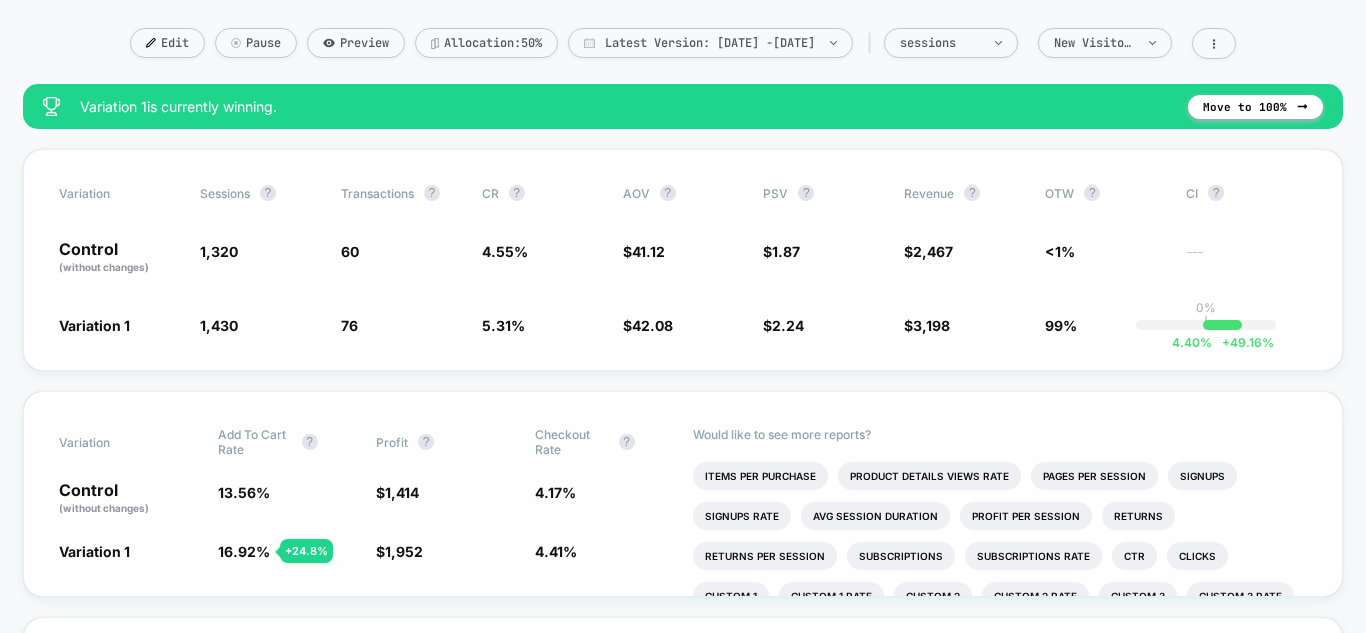 scroll, scrollTop: 300, scrollLeft: 0, axis: vertical 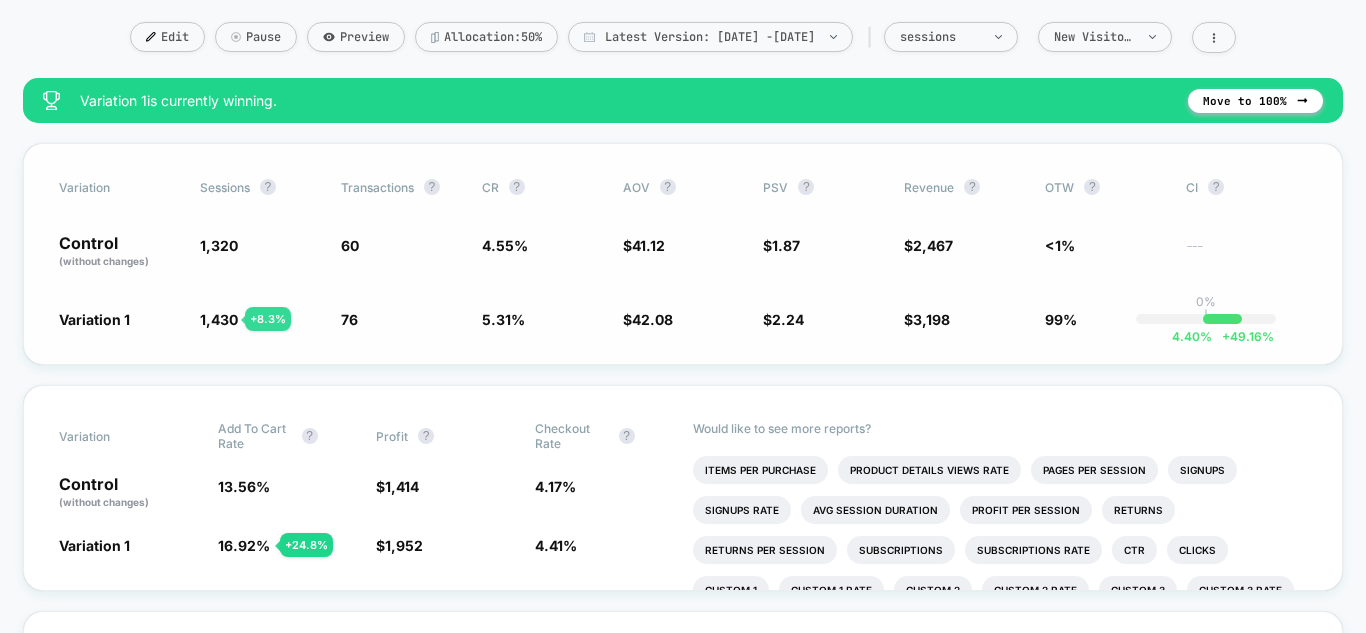 click on "1,430" 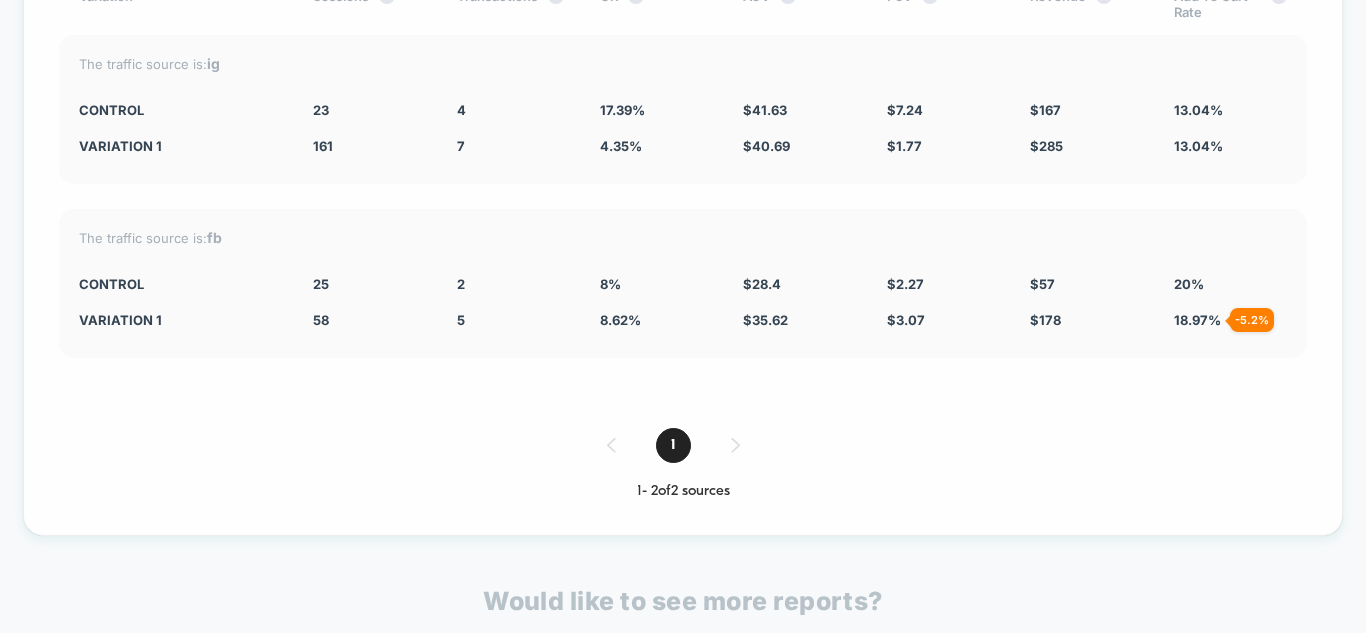 scroll, scrollTop: 5723, scrollLeft: 0, axis: vertical 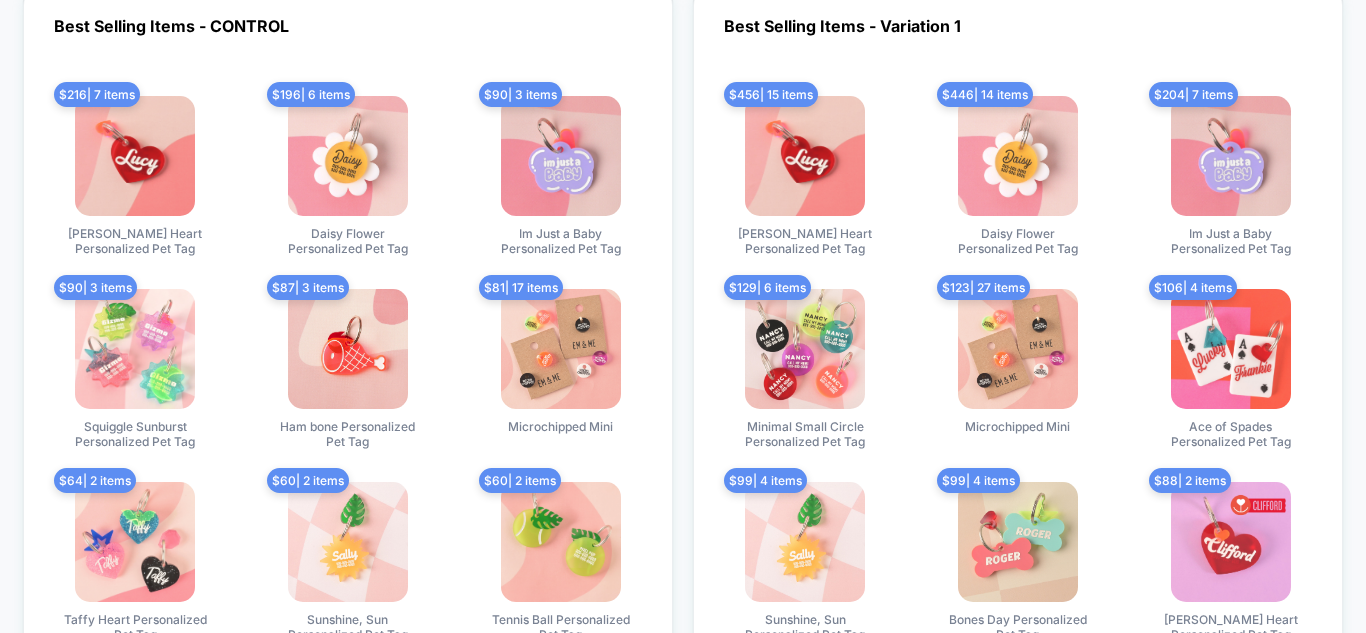 click at bounding box center [135, 156] 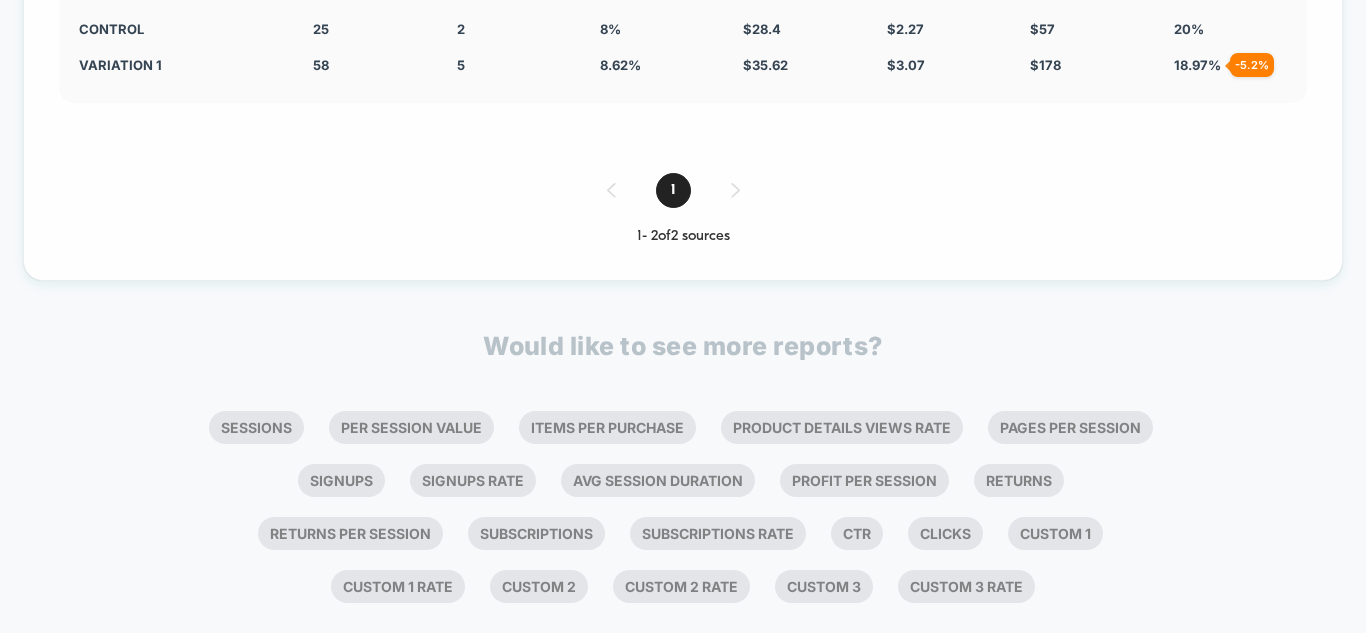 scroll, scrollTop: 6023, scrollLeft: 0, axis: vertical 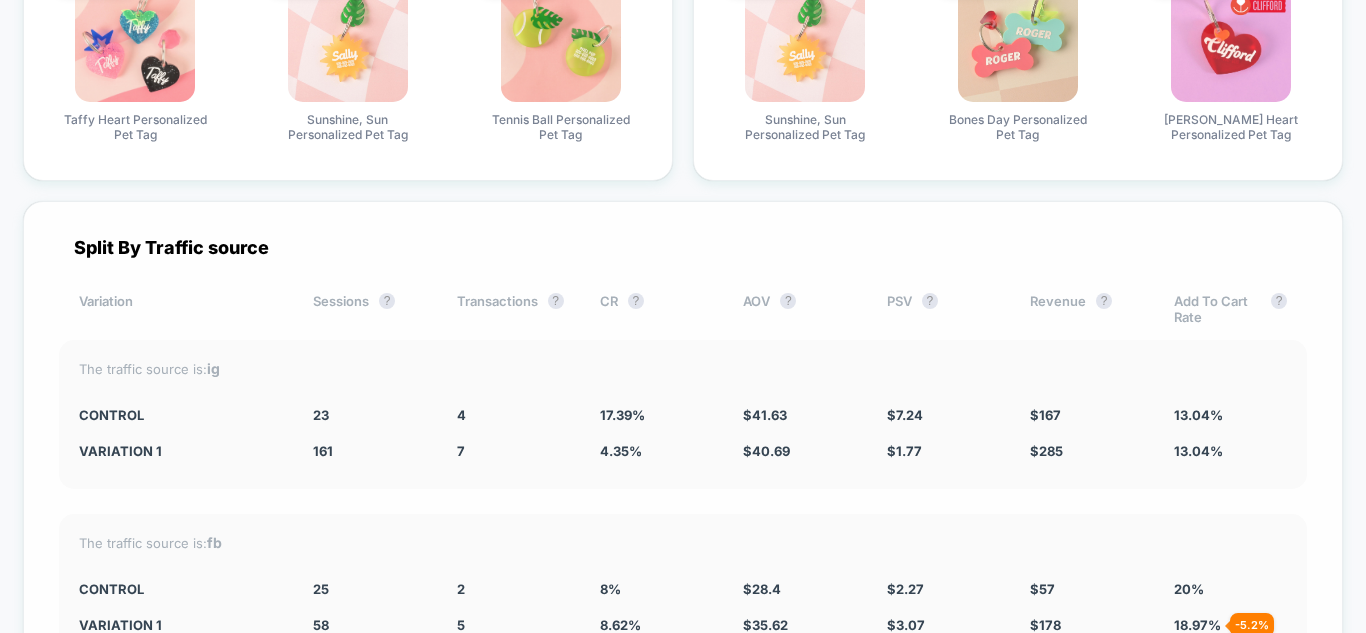 drag, startPoint x: 294, startPoint y: 417, endPoint x: 339, endPoint y: 402, distance: 47.434166 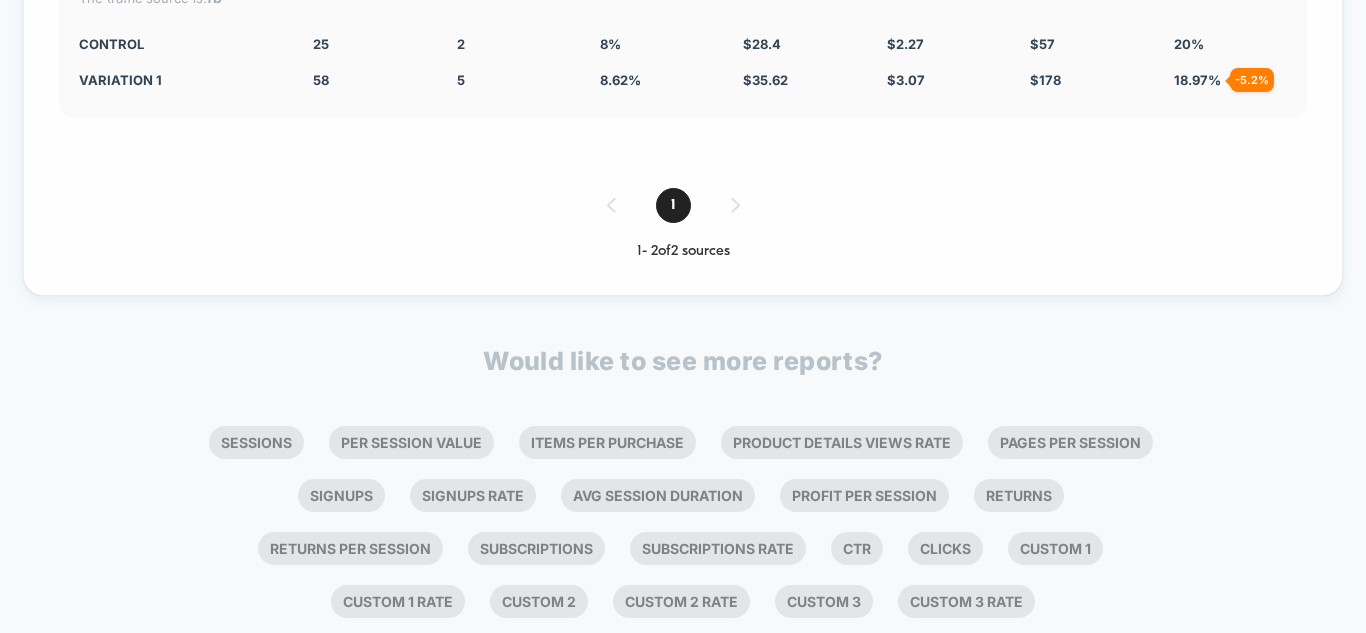 scroll, scrollTop: 6023, scrollLeft: 0, axis: vertical 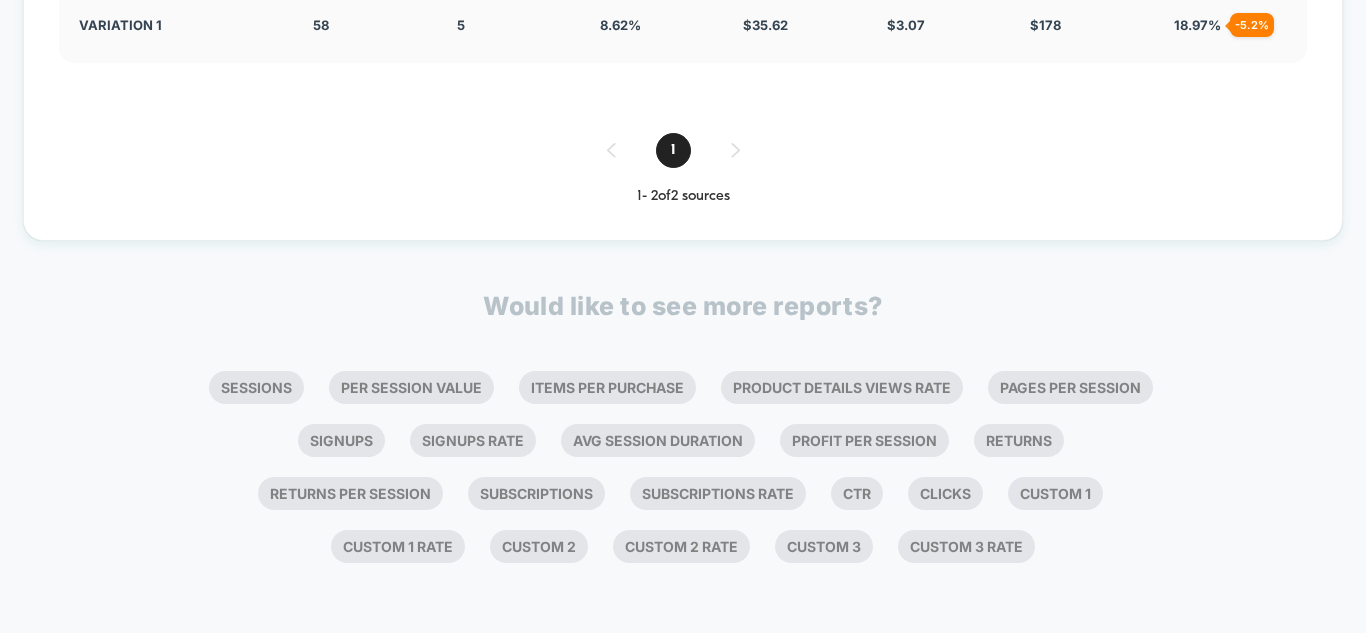 click on "< Back to all live experiences  [PDP] Move the Review Count and Rating, Product Name, and Price above the Product Thumbnail LIVE Click to edit experience details + Add more info Start date: 19/05/2025 (Last edit 19/05/2025 by kamran.crolab@gmail.com) Pages: other Audience: All Visitors Device: mobile Edit Pause  Preview Allocation:  50% Latest Version:     May 19, 2025    -    Jul 3, 2025 |   sessions   New Visitors Variation 1  is currently winning. Move to 100%    Variation Sessions ? Transactions ? CR ? AOV ? PSV ? Revenue ? OTW ? CI ? Control (without changes) 1,320 60 4.55 % $ 41.12 $ 1.87 $ 2,467 <1% --- Variation 1 1,430 + 8.3 % 76 + 16.9 % 5.31 % + 16.9 % $ 42.08 + 2.3 % $ 2.24 + 19.7 % $ 3,198 + 19.7 % 99% 0% | 4.40 % + 49.16 % Variation Add To Cart Rate ? Profit ? Checkout Rate ? Control (without changes) 13.56 % $ 1,414 4.17 % Variation 1 16.92 % + 24.8 % $ 1,952 + 27.4 % 4.41 % + 5.7 % Would like to see more reports? Items Per Purchase Product Details Views Rate Pages Per Session Signups Returns ?" at bounding box center [683, -2680] 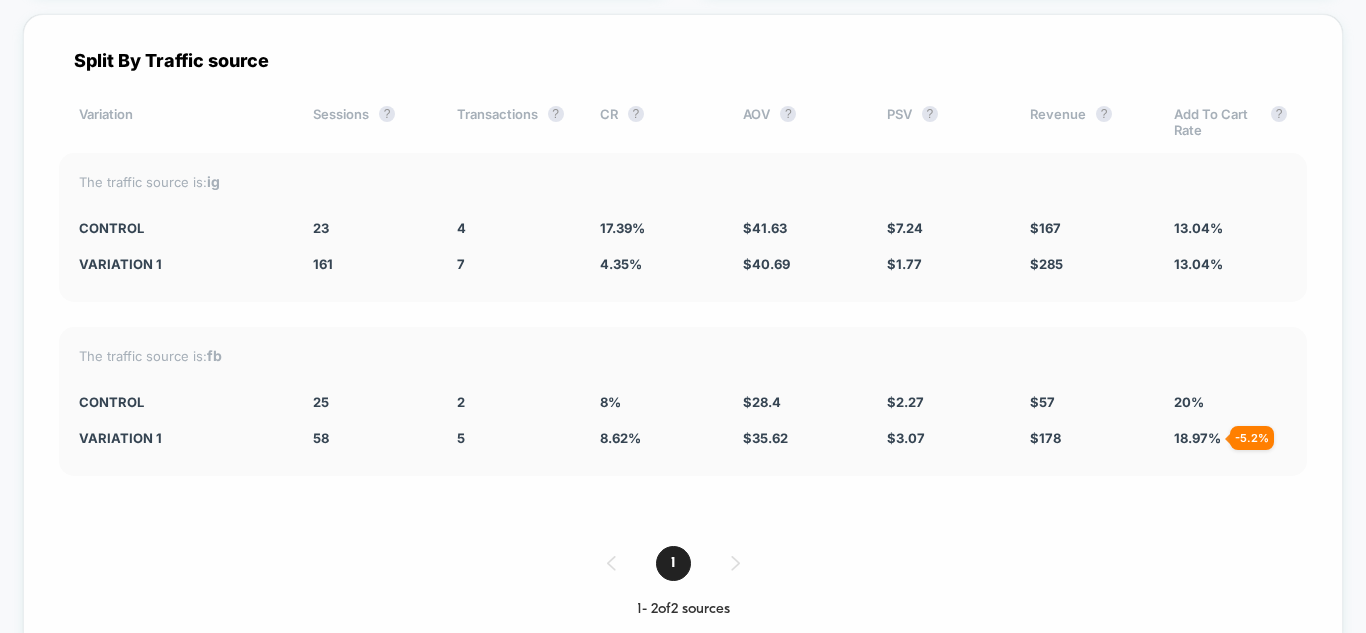 scroll, scrollTop: 5523, scrollLeft: 0, axis: vertical 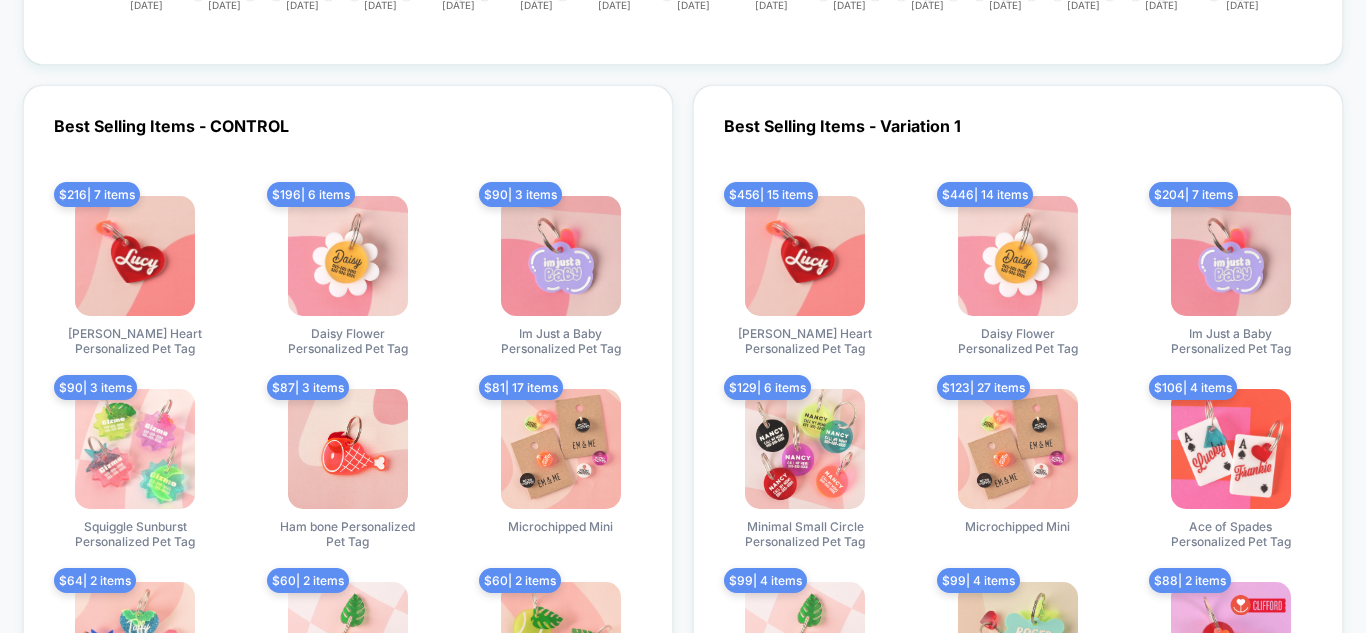click at bounding box center [135, 256] 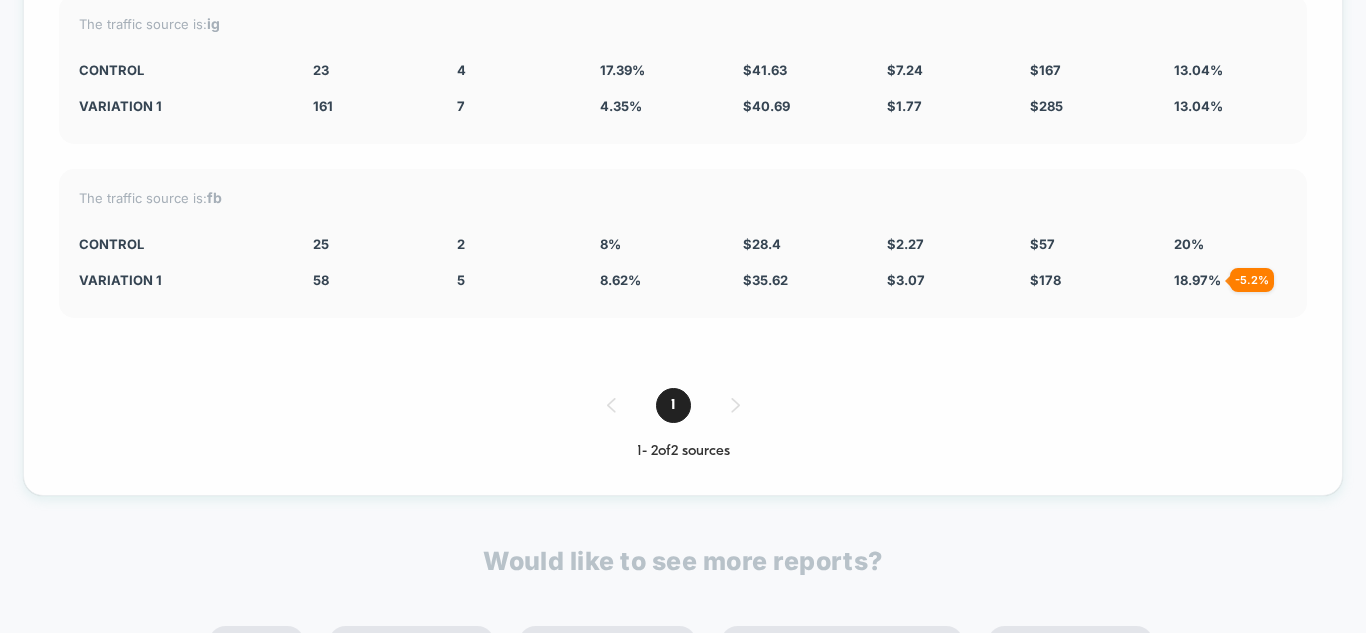 scroll, scrollTop: 5723, scrollLeft: 0, axis: vertical 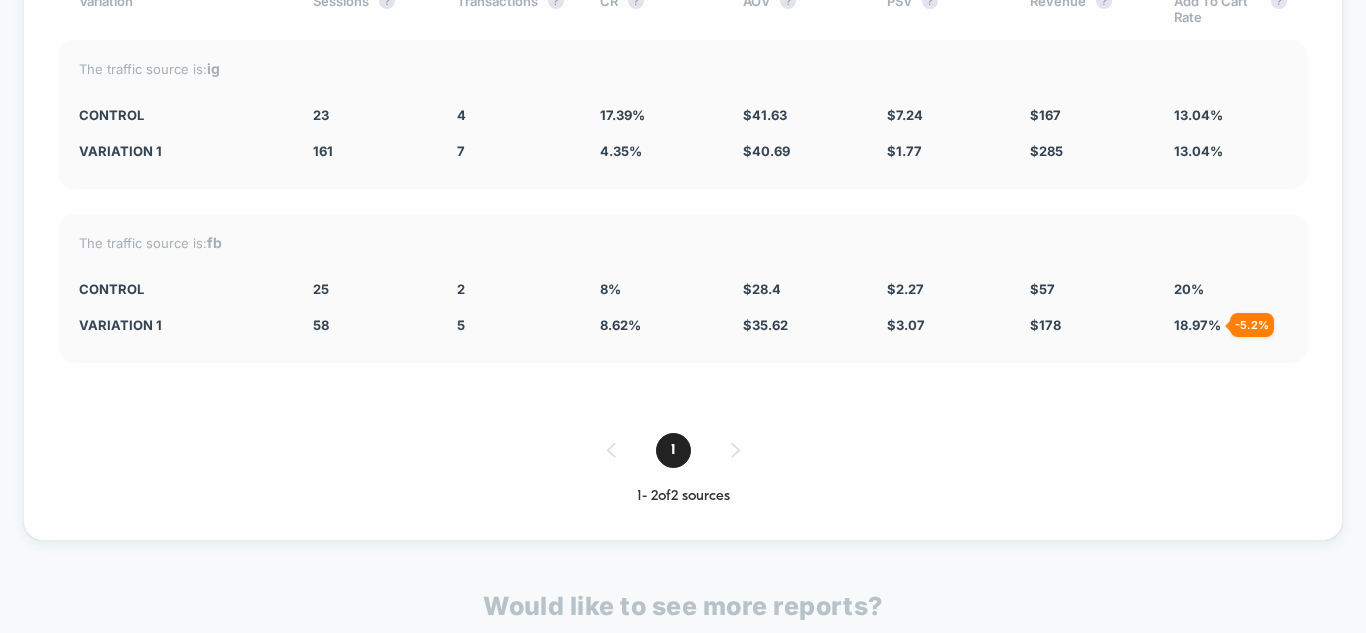 drag, startPoint x: 274, startPoint y: 124, endPoint x: 420, endPoint y: 124, distance: 146 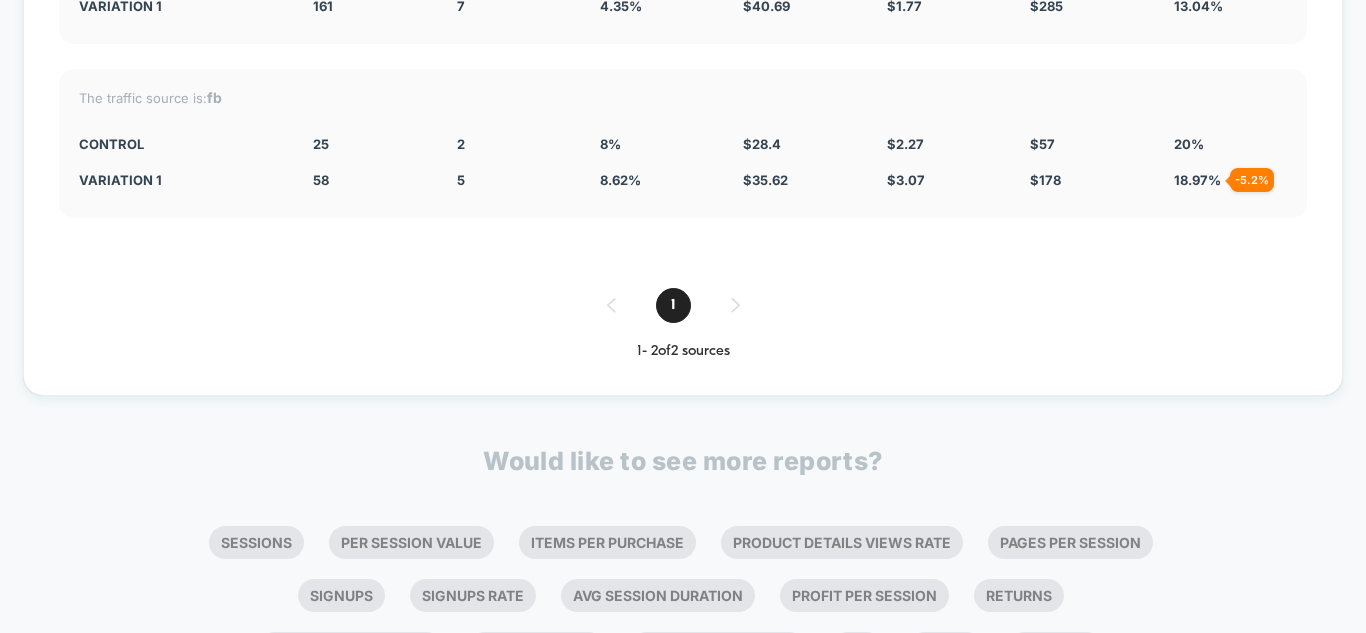 scroll, scrollTop: 6023, scrollLeft: 0, axis: vertical 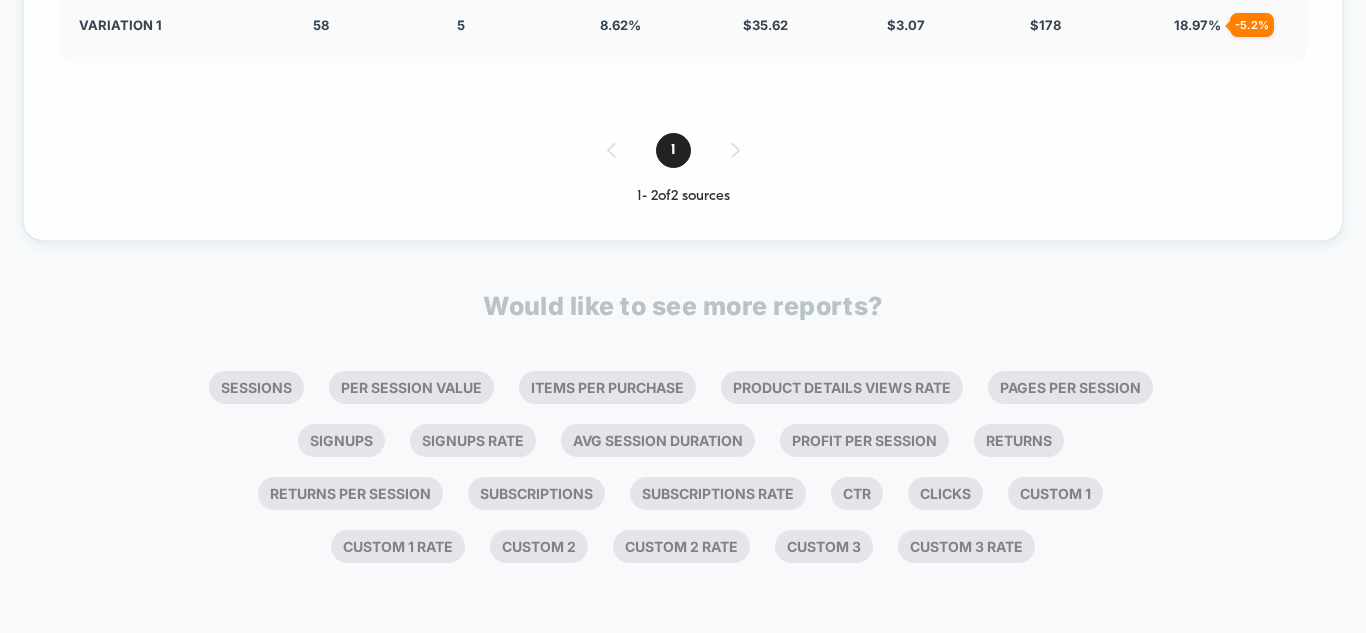 click on "1" at bounding box center [683, 150] 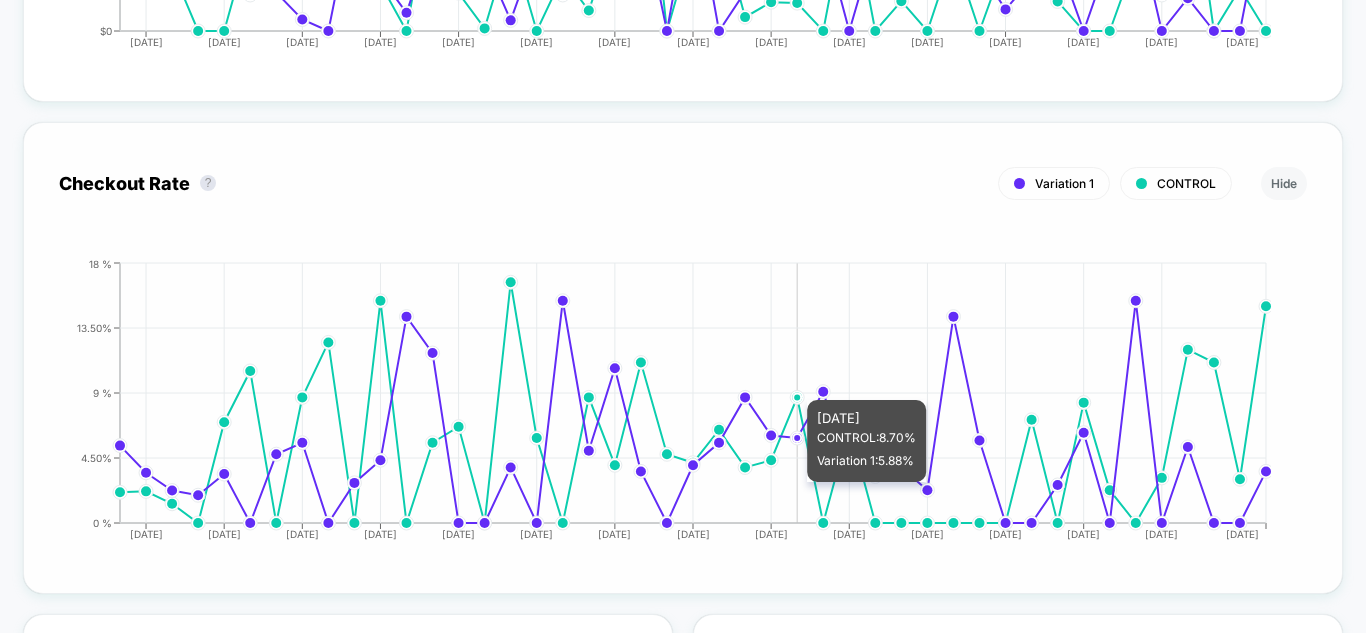 scroll, scrollTop: 4223, scrollLeft: 0, axis: vertical 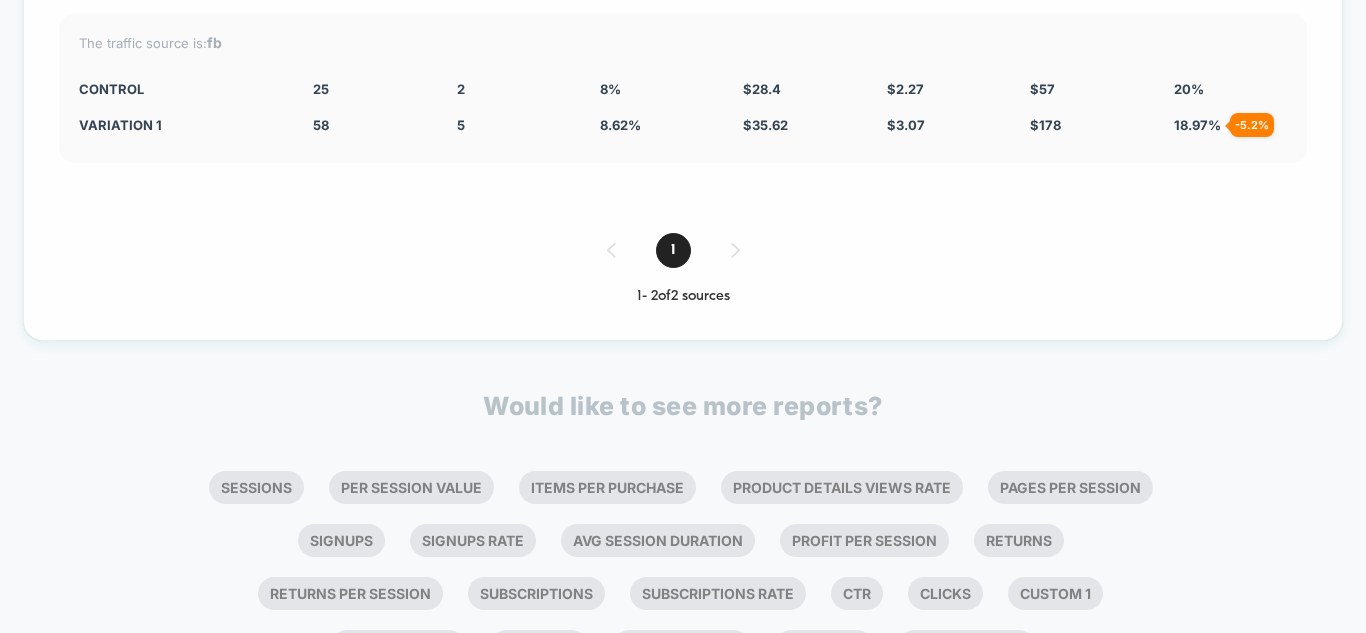click on "1" at bounding box center [683, 250] 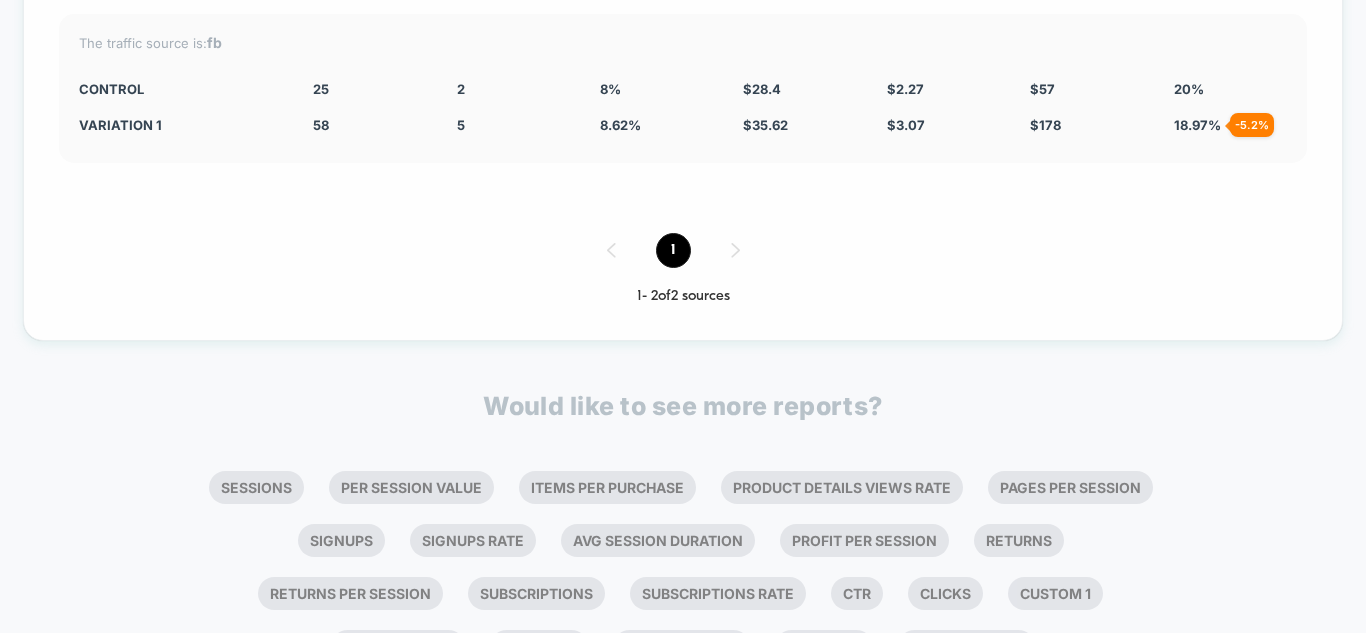 click on "1" at bounding box center [673, 250] 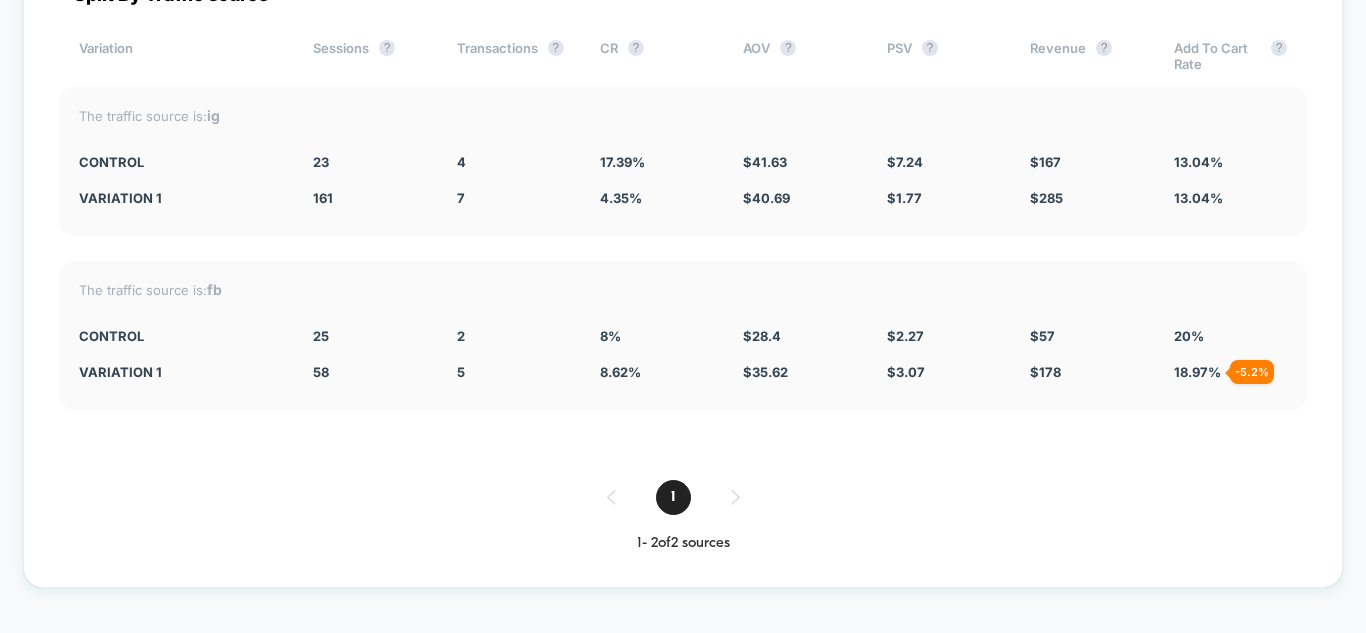 scroll, scrollTop: 5523, scrollLeft: 0, axis: vertical 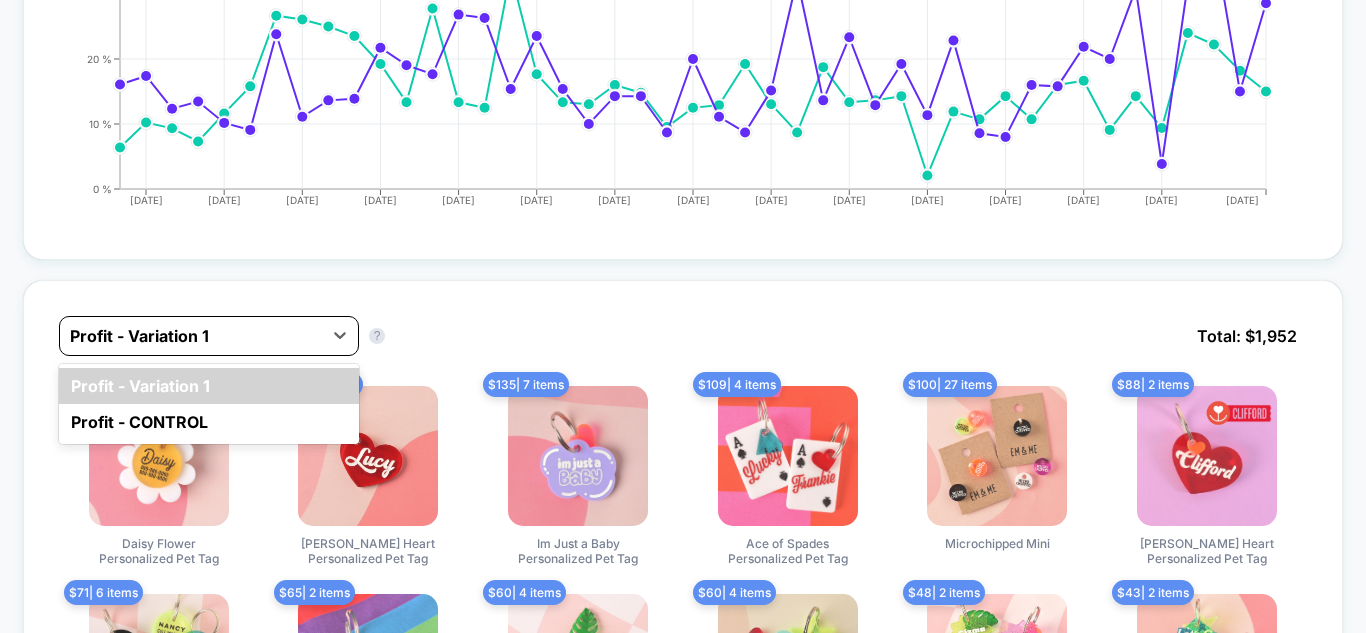 click at bounding box center (191, 336) 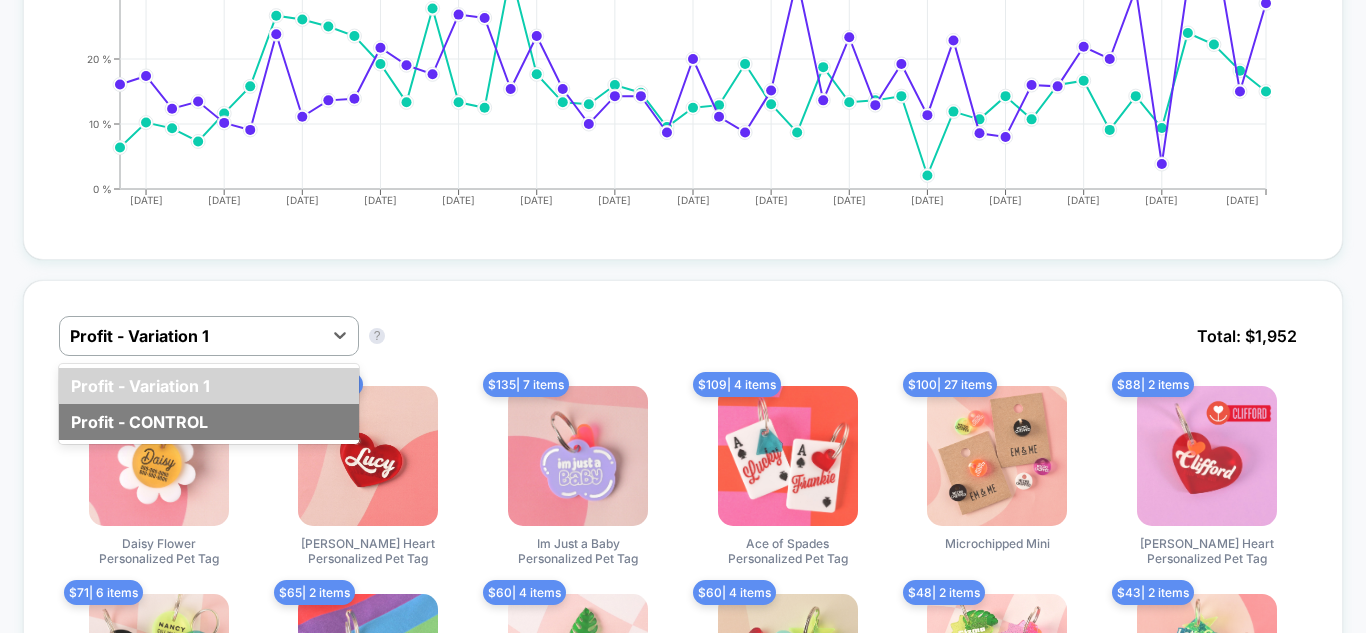 click on "Profit   - CONTROL" at bounding box center (209, 422) 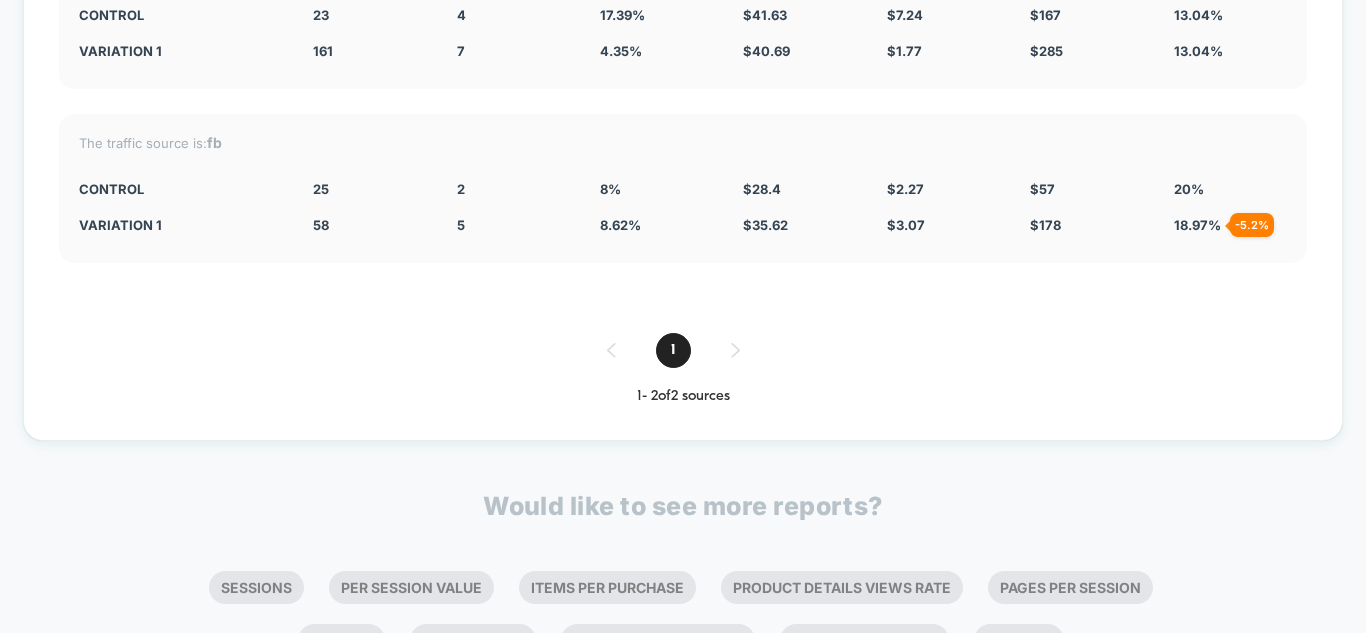 scroll, scrollTop: 6023, scrollLeft: 0, axis: vertical 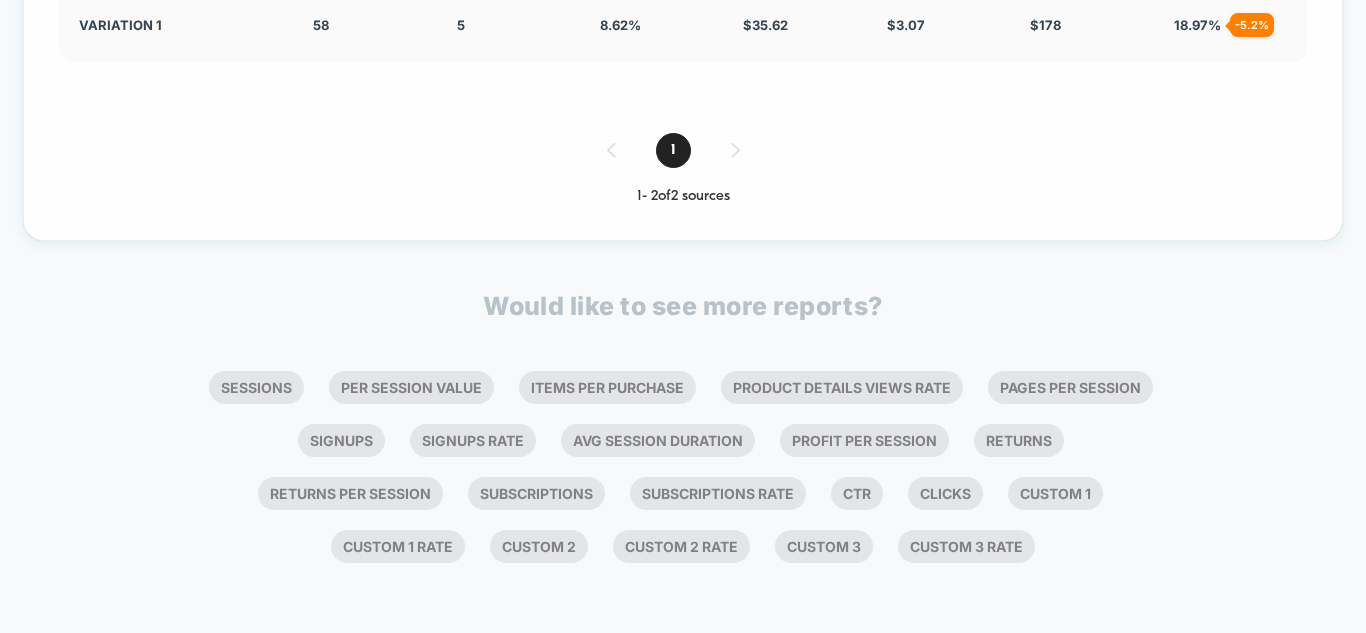 click on "The traffic source is:  fb CONTROL 25 2 8 % $ 28.4 $ 2.27 $ 57 20 % Variation 1 58 + 132 % 5 + 7.8 % 8.62 % + 7.8 % $ 35.62 + 25.4 % $ 3.07 + 35.2 % $ 178 + 35.2 % 18.97 % - 5.2 %" at bounding box center (683, -12) 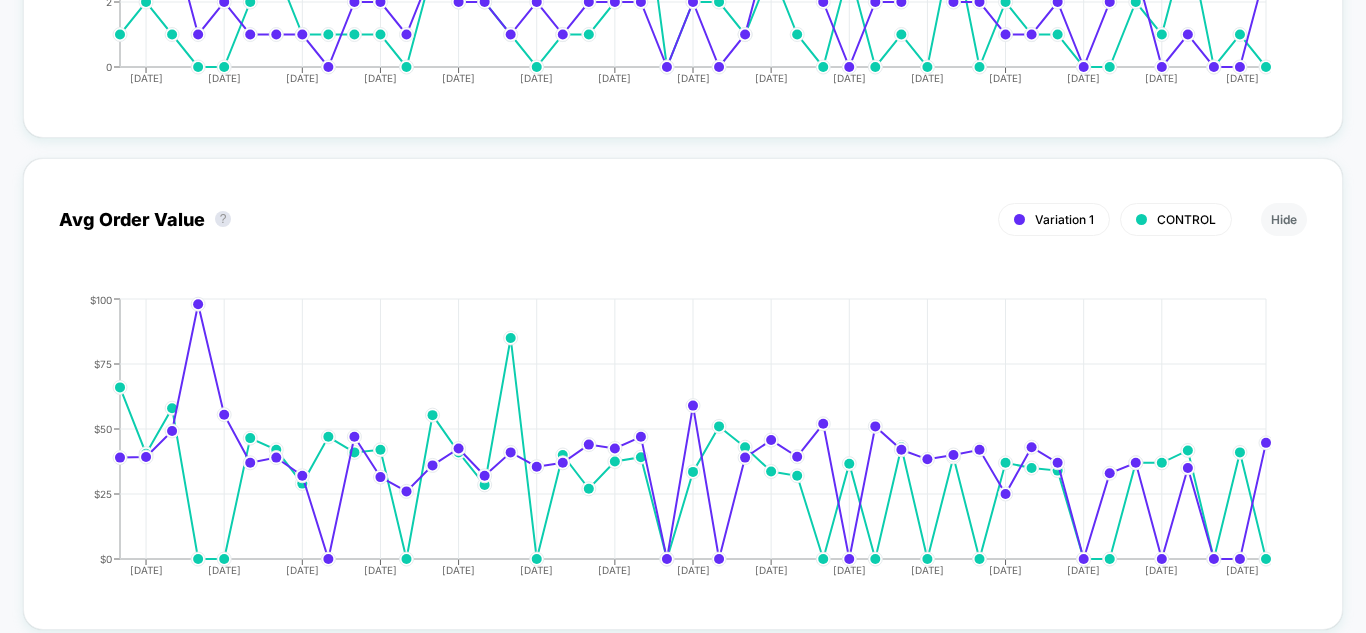 scroll, scrollTop: 3023, scrollLeft: 0, axis: vertical 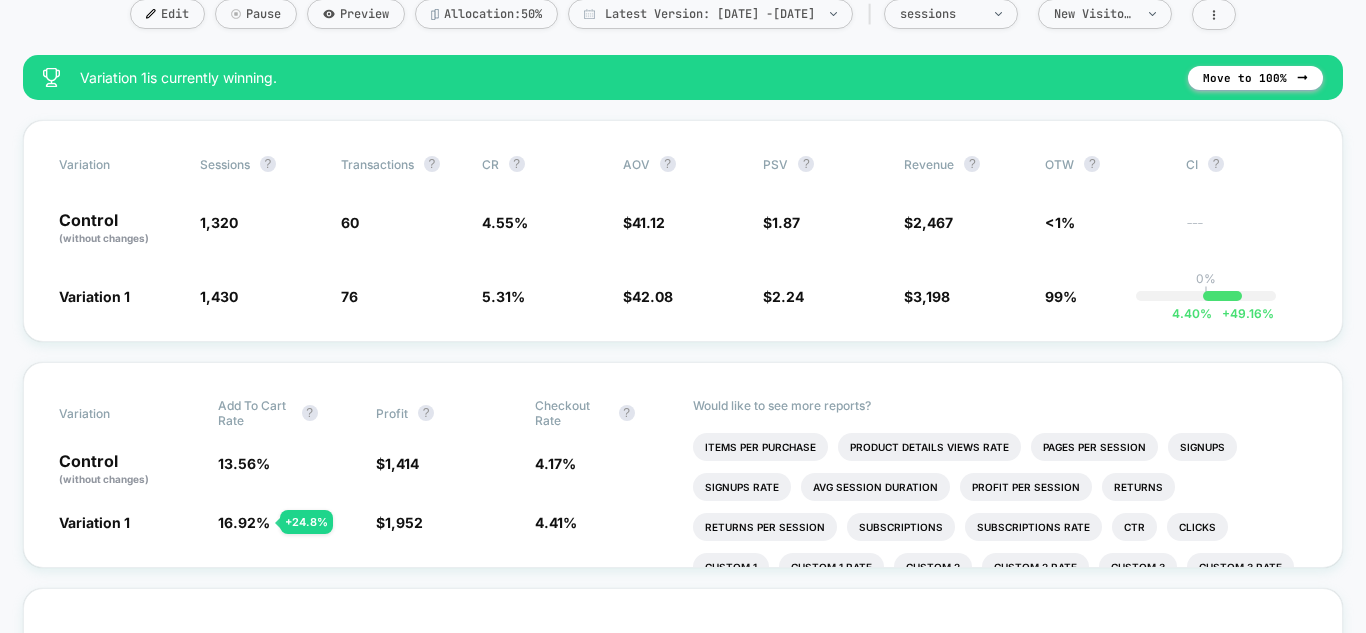 click on "< Back to all live experiences  [PDP] Move the Review Count and Rating, Product Name, and Price above the Product Thumbnail LIVE Click to edit experience details + Add more info Start date: 19/05/2025 (Last edit 19/05/2025 by kamran.crolab@gmail.com) Pages: other Audience: All Visitors Device: mobile Edit Pause  Preview Allocation:  50% Latest Version:     May 19, 2025    -    Jul 3, 2025 |   sessions   New Visitors Variation 1  is currently winning. Move to 100%    Variation Sessions ? Transactions ? CR ? AOV ? PSV ? Revenue ? OTW ? CI ? Control (without changes) 1,320 60 4.55 % $ 41.12 $ 1.87 $ 2,467 <1% --- Variation 1 1,430 + 8.3 % 76 + 16.9 % 5.31 % + 16.9 % $ 42.08 + 2.3 % $ 2.24 + 19.7 % $ 3,198 + 19.7 % 99% 0% | 4.40 % + 49.16 % Variation Add To Cart Rate ? Profit ? Checkout Rate ? Control (without changes) 13.56 % $ 1,414 4.17 % Variation 1 16.92 % + 24.8 % $ 1,952 + 27.4 % 4.41 % + 5.7 % Would like to see more reports? Items Per Purchase Product Details Views Rate Pages Per Session Signups Returns ?" at bounding box center (683, 3040) 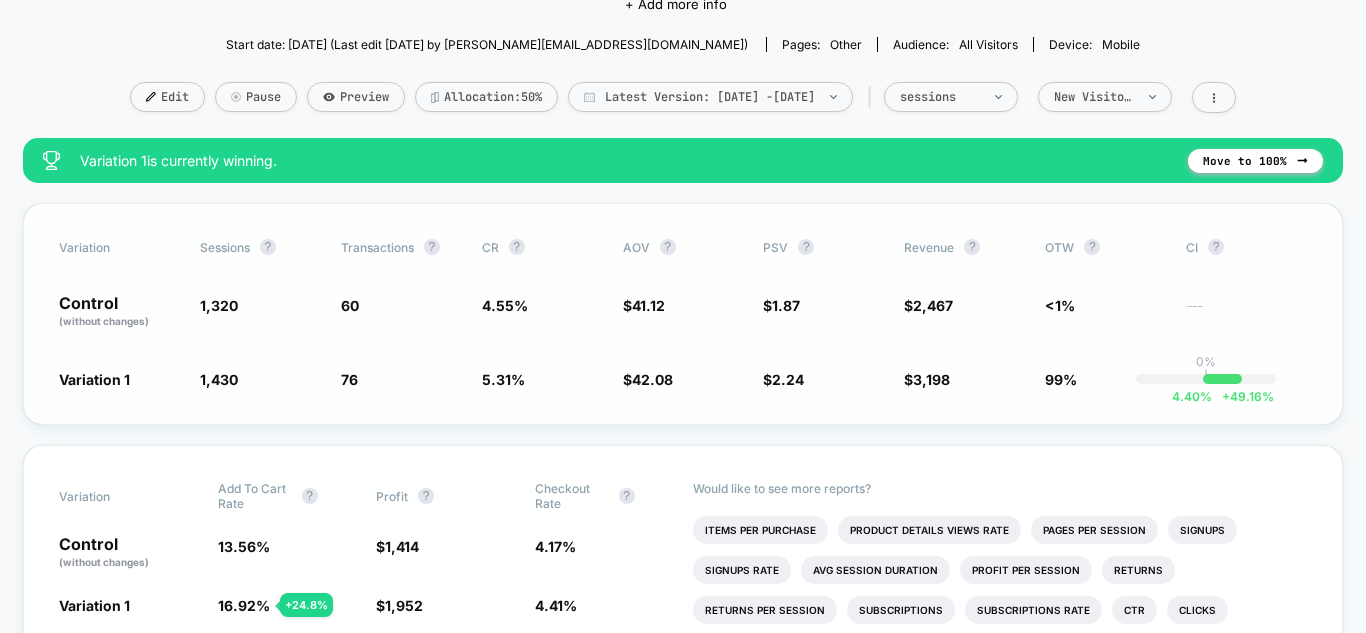 scroll, scrollTop: 0, scrollLeft: 0, axis: both 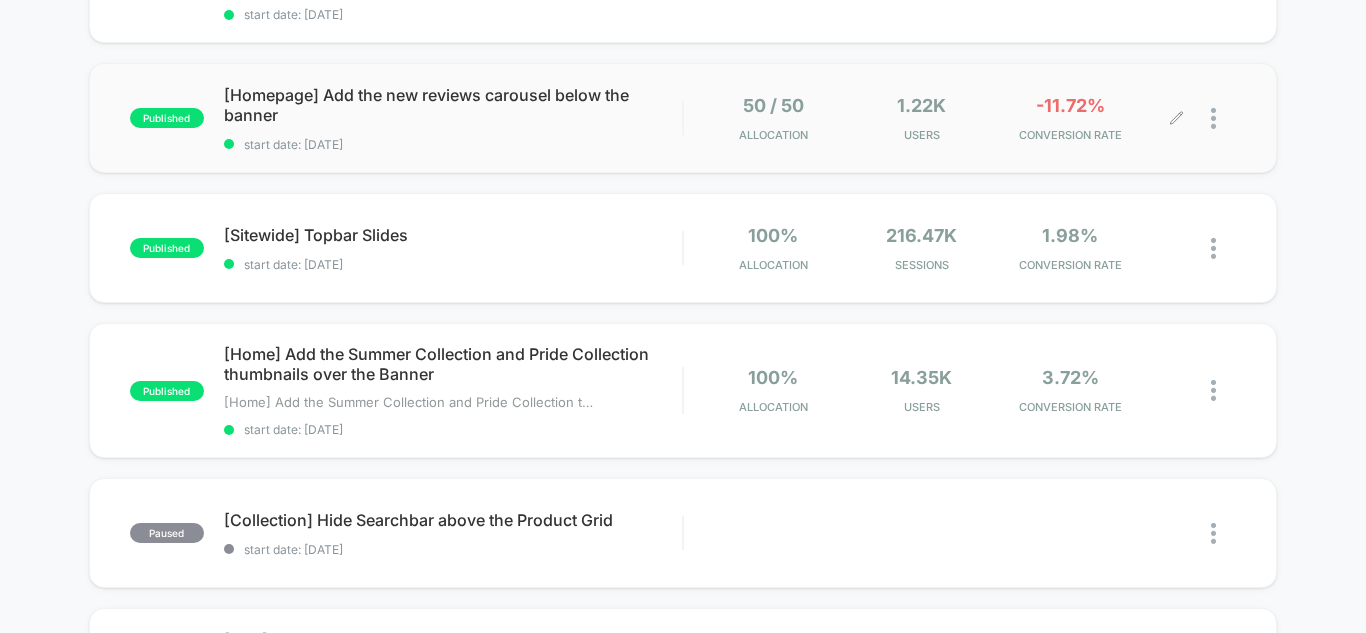 click on "-11.72%" at bounding box center (1070, 105) 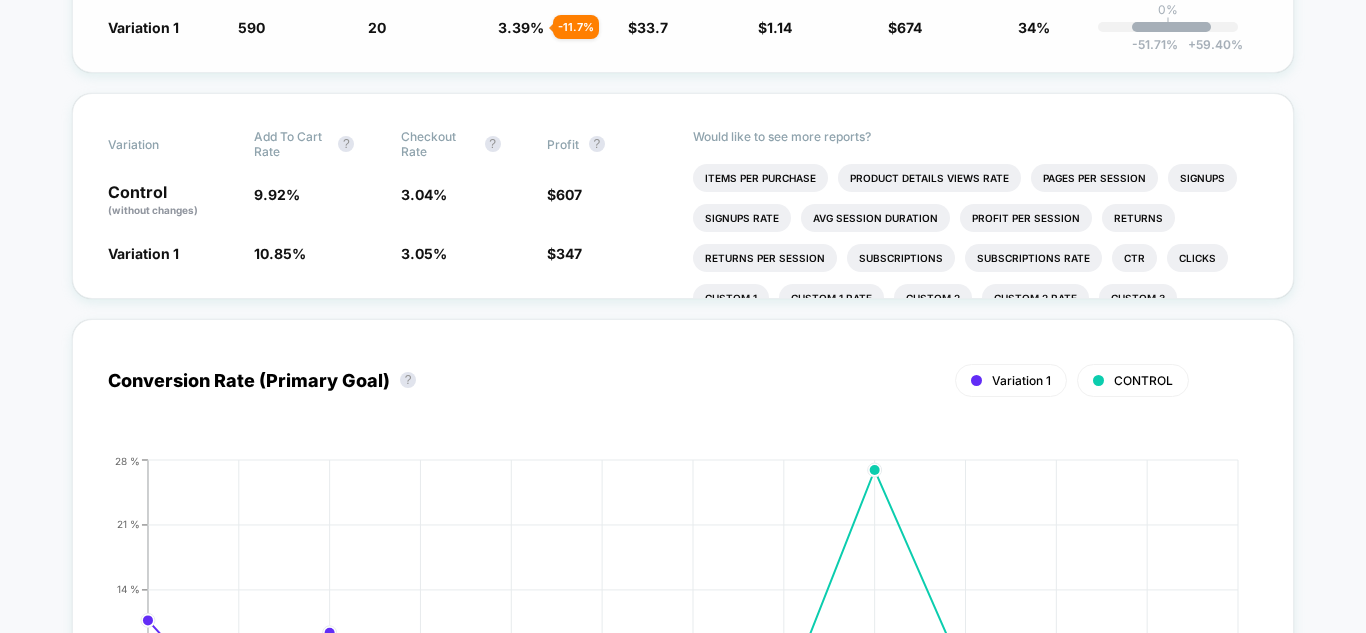 scroll, scrollTop: 600, scrollLeft: 0, axis: vertical 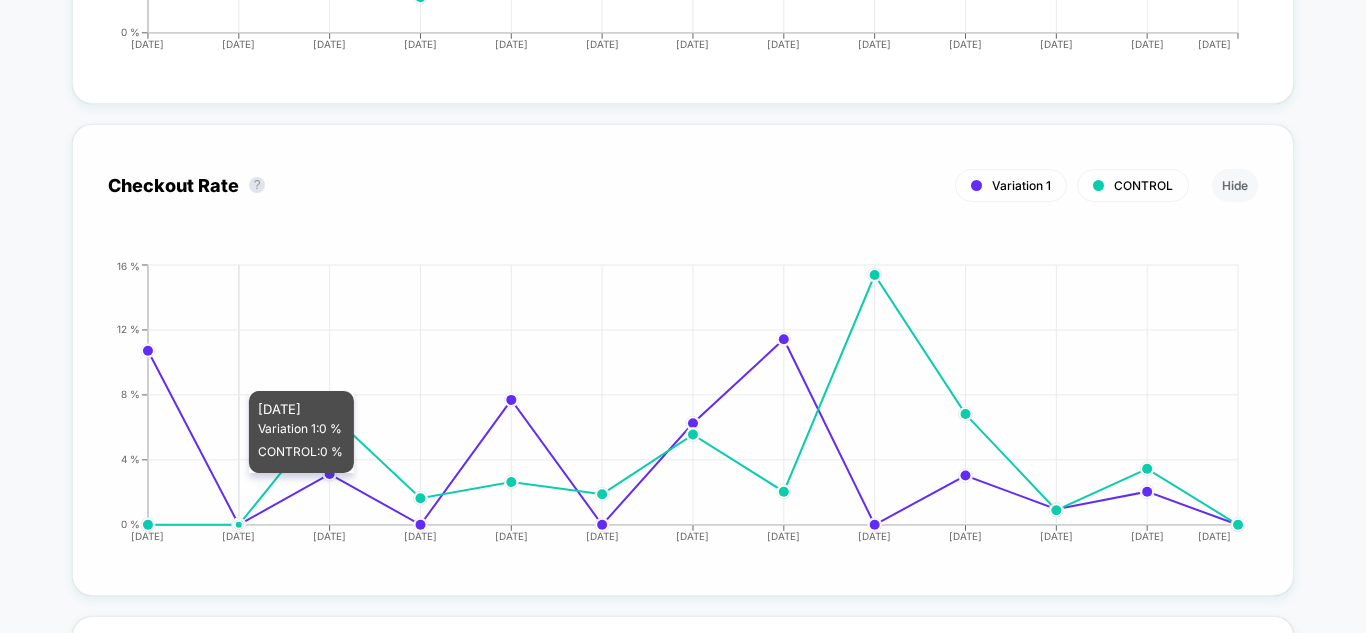 click on "[DATE] [DATE] [DATE] [DATE] [DATE] [DATE] [DATE] [DATE] [DATE] [DATE] [DATE] [DATE] [DATE] 0 % 4 % 8 % 12 % 16 %" 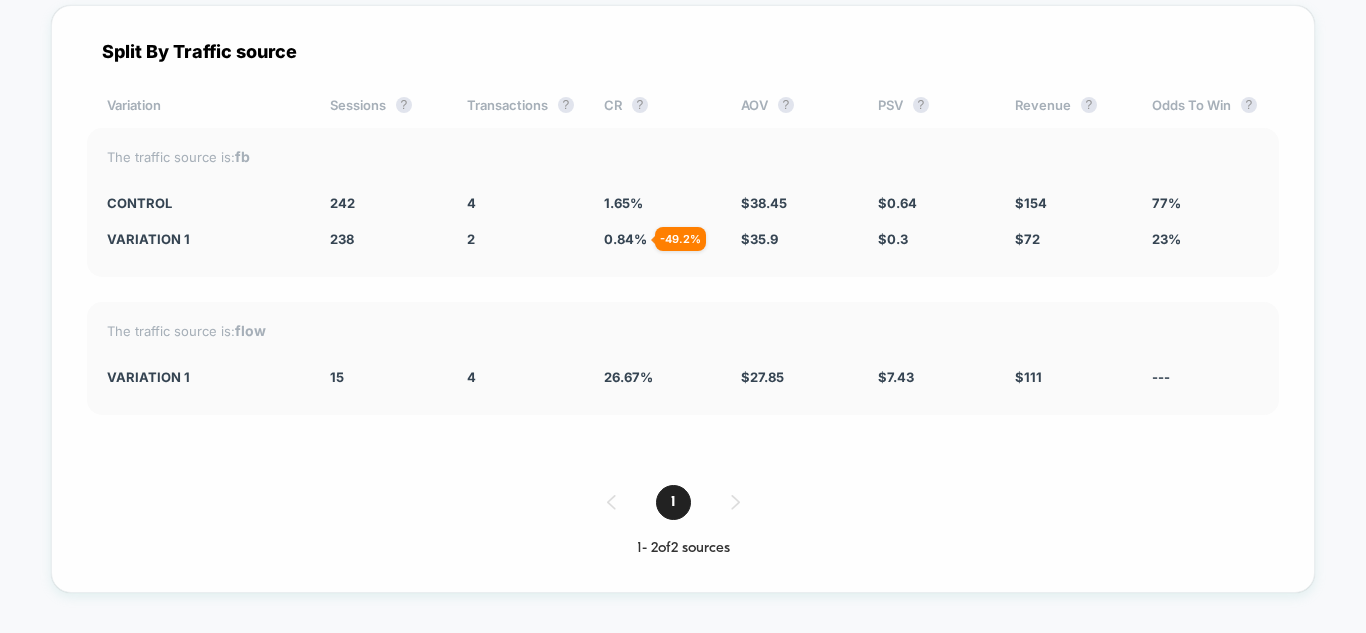 scroll, scrollTop: 5541, scrollLeft: 0, axis: vertical 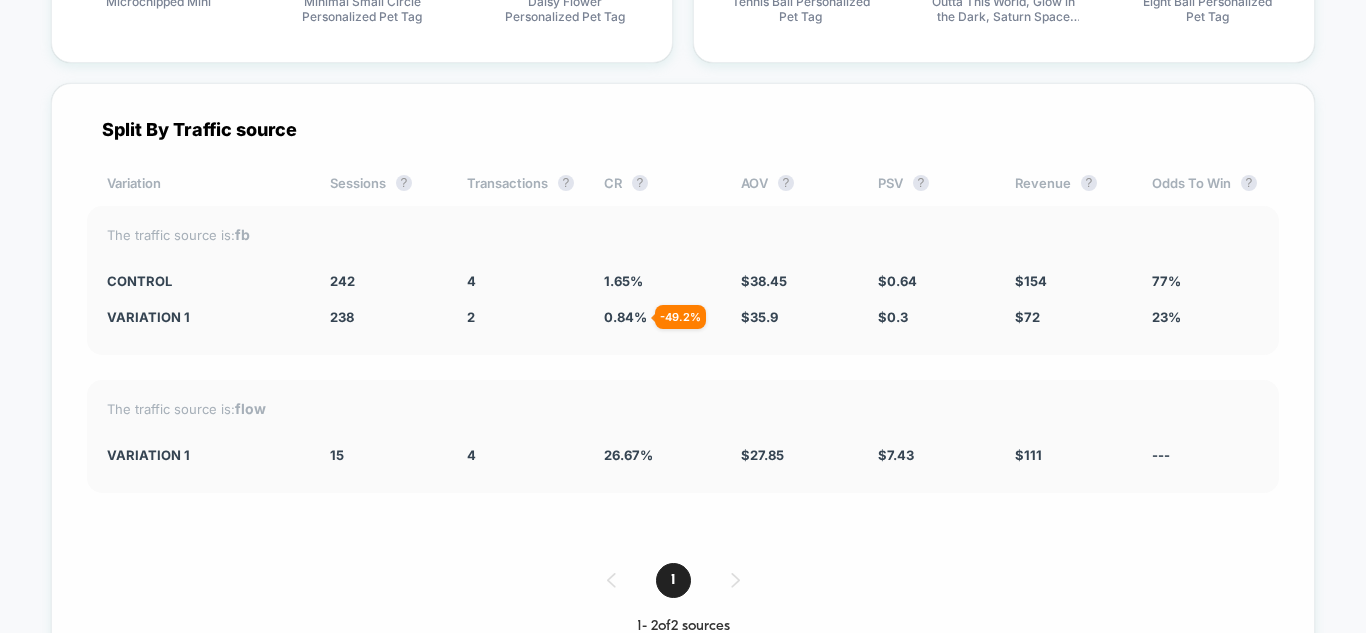 drag, startPoint x: 309, startPoint y: 235, endPoint x: 403, endPoint y: 244, distance: 94.42987 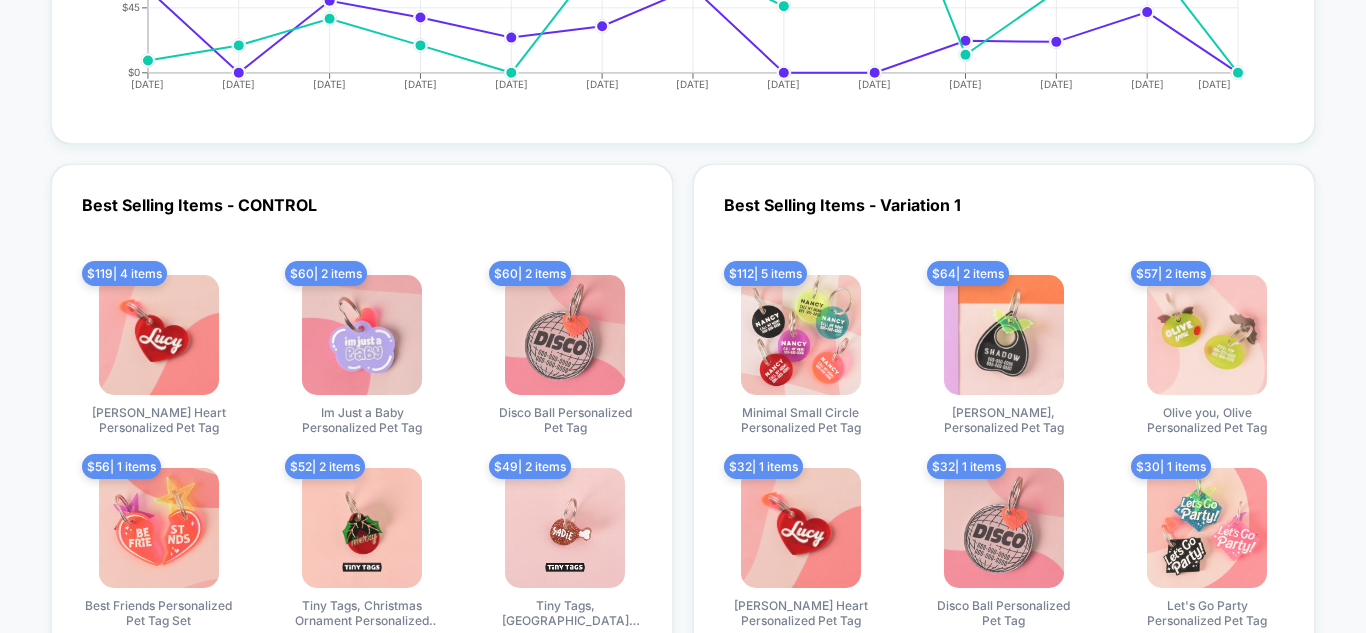 scroll, scrollTop: 4741, scrollLeft: 0, axis: vertical 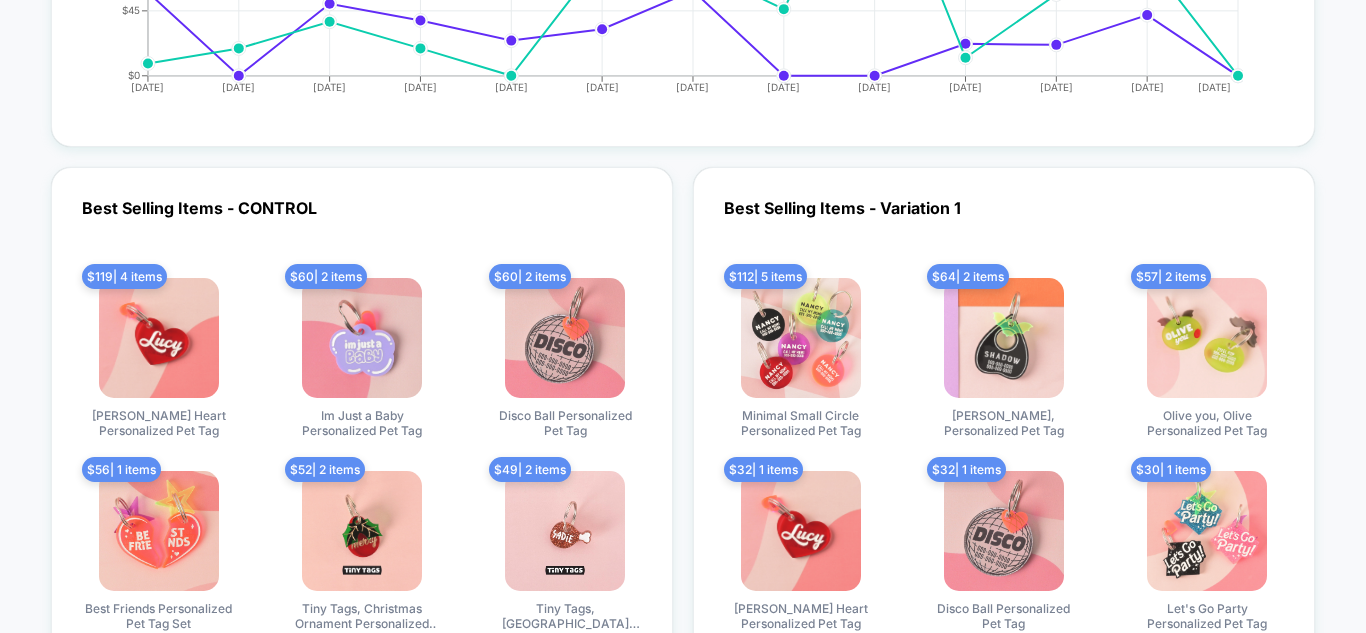 click at bounding box center [159, 338] 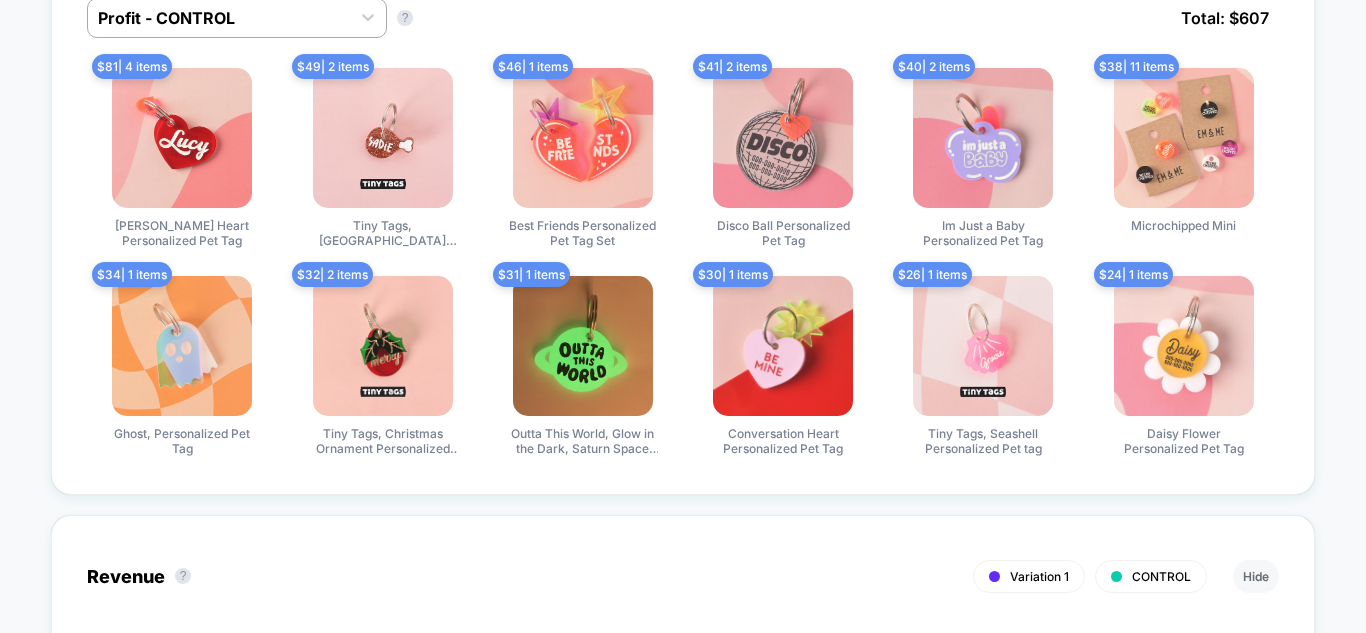 scroll, scrollTop: 1041, scrollLeft: 0, axis: vertical 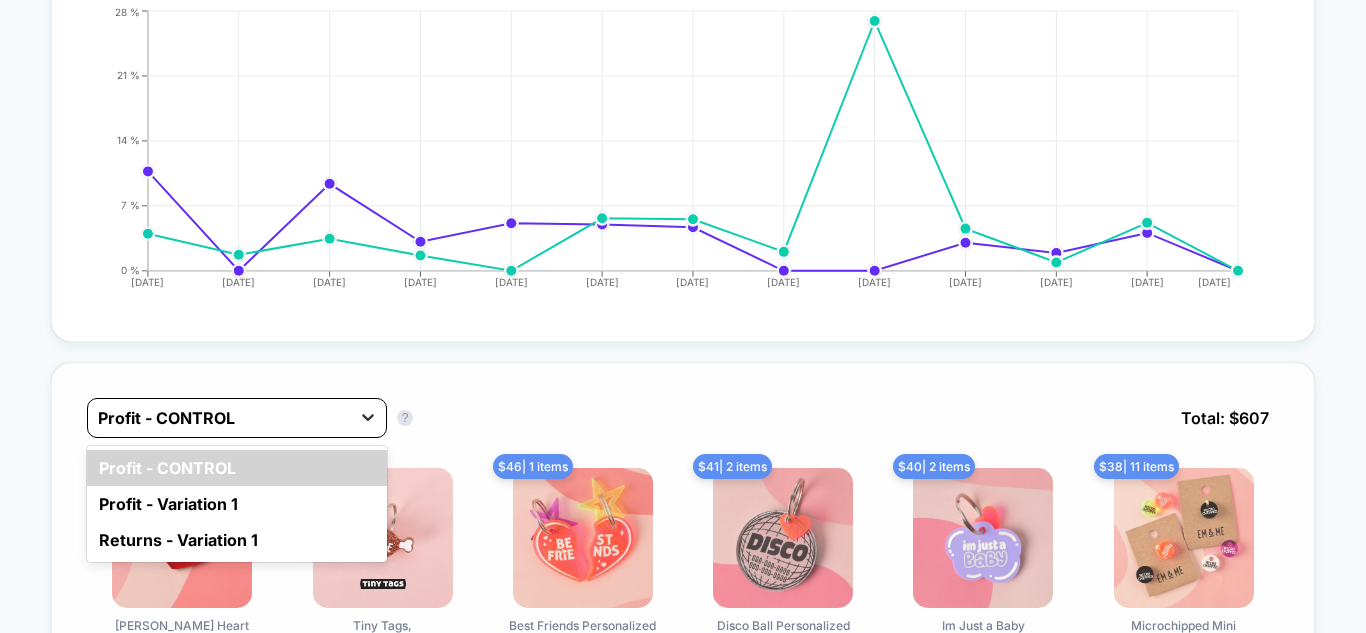 click 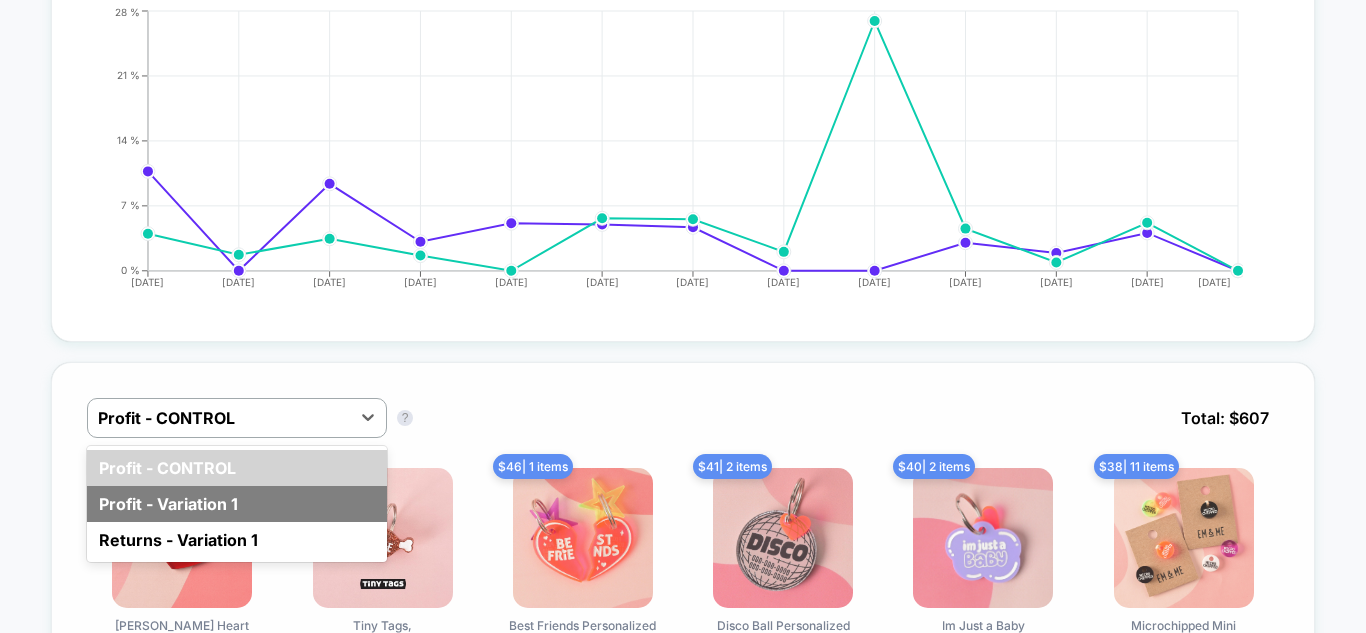 click on "Profit   - Variation 1" at bounding box center [237, 504] 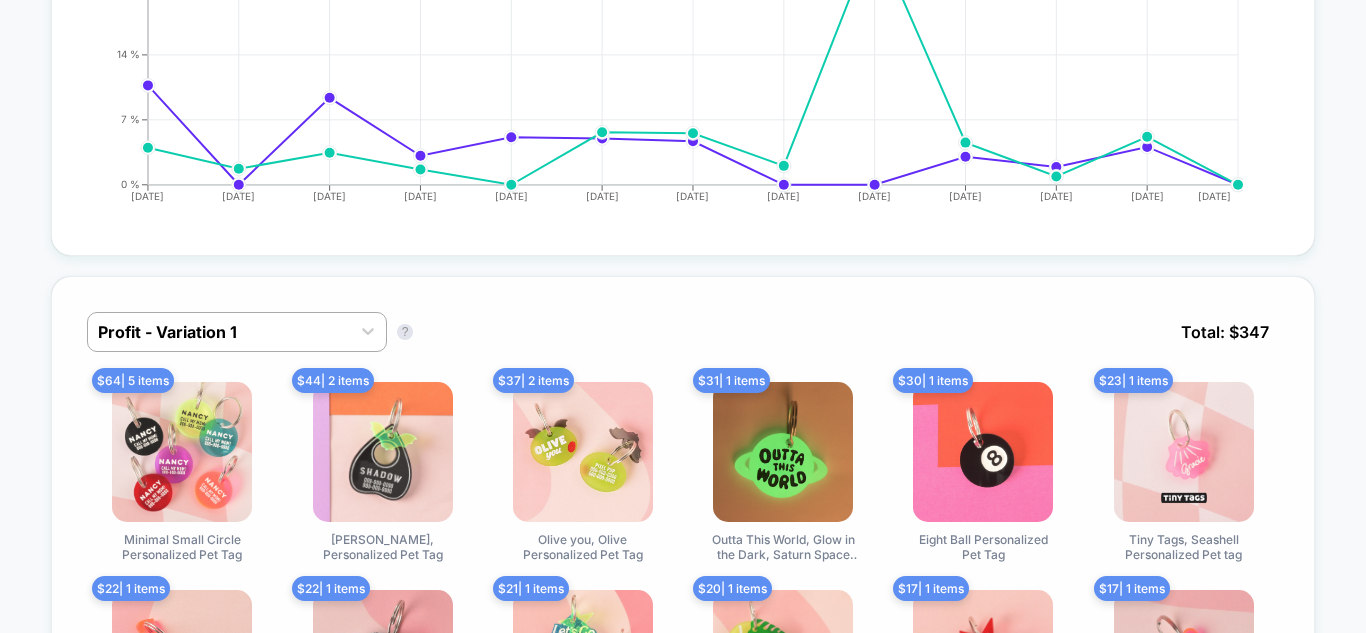 scroll, scrollTop: 1141, scrollLeft: 0, axis: vertical 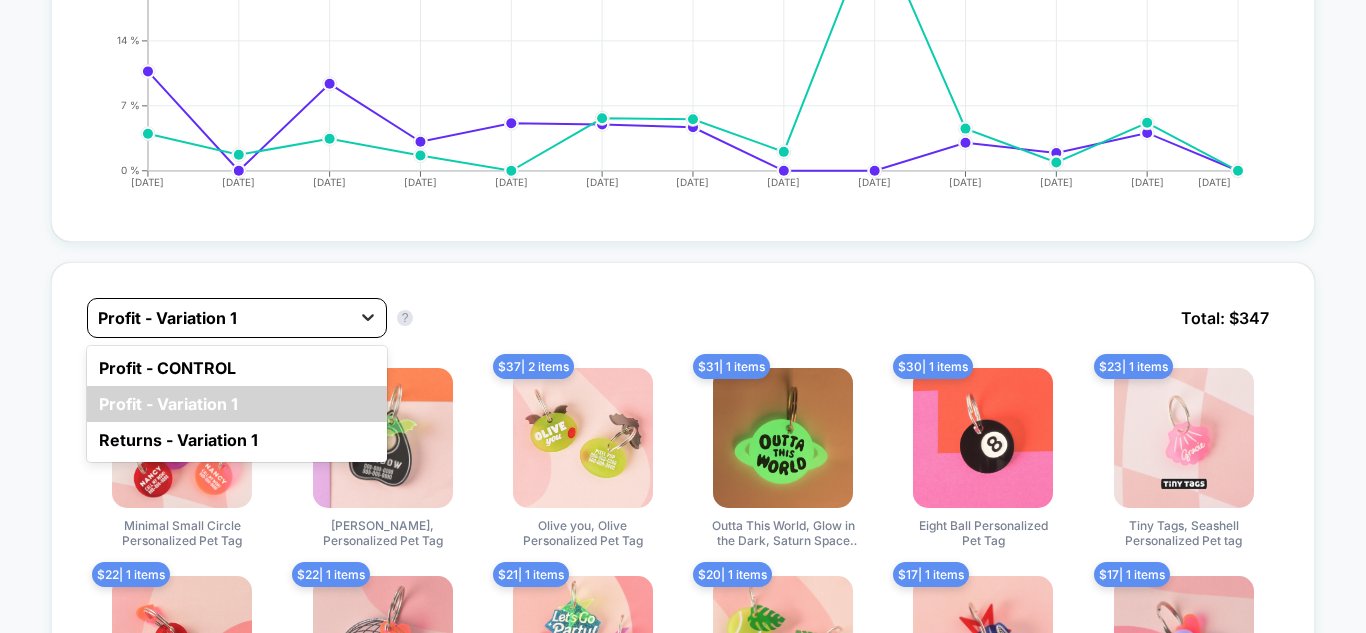 click 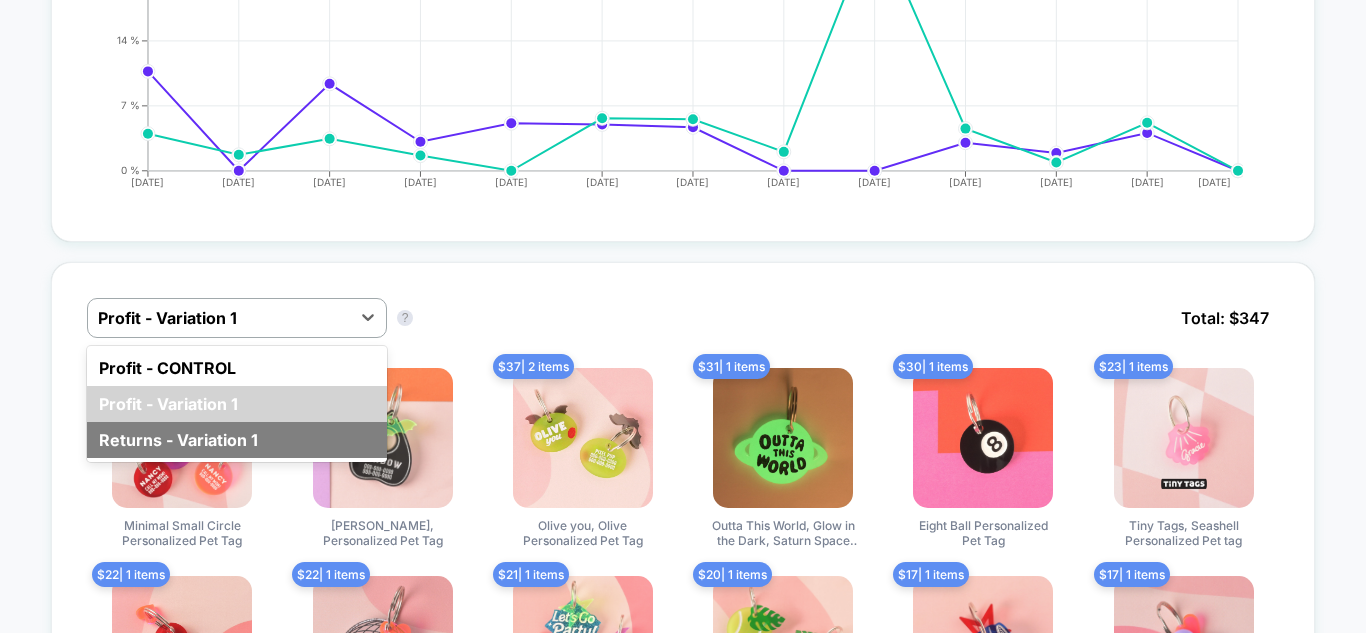 click on "Returns   - Variation 1" at bounding box center (237, 440) 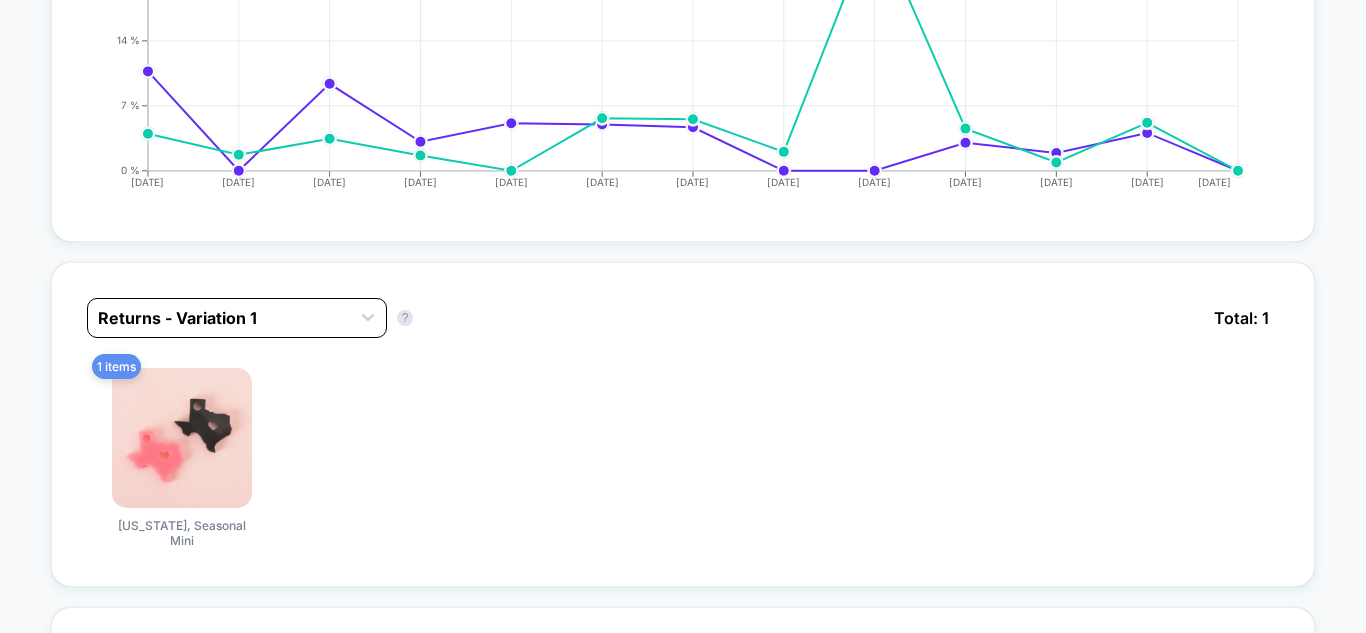 click at bounding box center (219, 318) 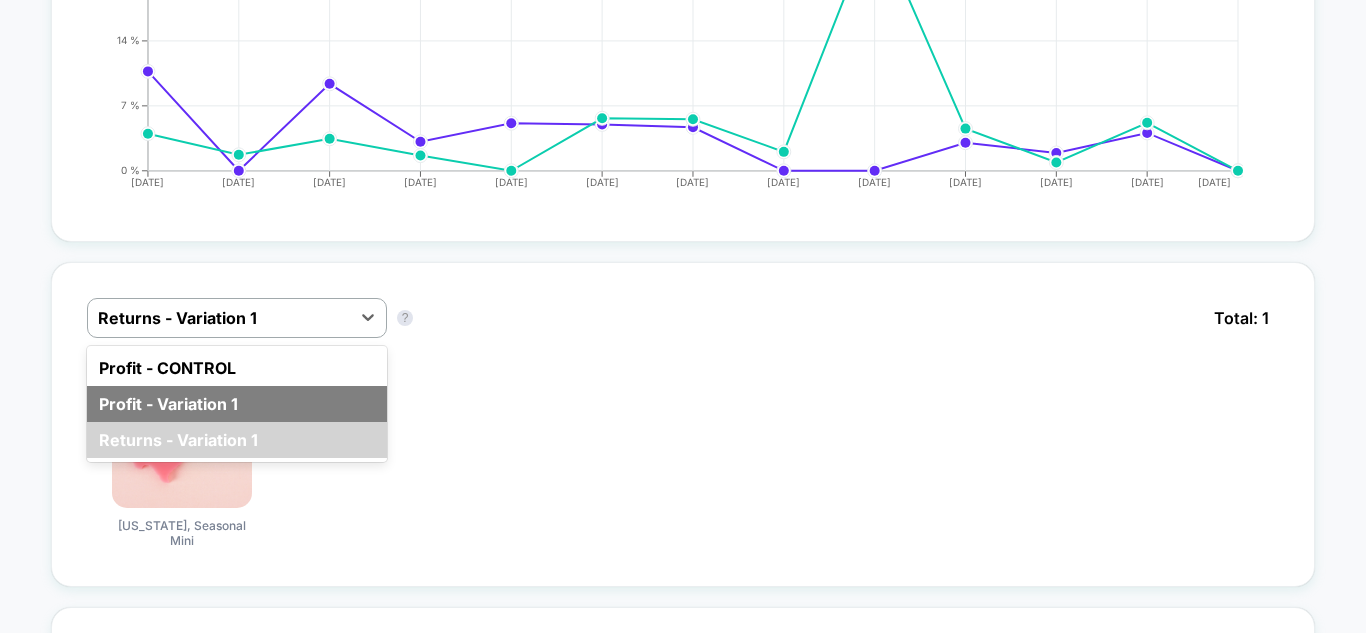 click on "Profit   - Variation 1" at bounding box center (237, 404) 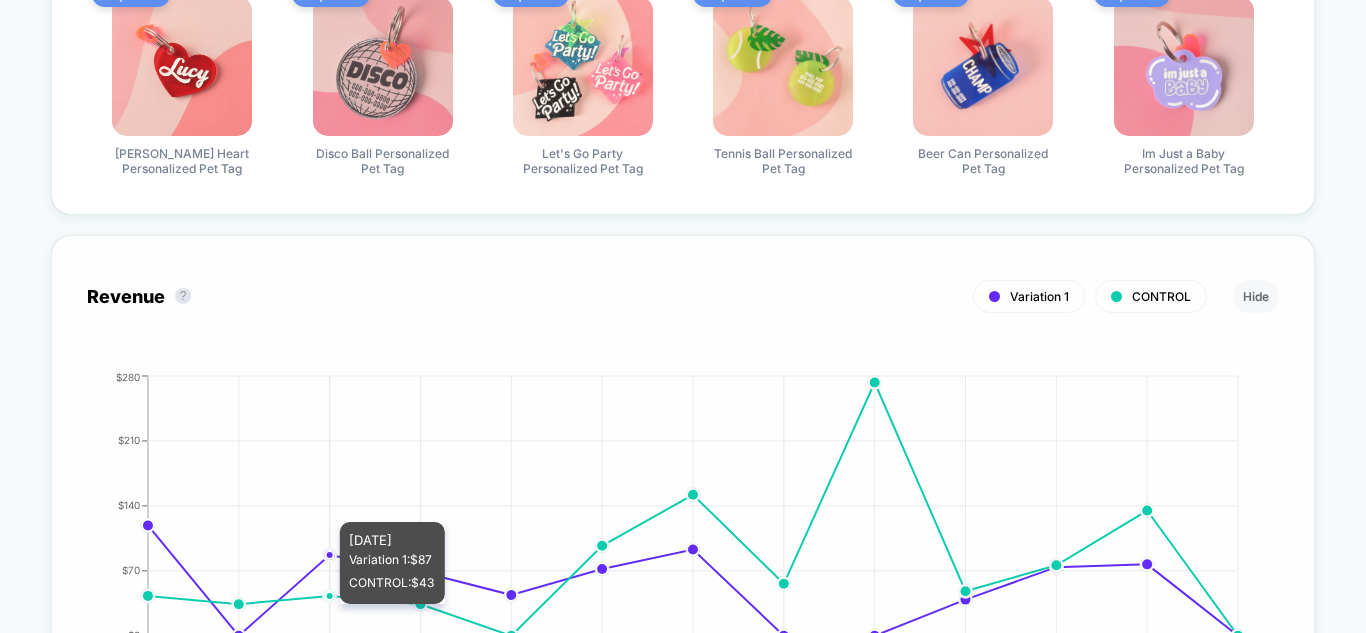 scroll, scrollTop: 1841, scrollLeft: 0, axis: vertical 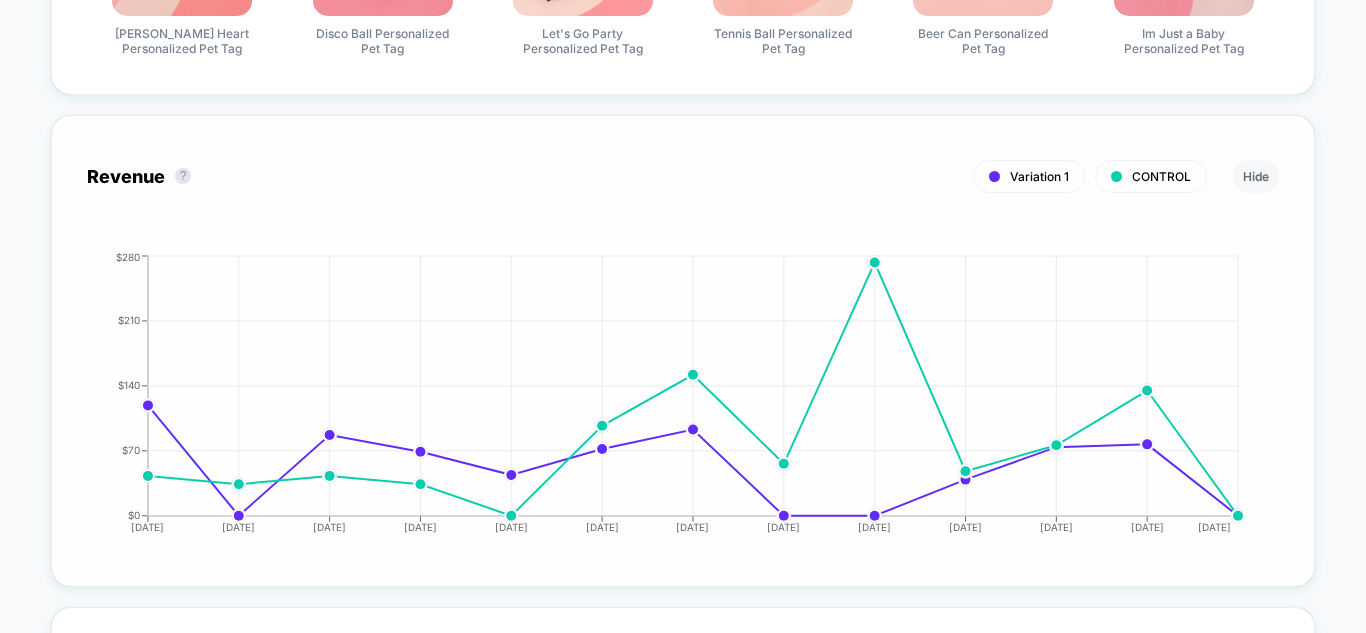 click on "CONTROL" at bounding box center (1161, 176) 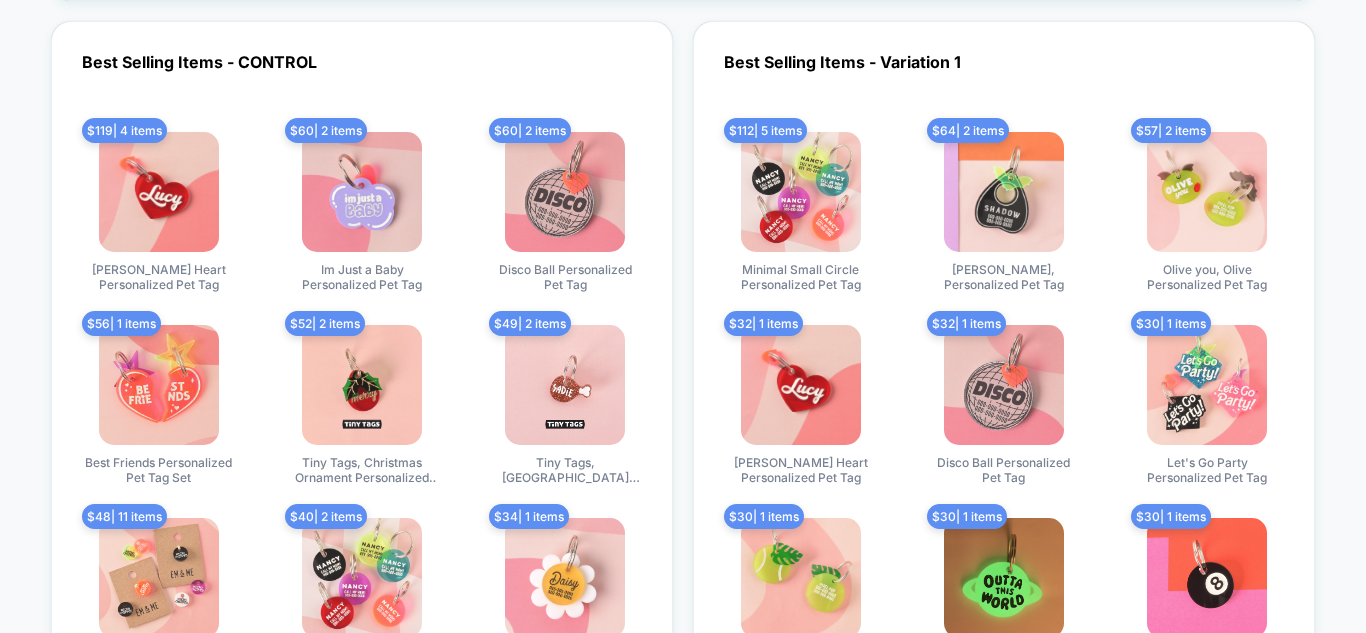 scroll, scrollTop: 4841, scrollLeft: 0, axis: vertical 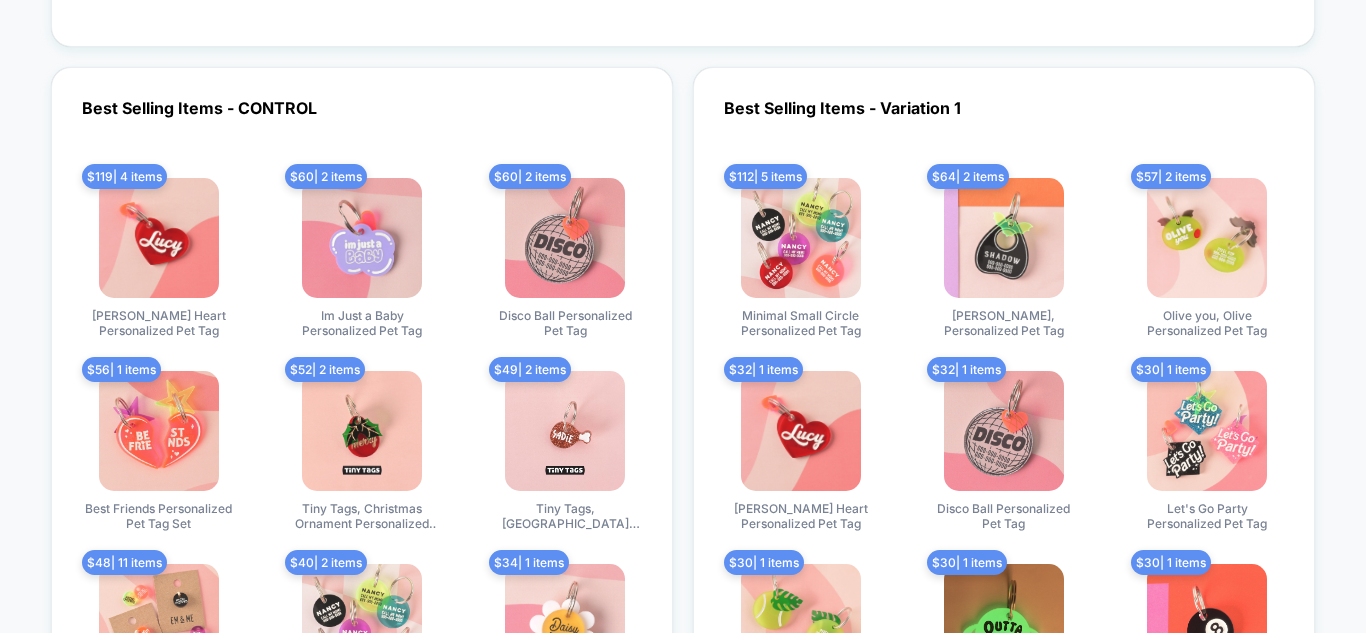 click at bounding box center [801, 238] 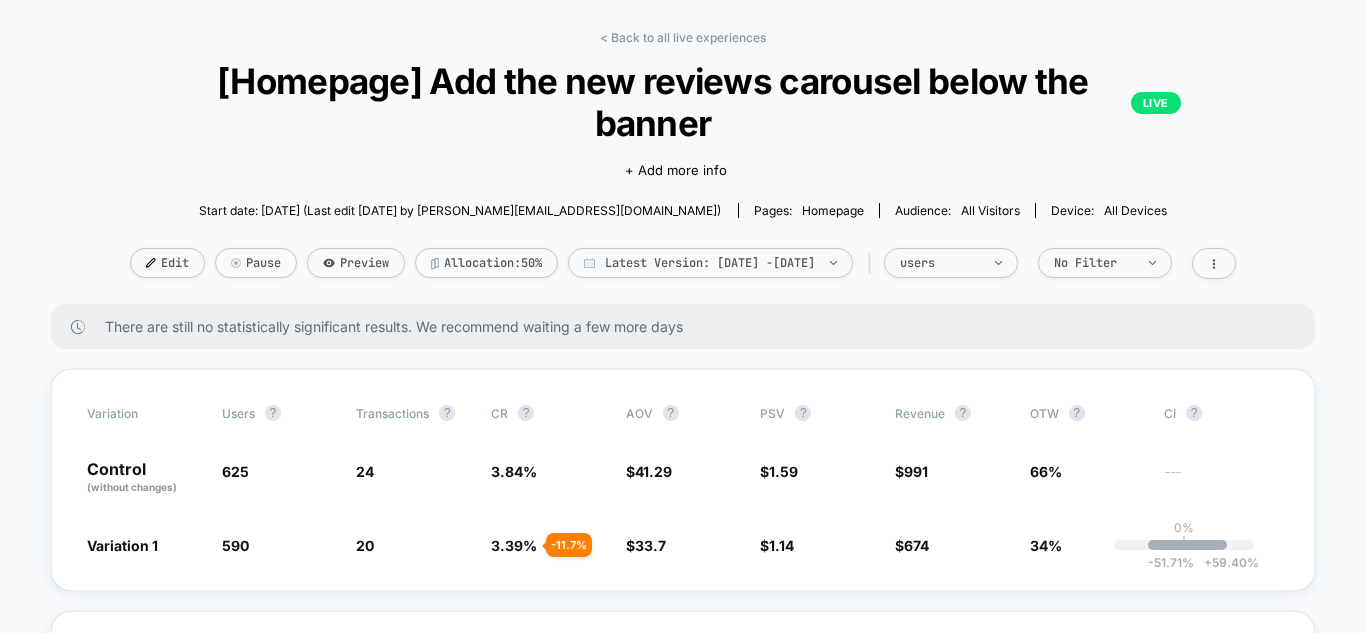 scroll, scrollTop: 0, scrollLeft: 0, axis: both 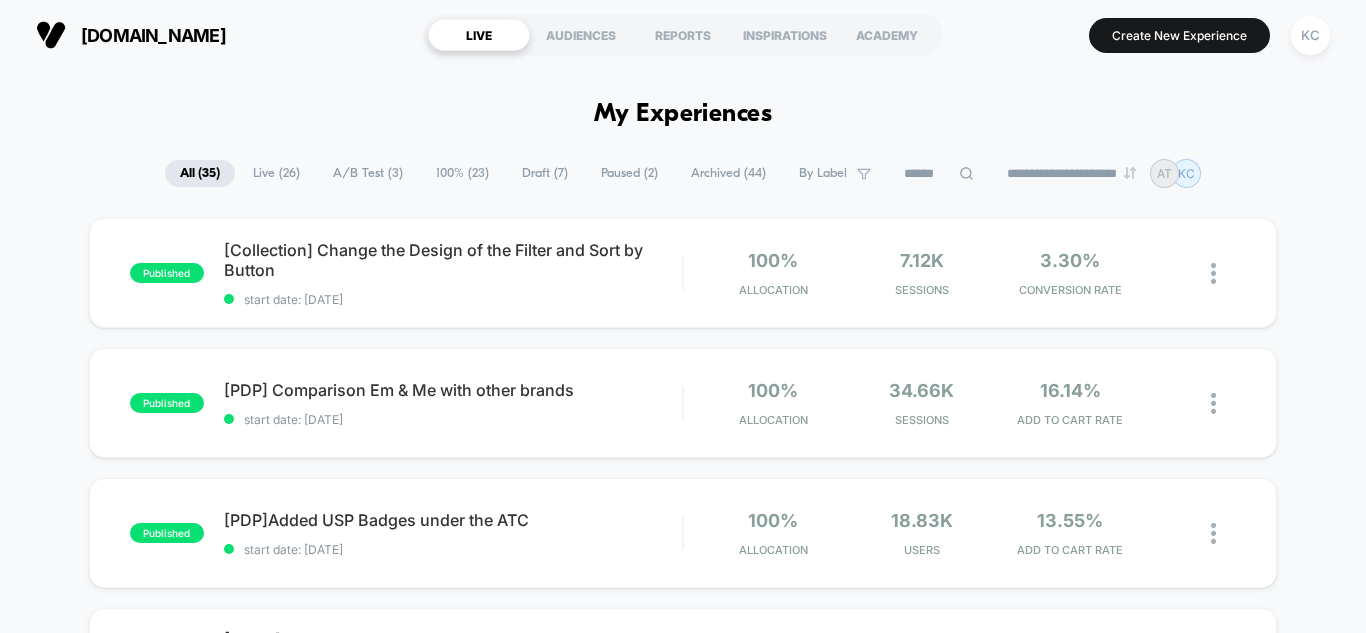 click on "published [Collection] Change the Design of the Filter and Sort by Button start date: [DATE] 100% Allocation 7.12k Sessions 3.30% CONVERSION RATE published [PDP] Comparison Em & Me with other brands start date: [DATE] 100% Allocation 34.66k Sessions 16.14% ADD TO CART RATE published [PDP]Added USP Badges under the ATC start date: [DATE] 100% Allocation 18.83k Users 13.55% ADD TO CART RATE published [Home]Added Spring Products above the collection section I have changed the Spring Products to [DATE] products according to the Events. [Home]Added Spring Products above the collection section I have added the Spring Products above the collection section. [Home]Added [DATE] Products above the collection section I have added the [DATE] Products above the collection section. Click to edit experience details start date: [DATE] 100% Allocation 71k Sessions 1.77% CONVERSION RATE published [Homepage] Add the new reviews carousel below the banner start date: [DATE] 50 / 50" at bounding box center [683, 1075] 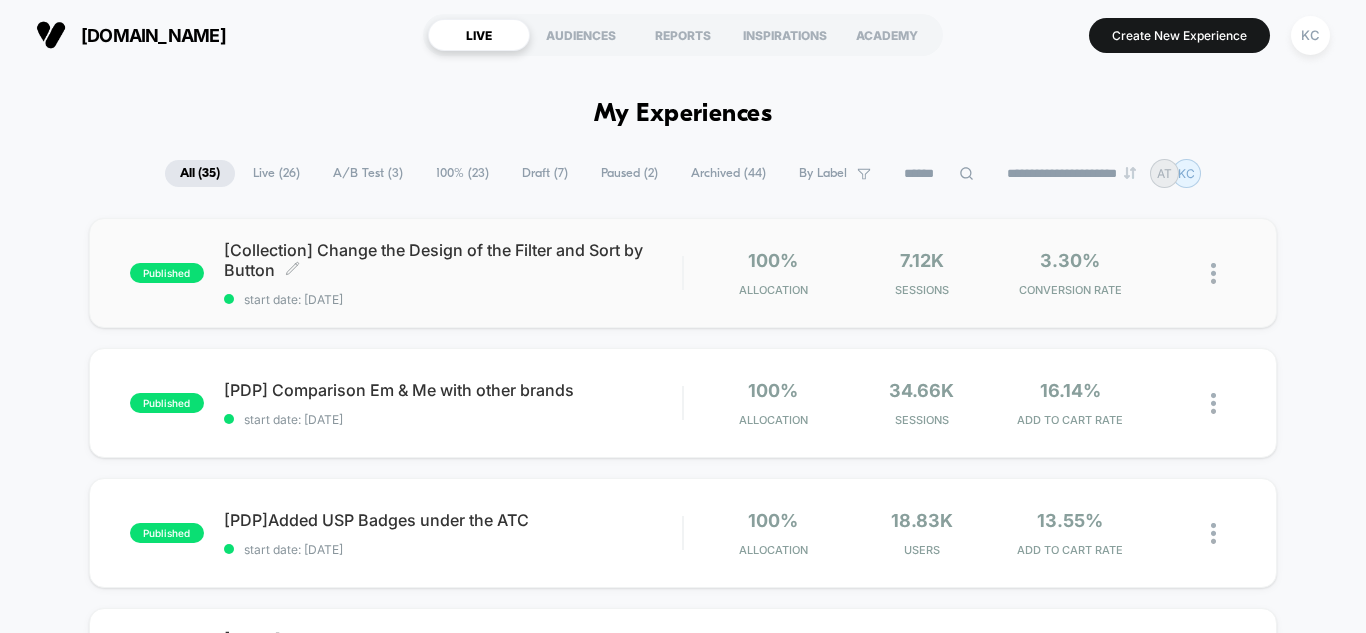 click on "[Collection] Change the Design of the Filter and Sort by Button Click to edit experience details" at bounding box center [453, 260] 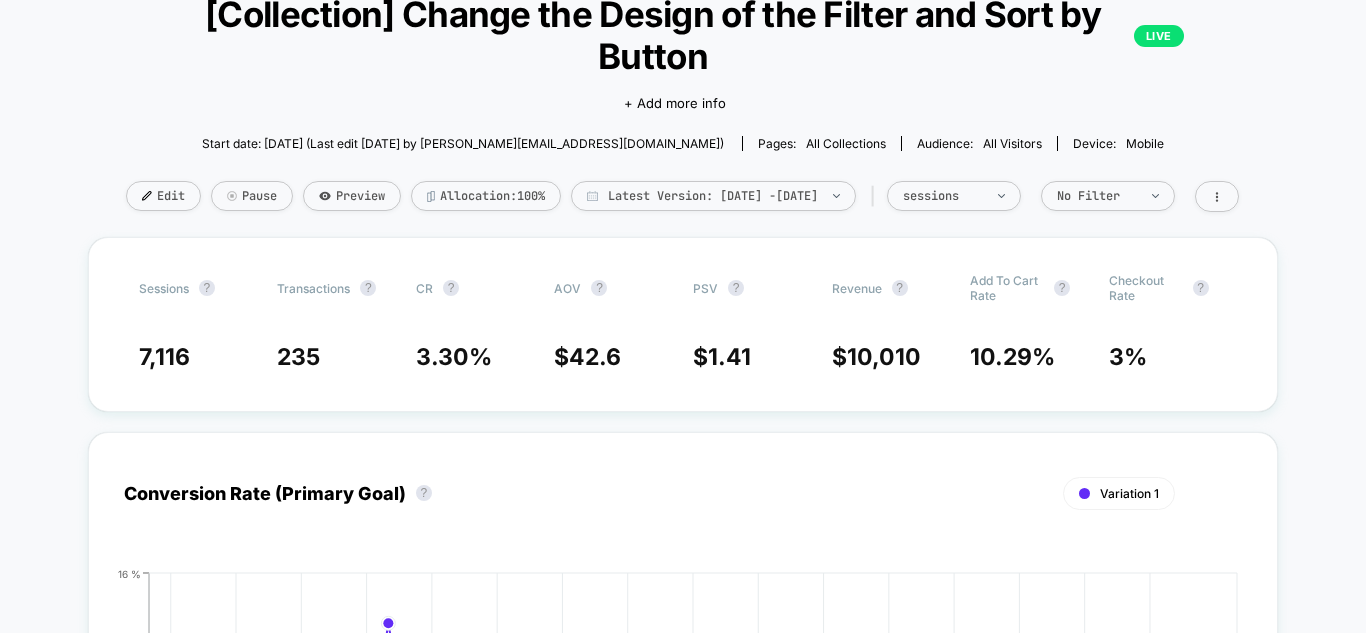 scroll, scrollTop: 200, scrollLeft: 0, axis: vertical 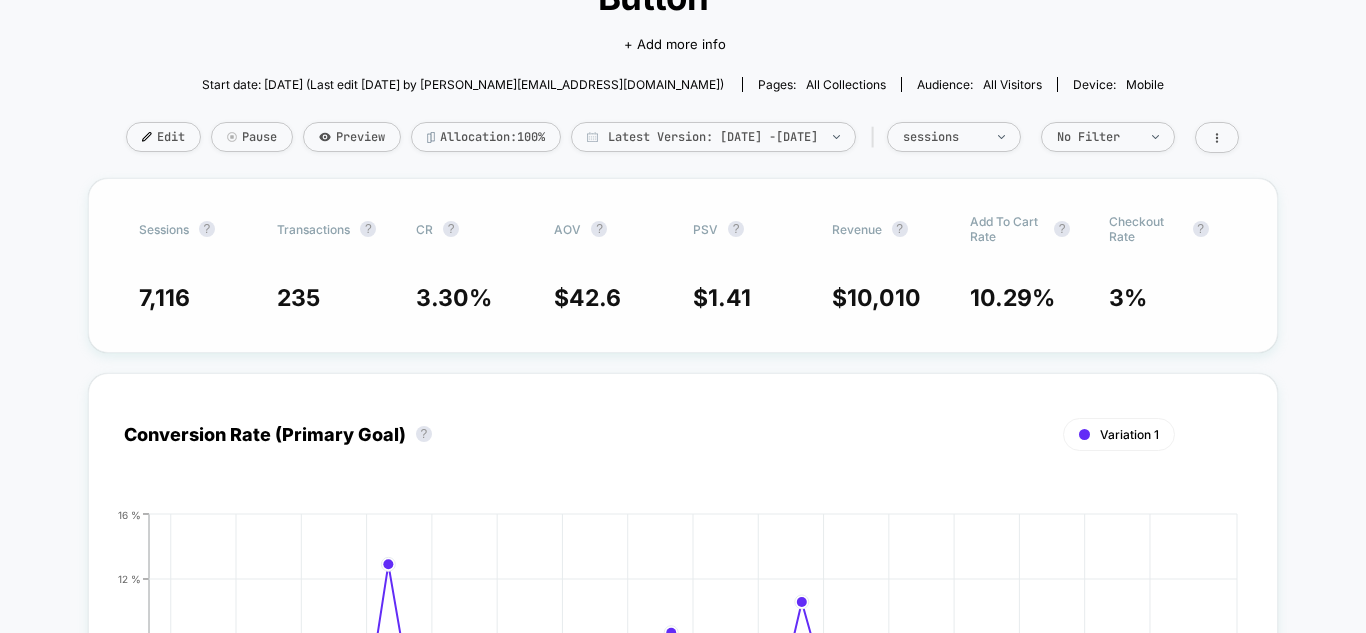 drag, startPoint x: 110, startPoint y: 248, endPoint x: 155, endPoint y: 253, distance: 45.276924 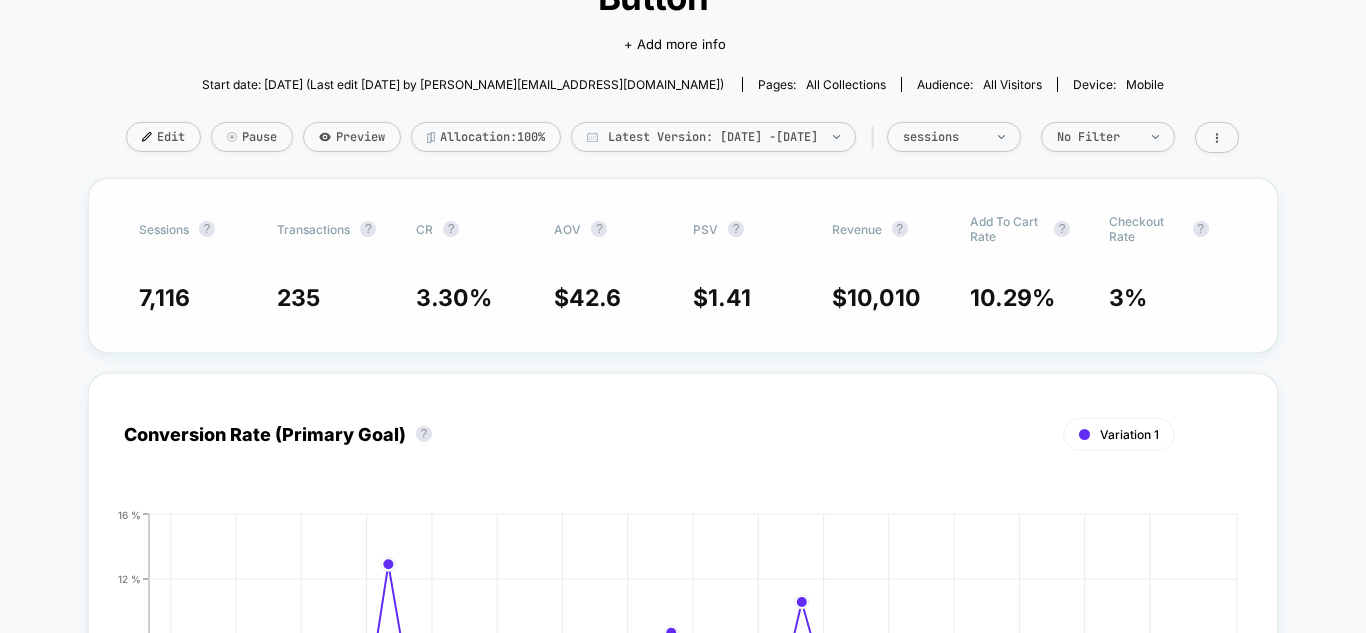 drag, startPoint x: 534, startPoint y: 259, endPoint x: 643, endPoint y: 265, distance: 109.165016 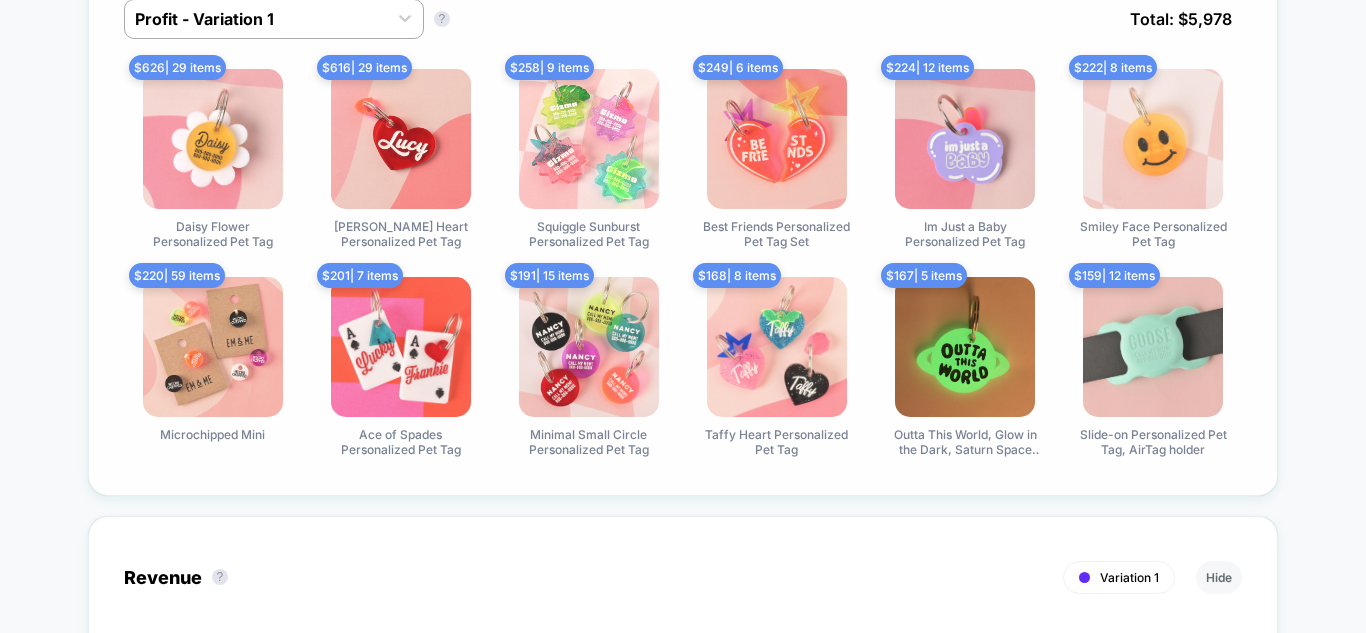 scroll, scrollTop: 1100, scrollLeft: 0, axis: vertical 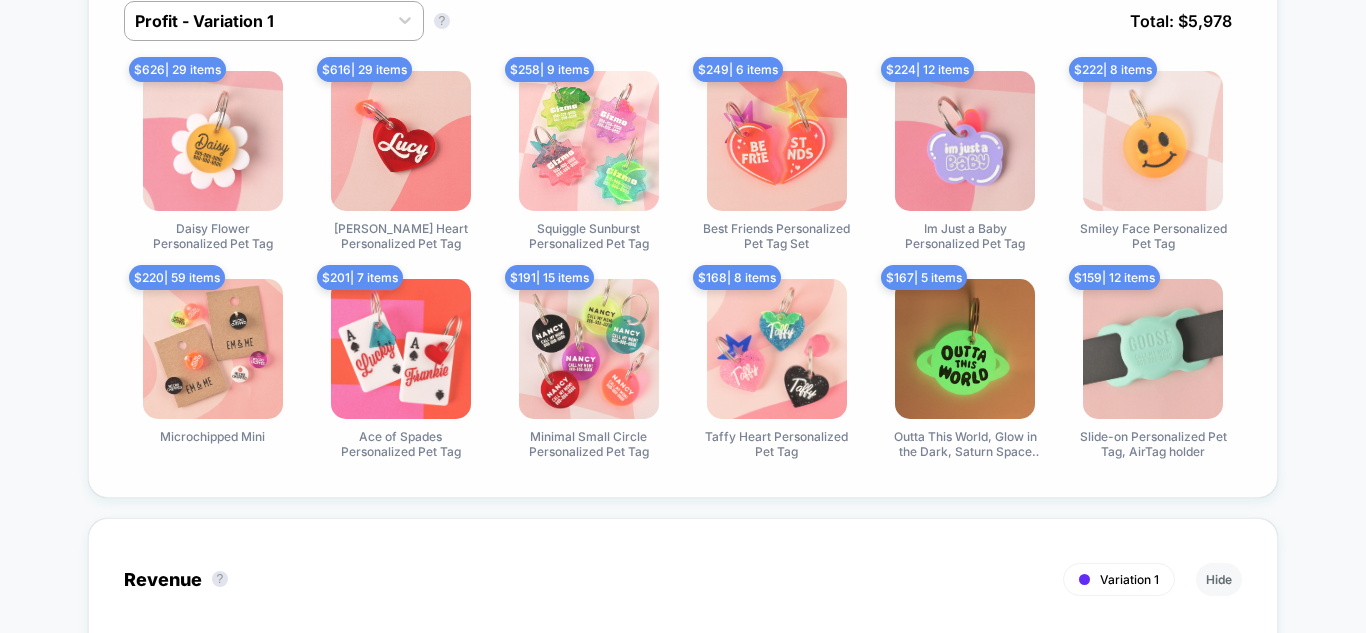 click at bounding box center [213, 349] 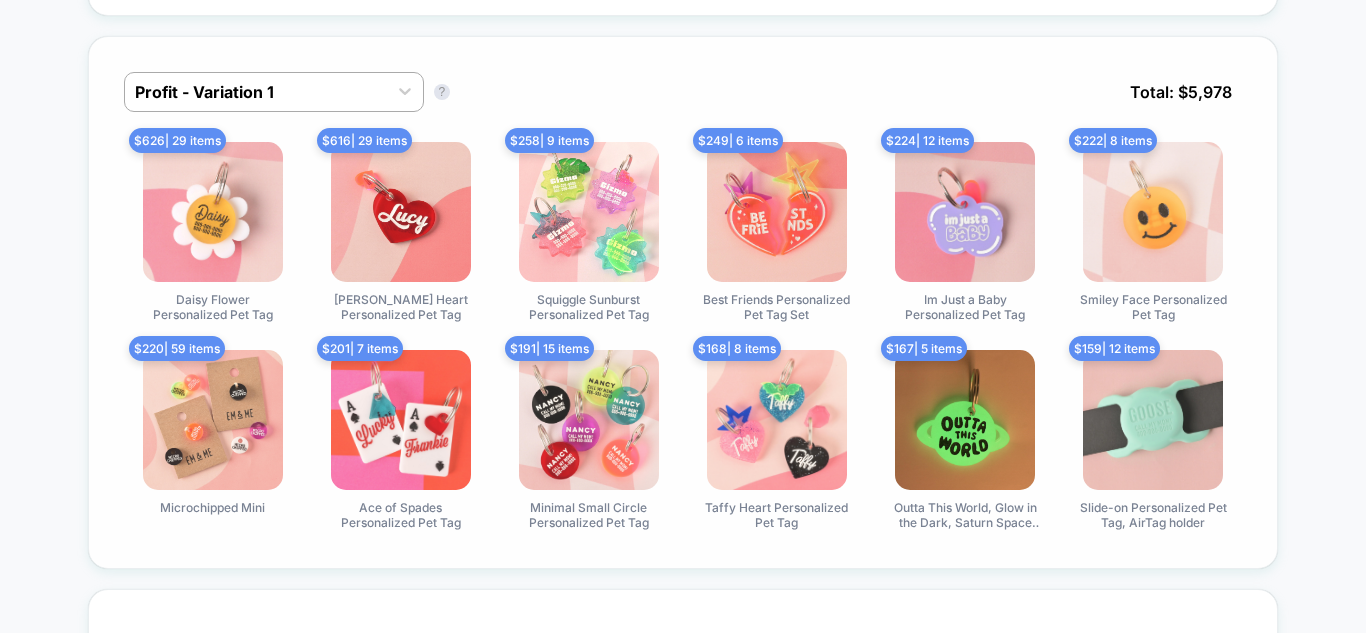 scroll, scrollTop: 1000, scrollLeft: 0, axis: vertical 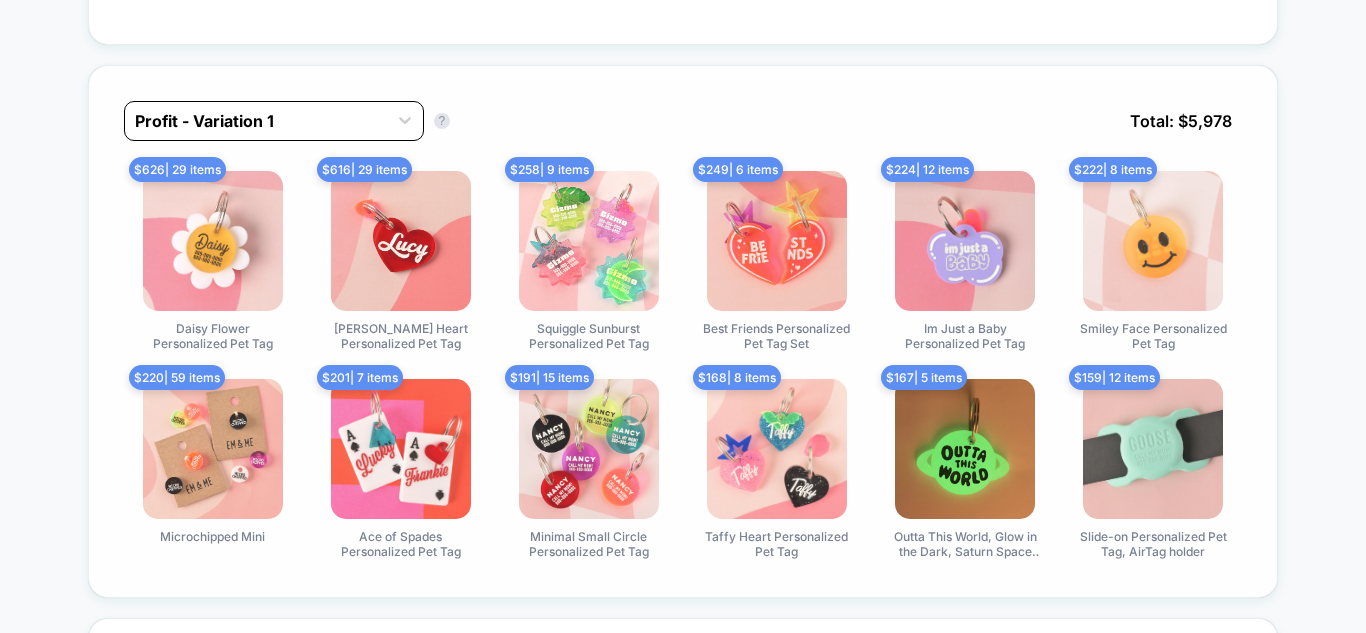 click at bounding box center (256, 121) 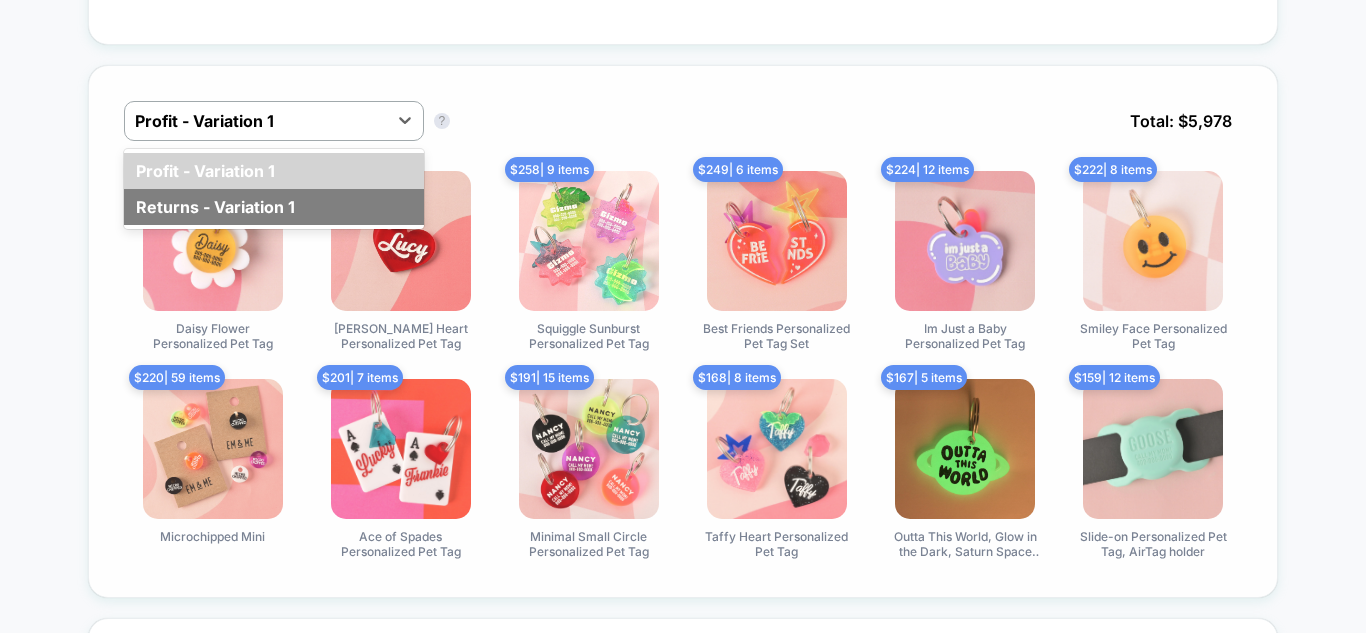 click on "Returns   - Variation 1" at bounding box center (274, 207) 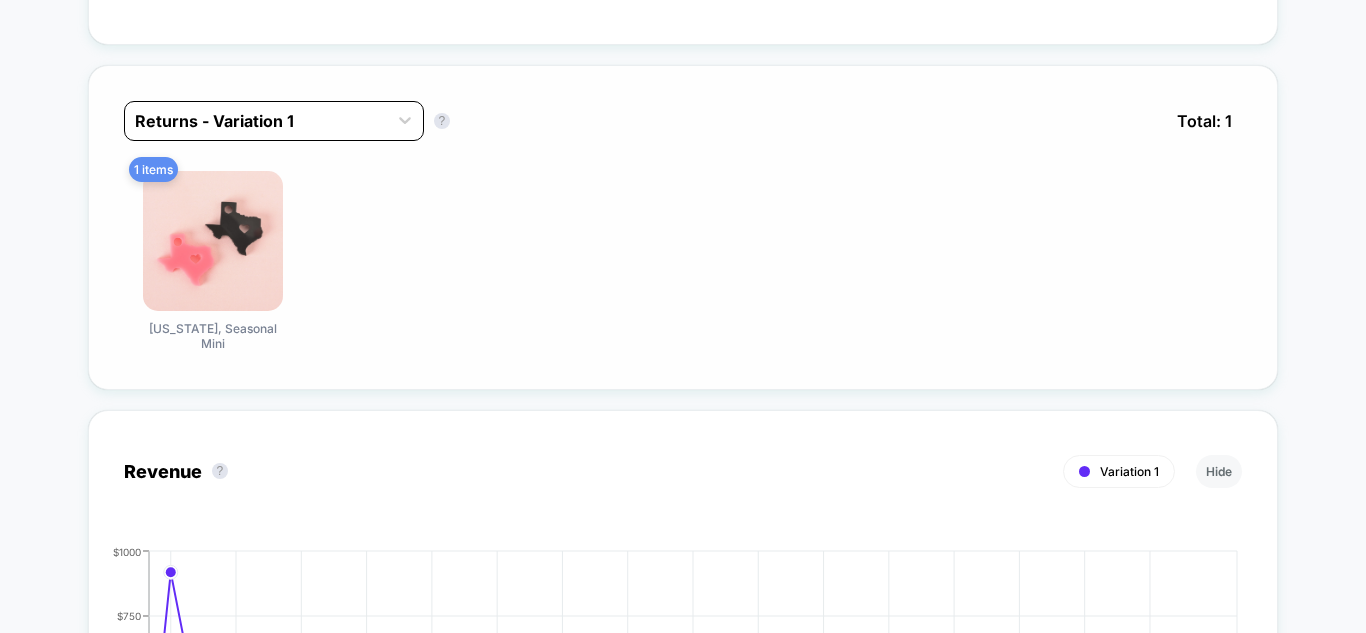 click on "Returns   - Variation 1" at bounding box center [274, 121] 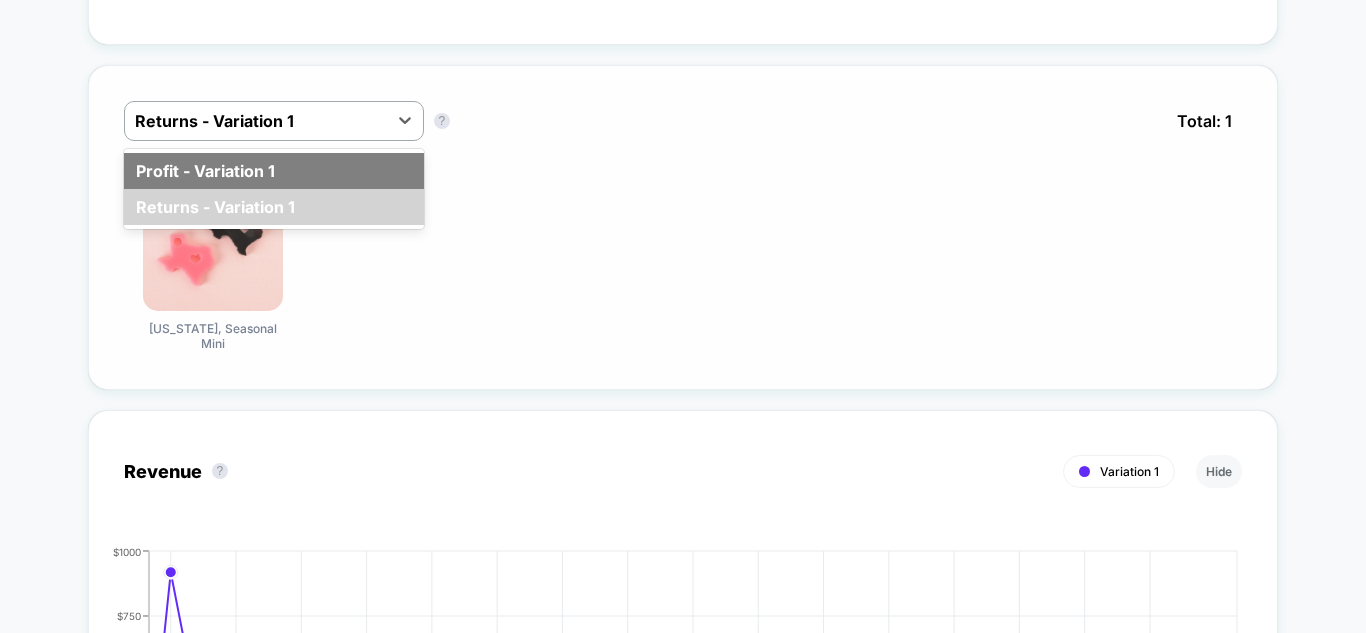 click on "Profit   - Variation 1" at bounding box center [274, 171] 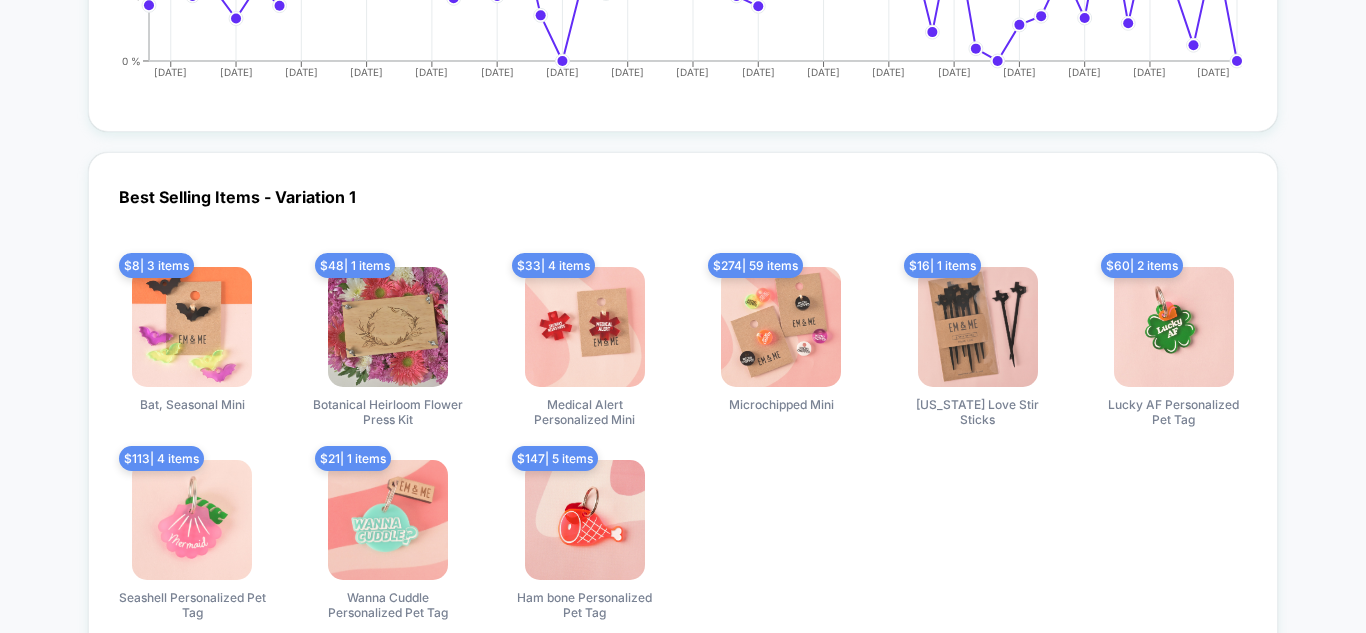 scroll, scrollTop: 4414, scrollLeft: 0, axis: vertical 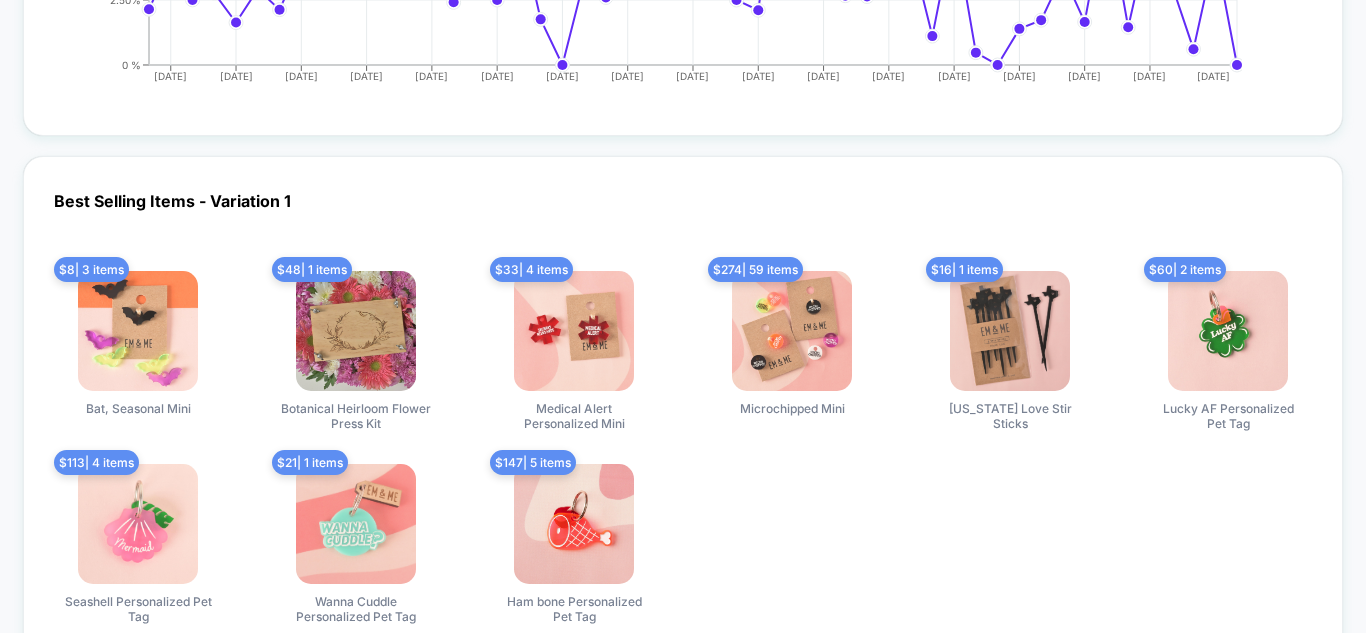 click at bounding box center [138, 331] 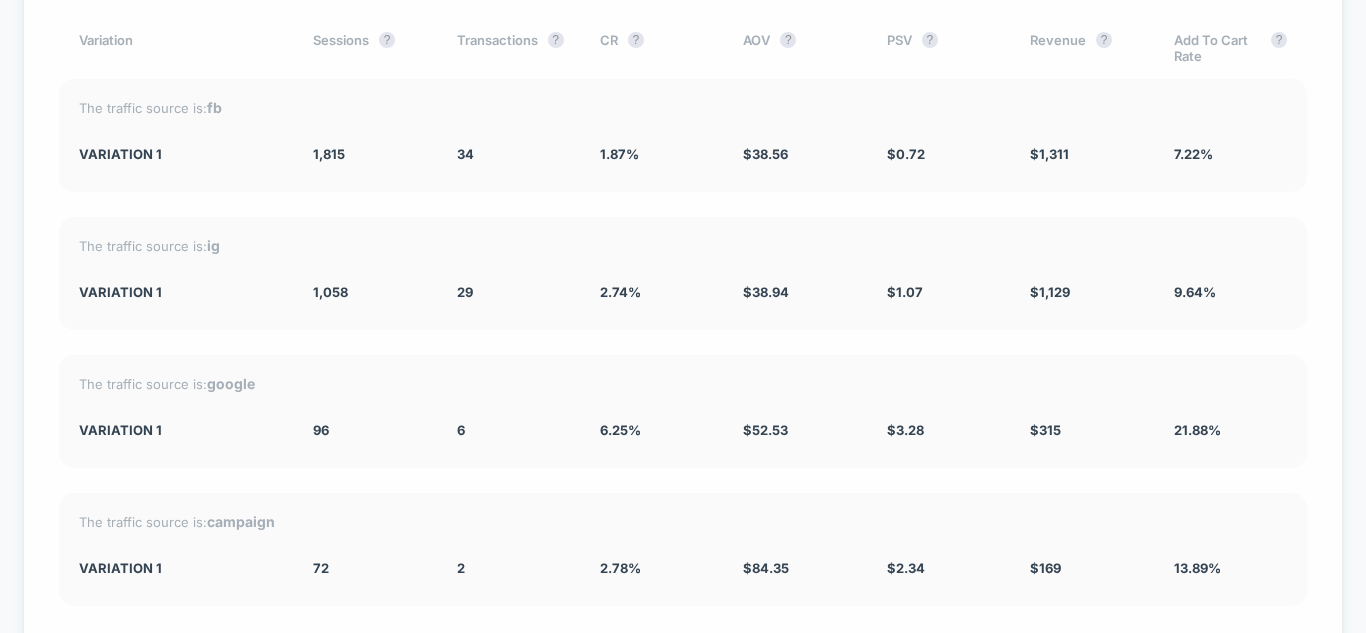 scroll, scrollTop: 5214, scrollLeft: 0, axis: vertical 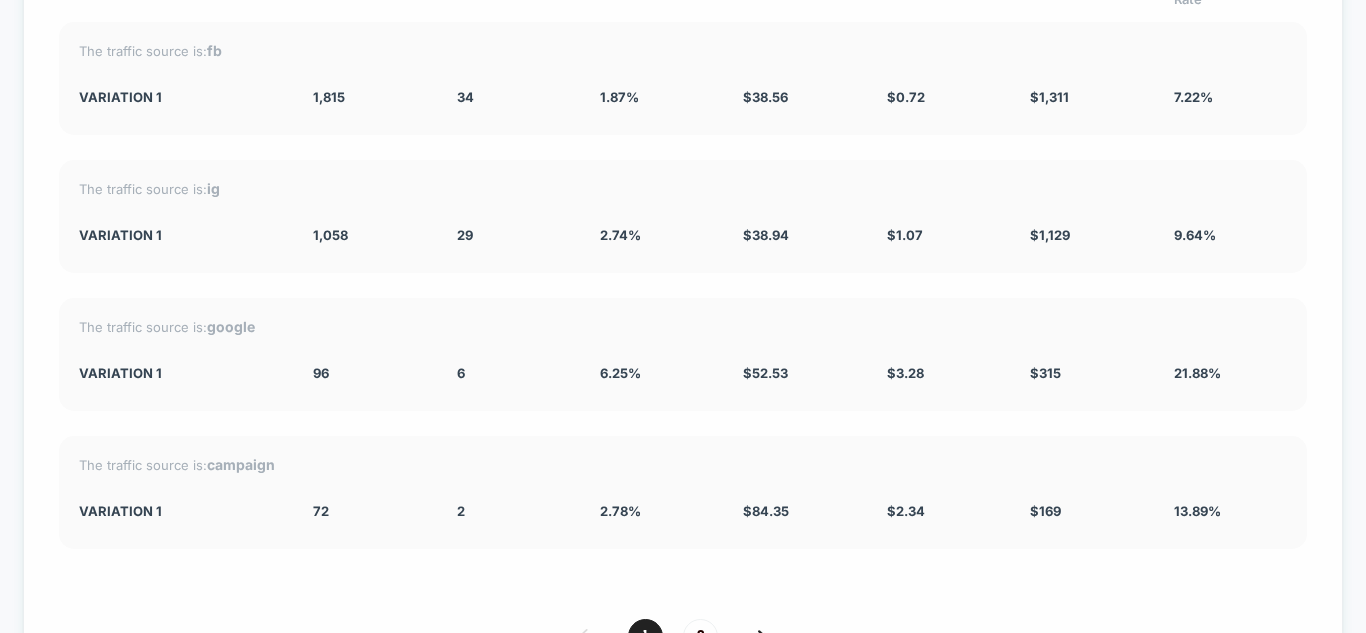 drag, startPoint x: 290, startPoint y: 330, endPoint x: 357, endPoint y: 324, distance: 67.26812 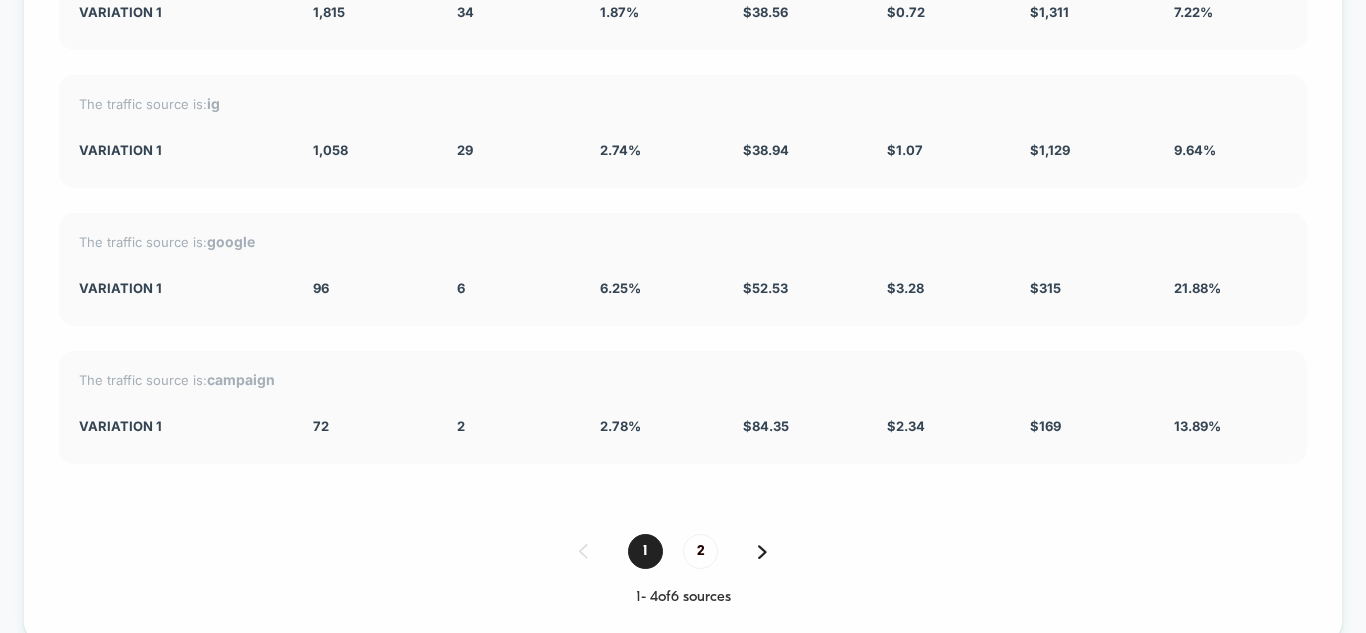 scroll, scrollTop: 5314, scrollLeft: 0, axis: vertical 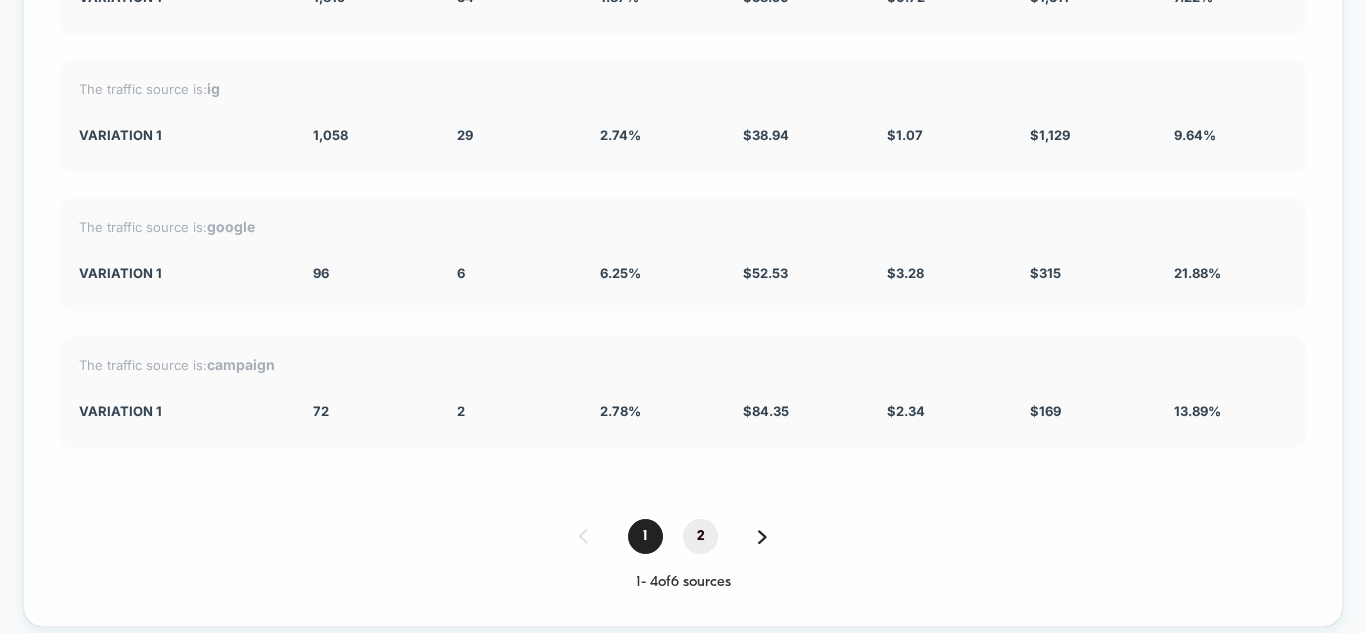 click on "2" at bounding box center [700, 536] 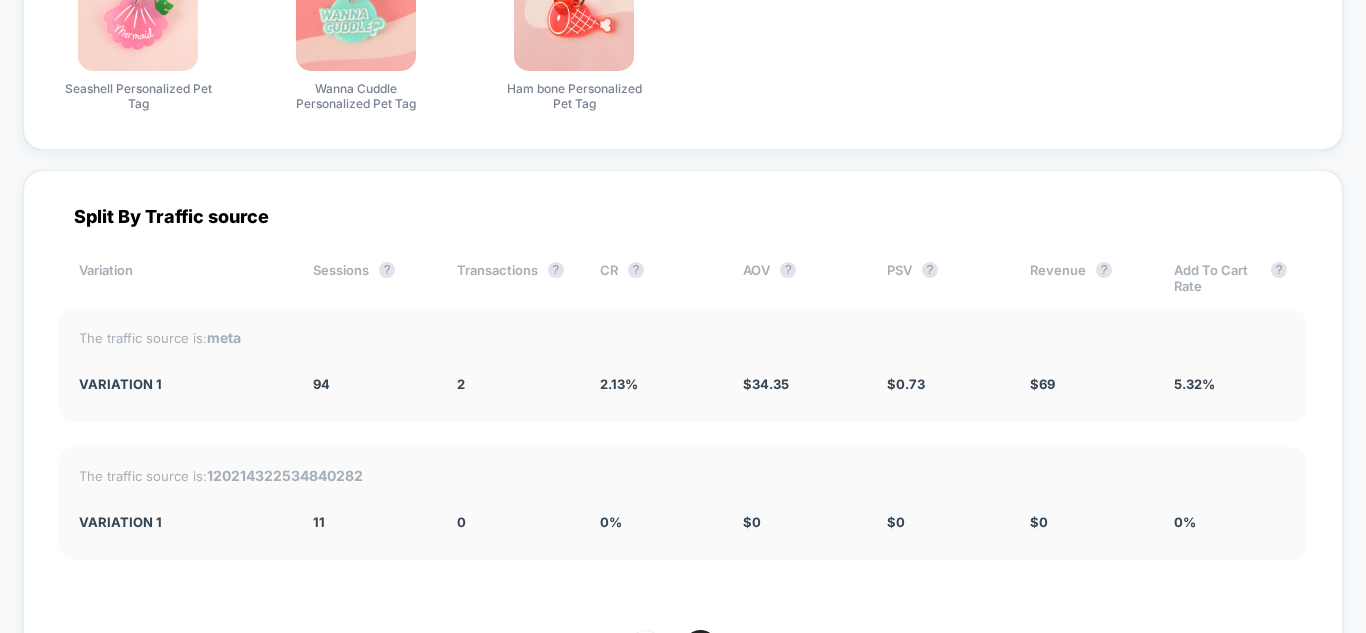 scroll, scrollTop: 4914, scrollLeft: 0, axis: vertical 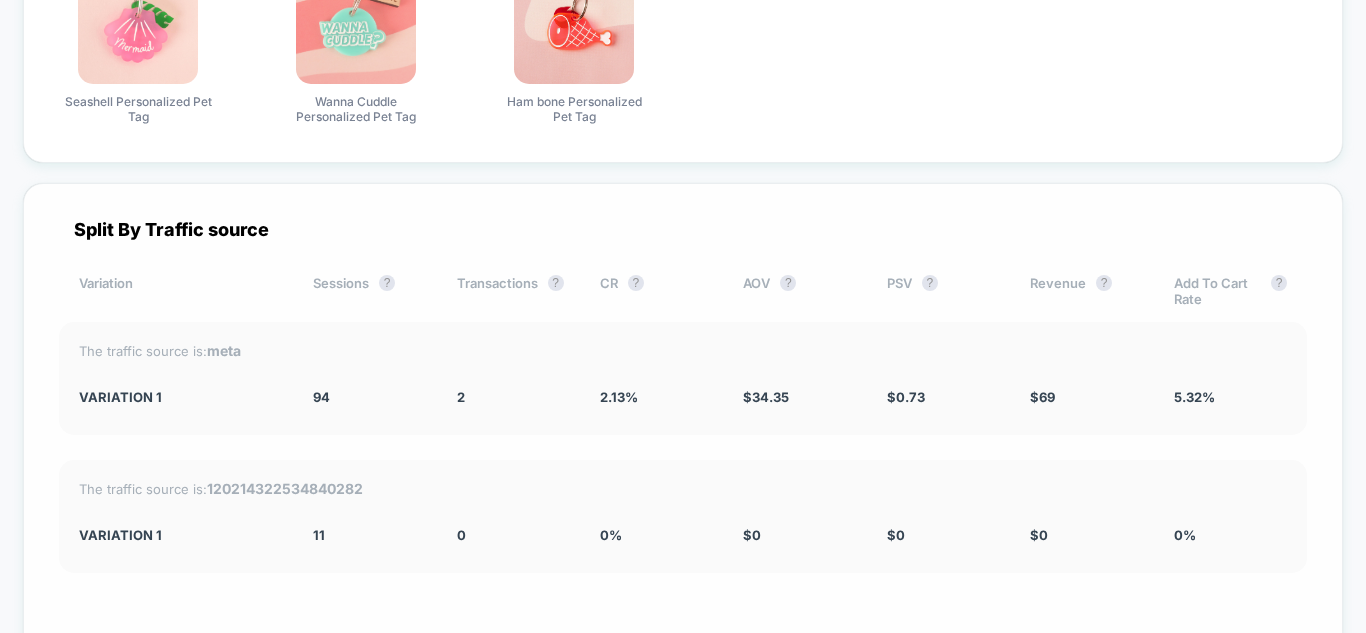 drag, startPoint x: 302, startPoint y: 351, endPoint x: 349, endPoint y: 353, distance: 47.042534 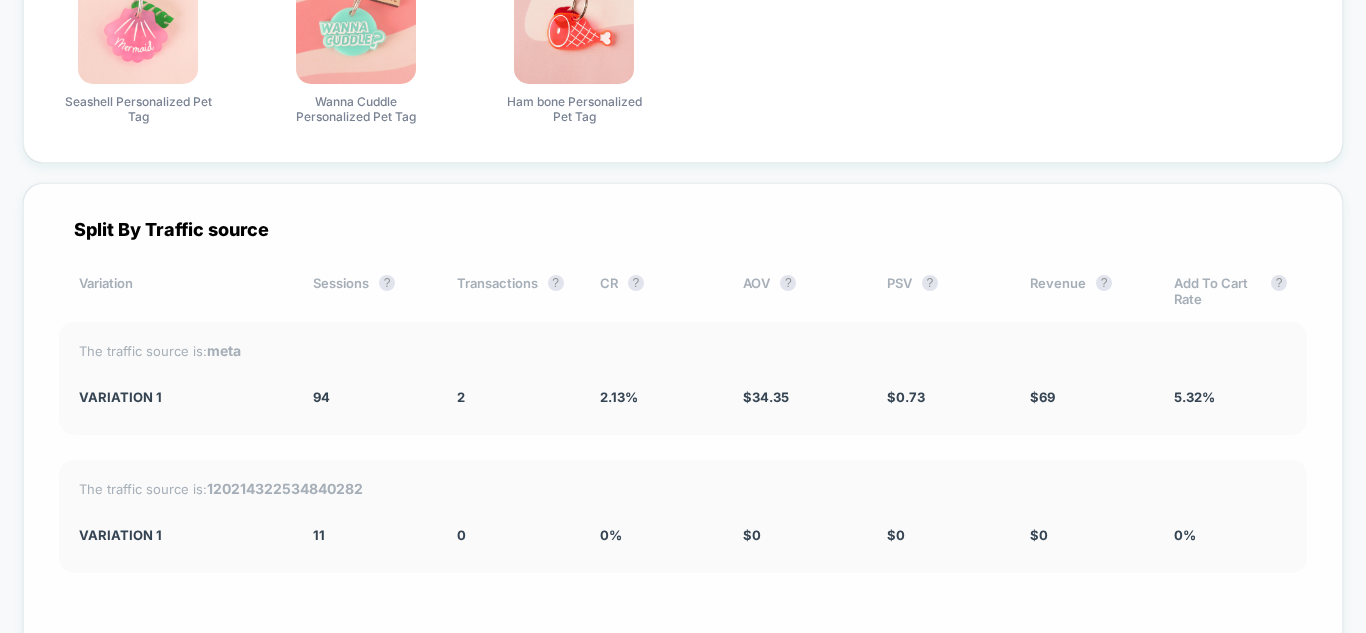 drag, startPoint x: 456, startPoint y: 349, endPoint x: 518, endPoint y: 356, distance: 62.39391 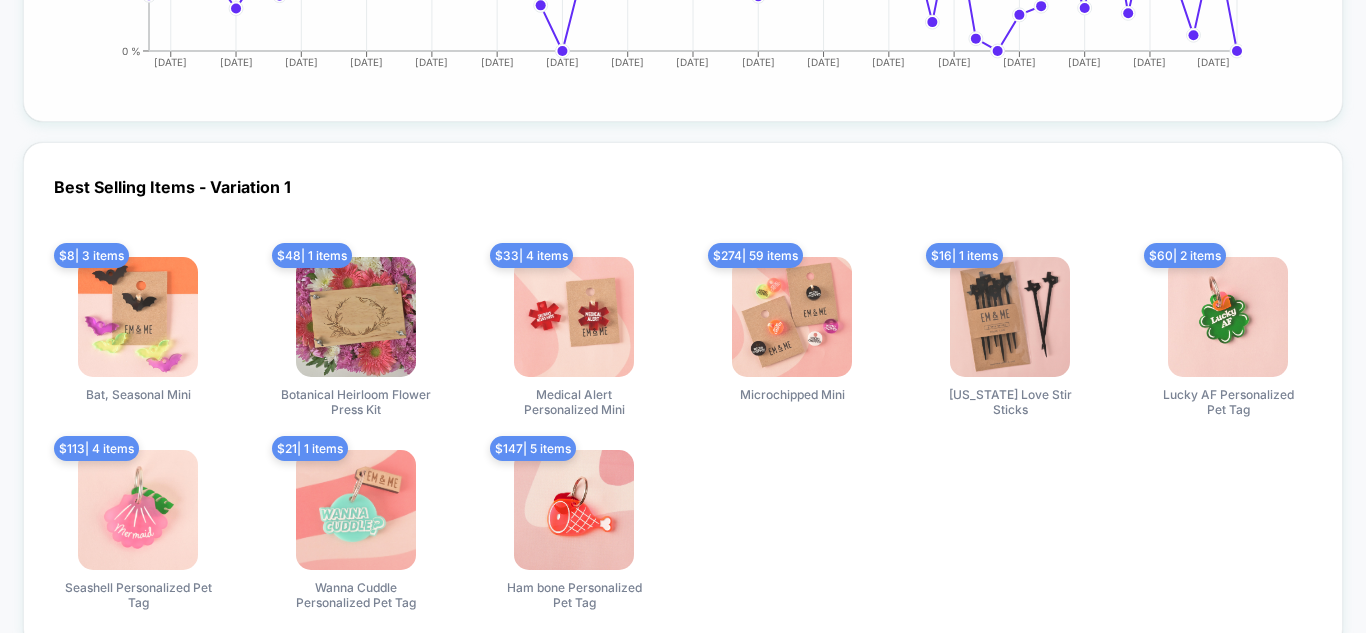 scroll, scrollTop: 4414, scrollLeft: 0, axis: vertical 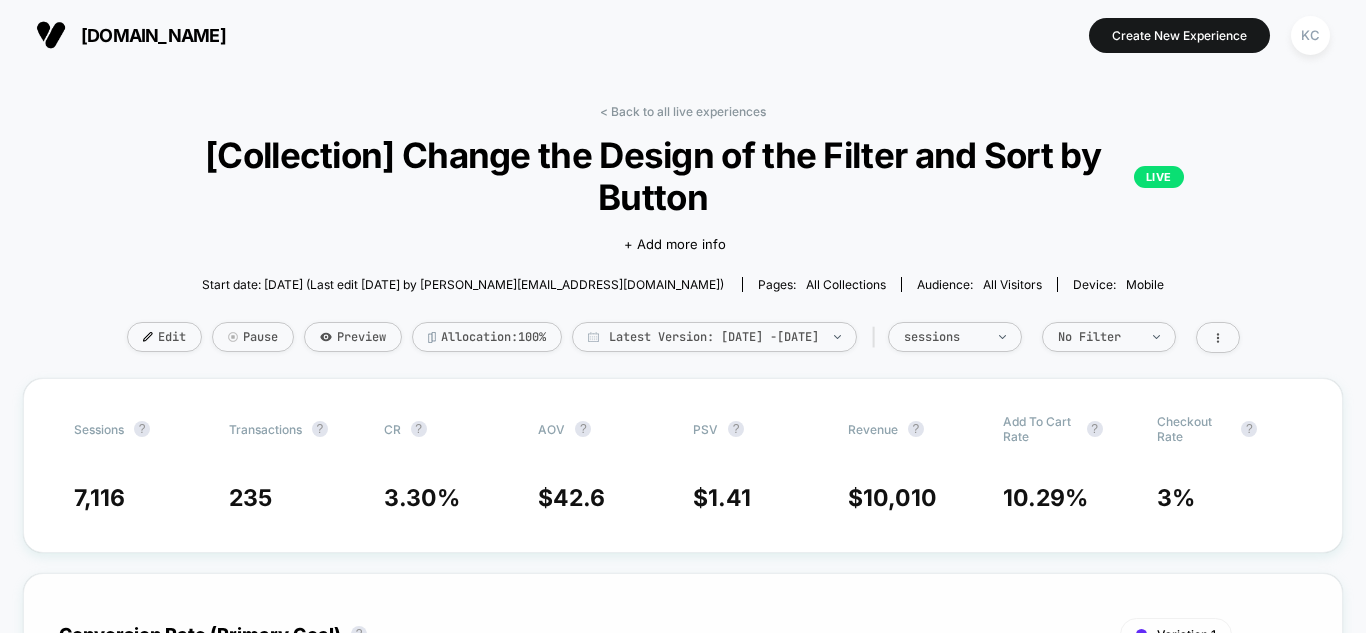 click on "Conversion Rate (Primary Goal) ? Variation 1 Hide [DATE] [DATE] [DATE] [DATE] [DATE] [DATE] [DATE] [DATE] [DATE] [DATE] [DATE] [DATE] [DATE] [DATE] [DATE] [DATE] [DATE] 0 % 4 % 8 % 12 % 16 % [DATE]" at bounding box center (683, 809) 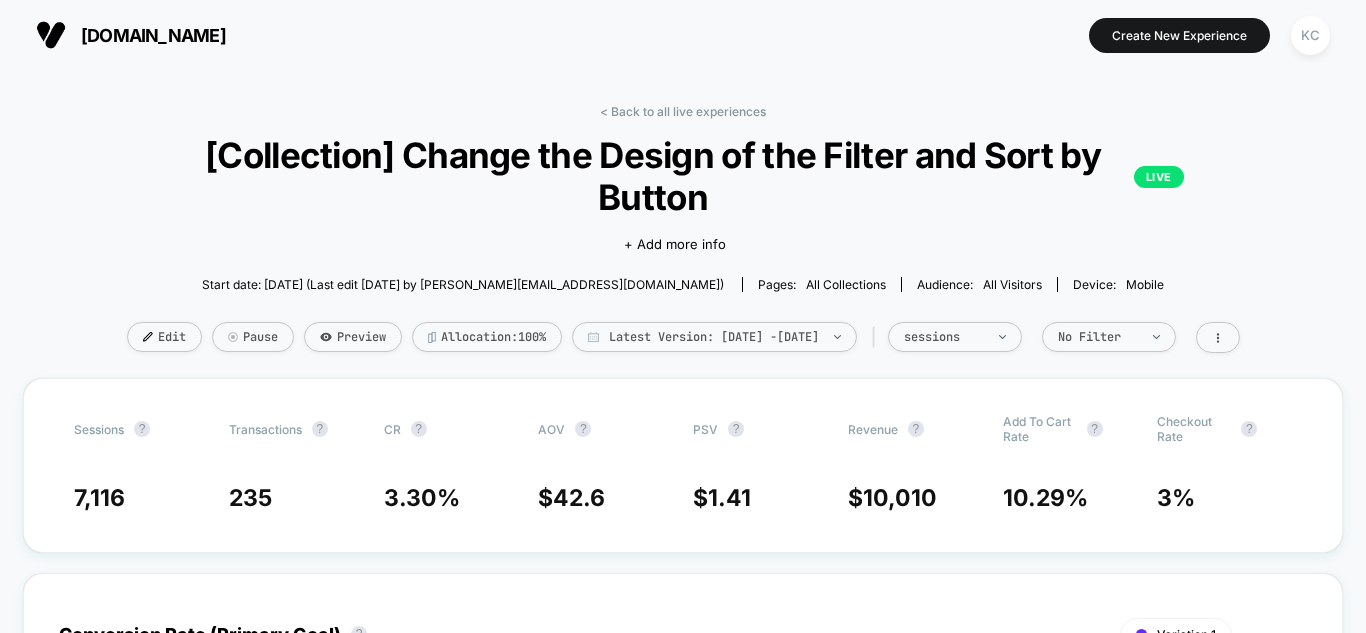 click on "< Back to all live experiences  [Collection] Change the Design of the Filter and Sort by Button LIVE Click to edit experience details + Add more info Start date: [DATE] (Last edit [DATE] by [PERSON_NAME][EMAIL_ADDRESS][DOMAIN_NAME]) Pages: all collections Audience: All Visitors Device: mobile Edit Pause  Preview Allocation:  100% Latest Version:     [DATE]    -    [DATE] |   sessions   No Filter Sessions ? Transactions ? CR ? AOV ? PSV ? Revenue ? Add To Cart Rate ? Checkout Rate ? 7,116 235 3.30 % $ 42.6 $ 1.41 $ 10,010 10.29 % 3 % Conversion Rate (Primary Goal) ? Variation 1 Hide [DATE] [DATE] [DATE] [DATE] [DATE] [DATE] [DATE] [DATE] [DATE] [DATE] [DATE] [DATE] [DATE] [DATE] [DATE] [DATE] [DATE] 0 % 4 % 8 % 12 % 16 % [DATE] Profit   - Variation 1 Profit   - Variation 1 ? Total:   $ 5,978 $ 626  | 29 items Daisy Flower Personalized Pet Tag $ 616  | 29 items [PERSON_NAME] Heart Personalized Pet Tag $ 258  | 9 items $ 249  | 6 items $ 224 $ 222 $" at bounding box center (683, 3063) 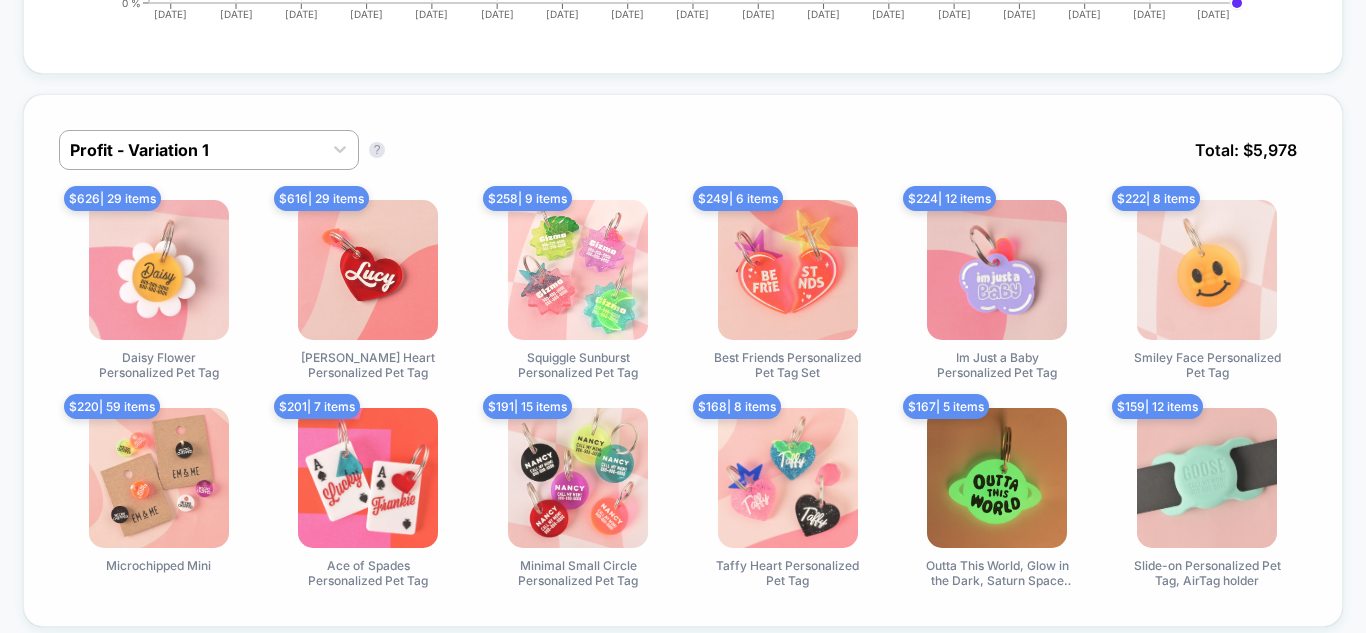 scroll, scrollTop: 1000, scrollLeft: 0, axis: vertical 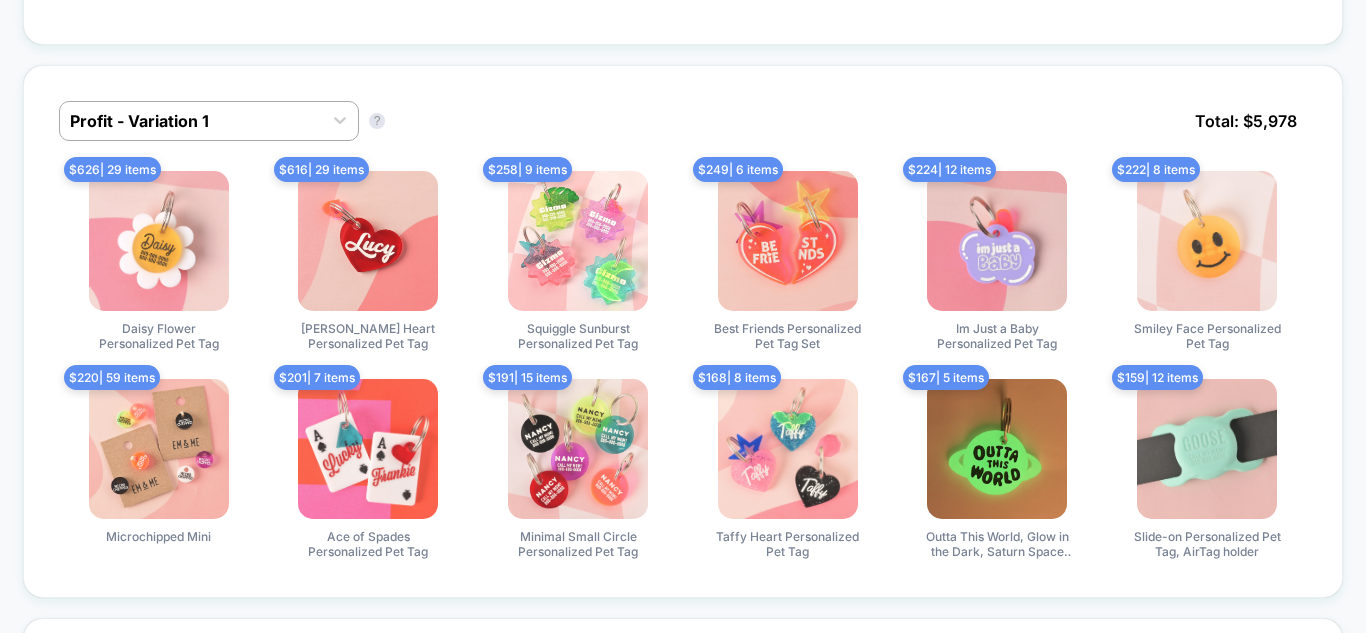 drag, startPoint x: 51, startPoint y: 125, endPoint x: 228, endPoint y: 110, distance: 177.63446 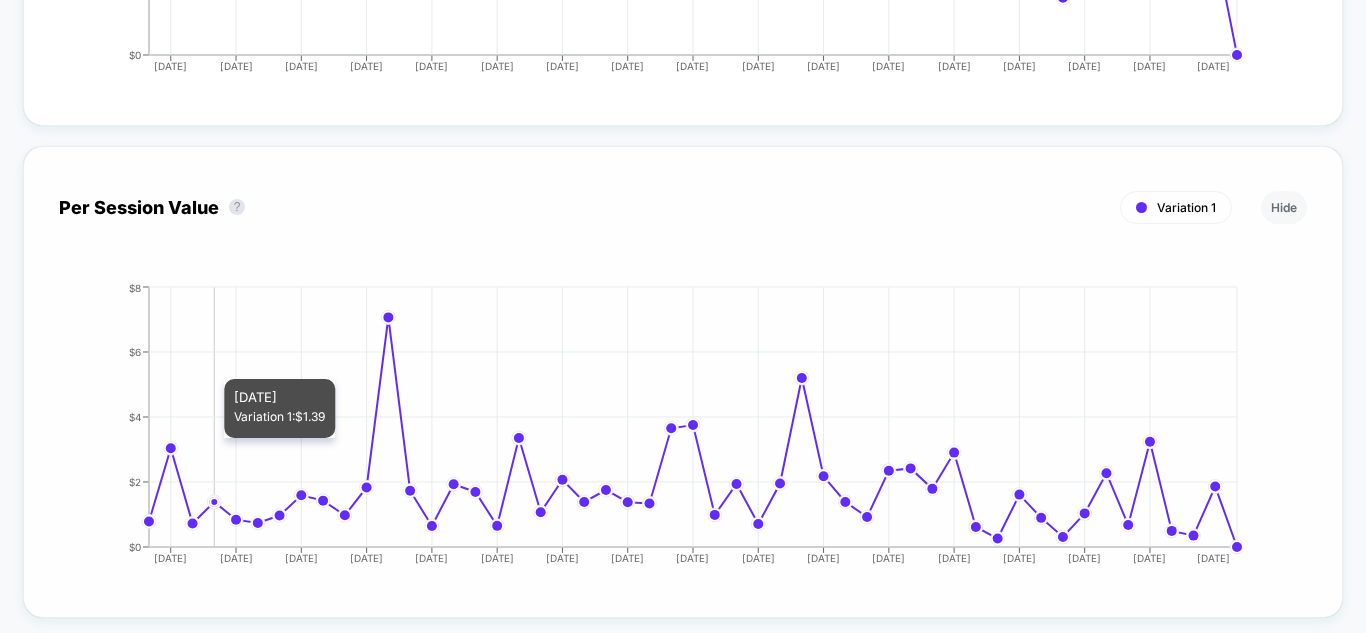 scroll, scrollTop: 3000, scrollLeft: 0, axis: vertical 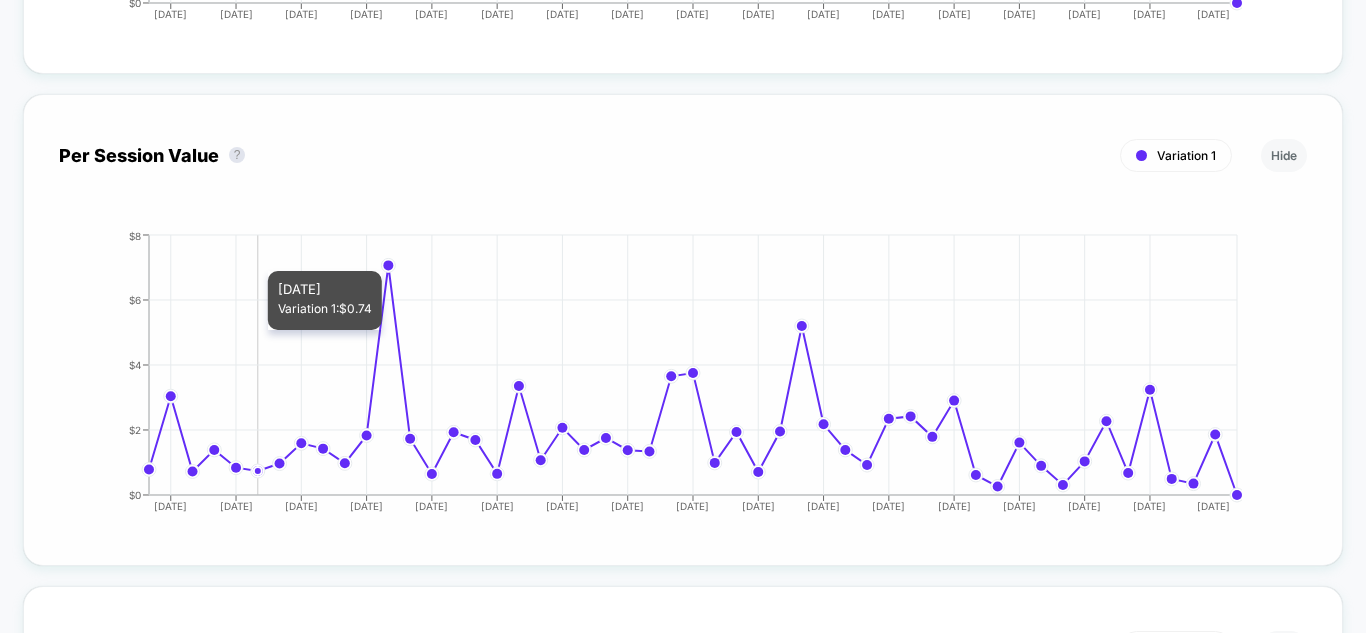 click on "[DATE] [DATE] [DATE] [DATE] [DATE] [DATE] [DATE] [DATE] [DATE] [DATE] [DATE] [DATE] [DATE] [DATE] [DATE] [DATE] [DATE] $0  $2  $4  $6  $8" 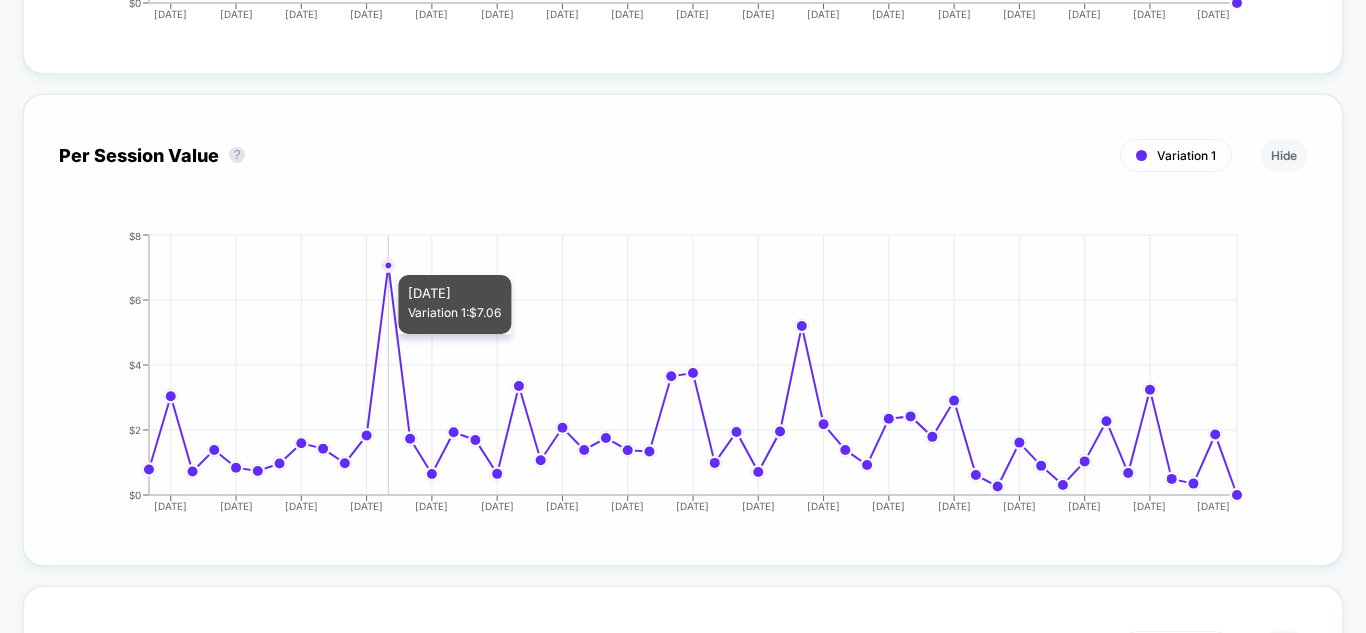 click 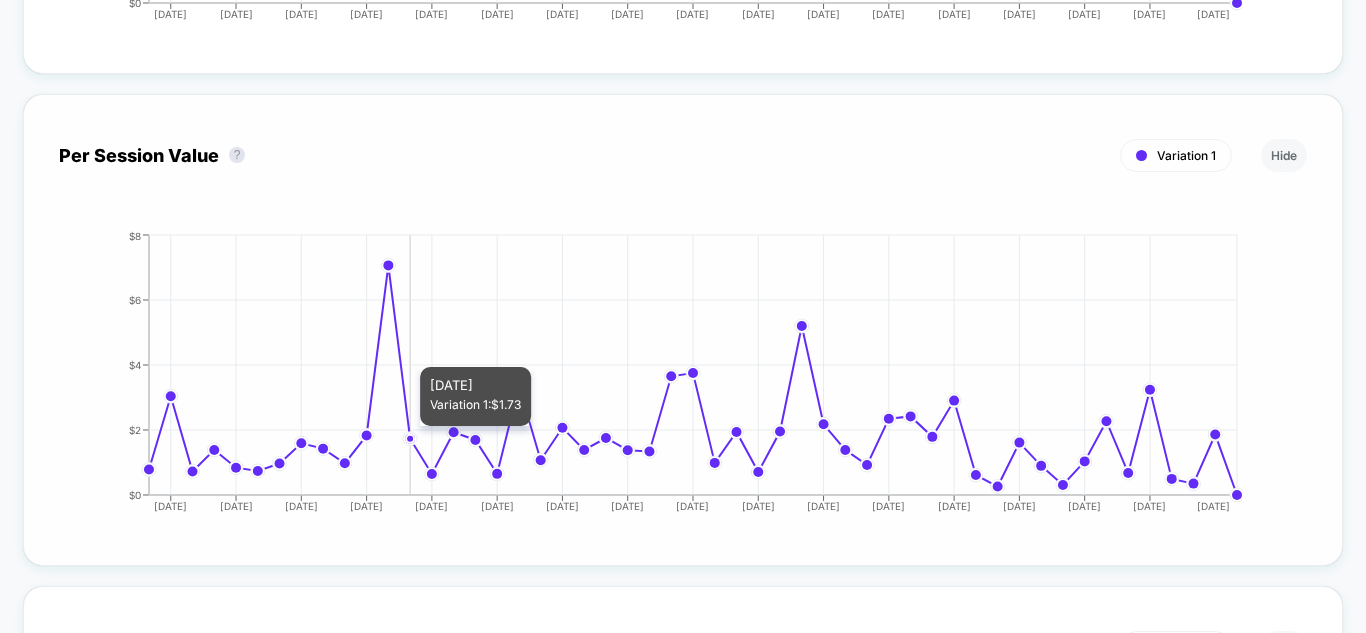 click 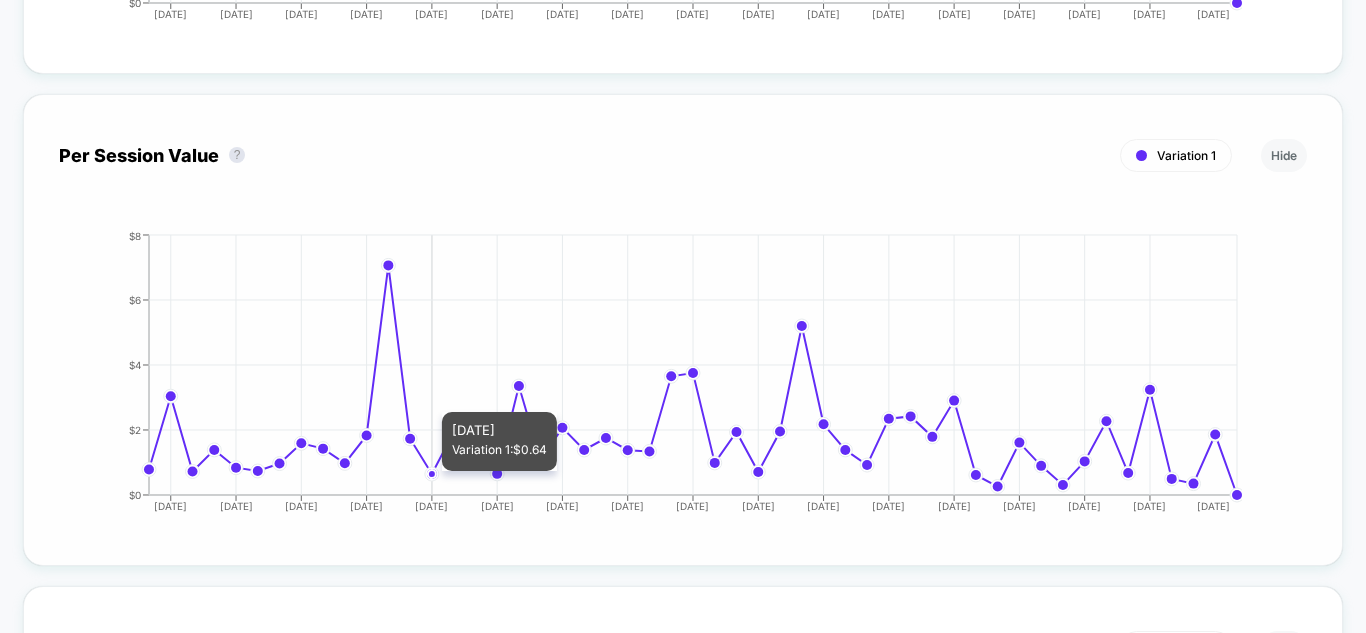 click 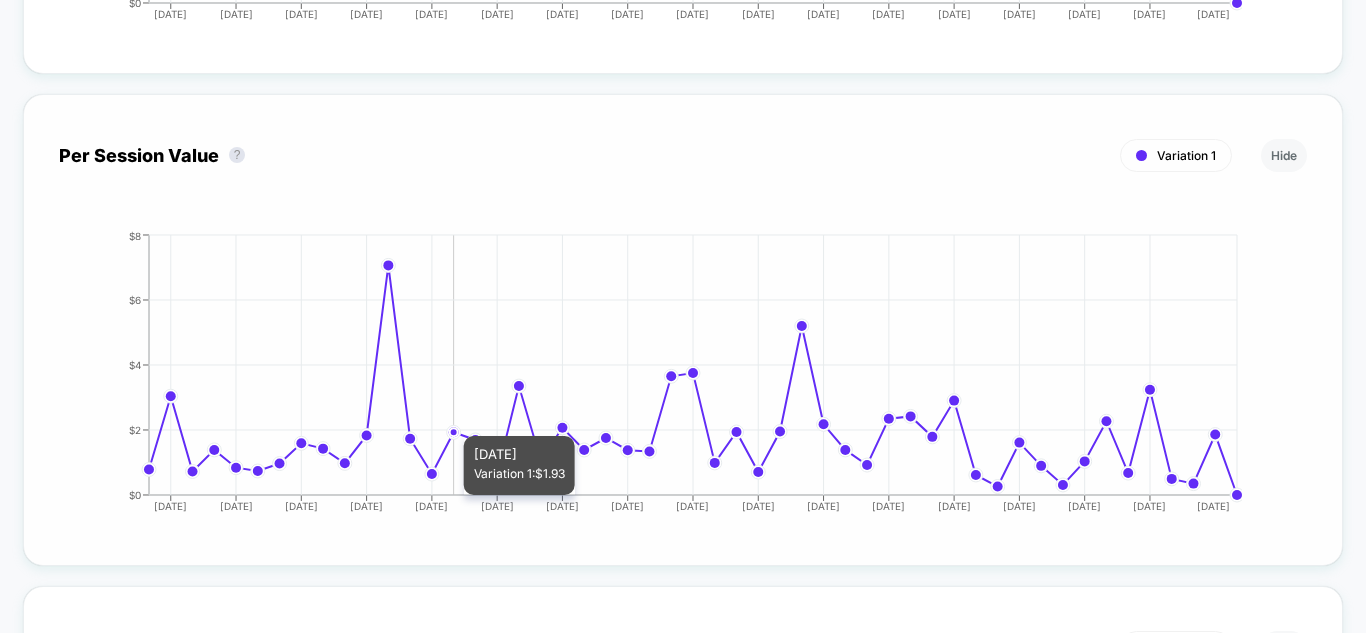 click 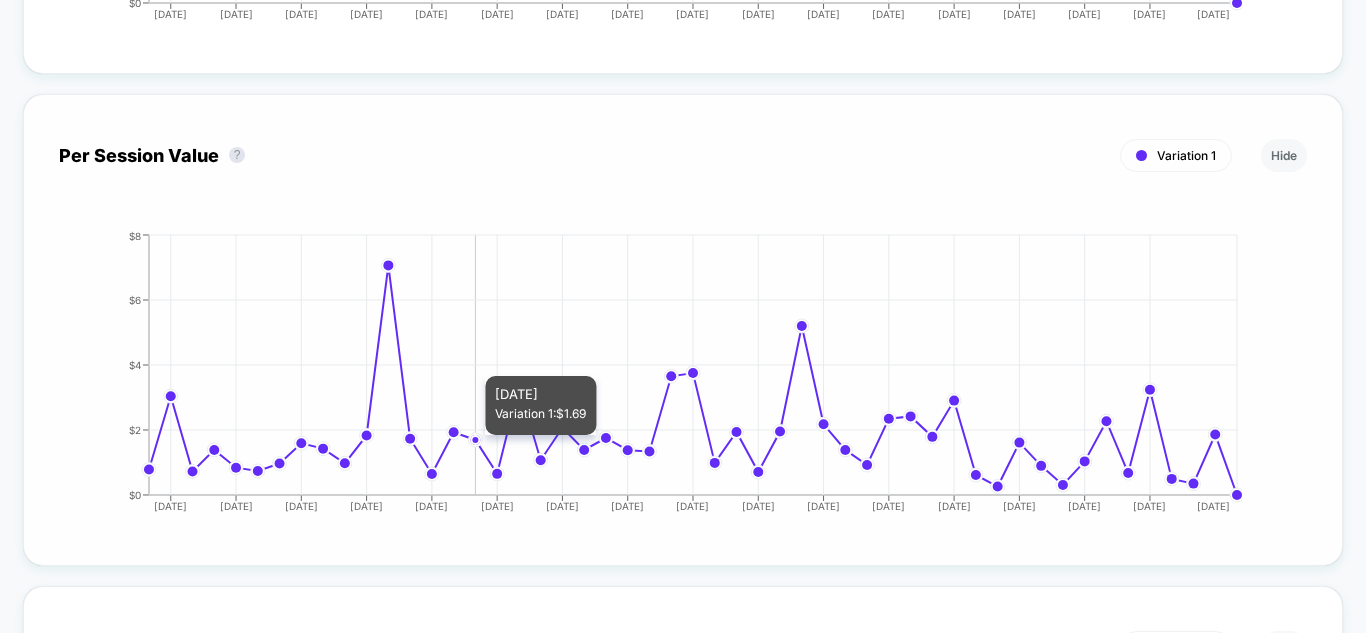 click 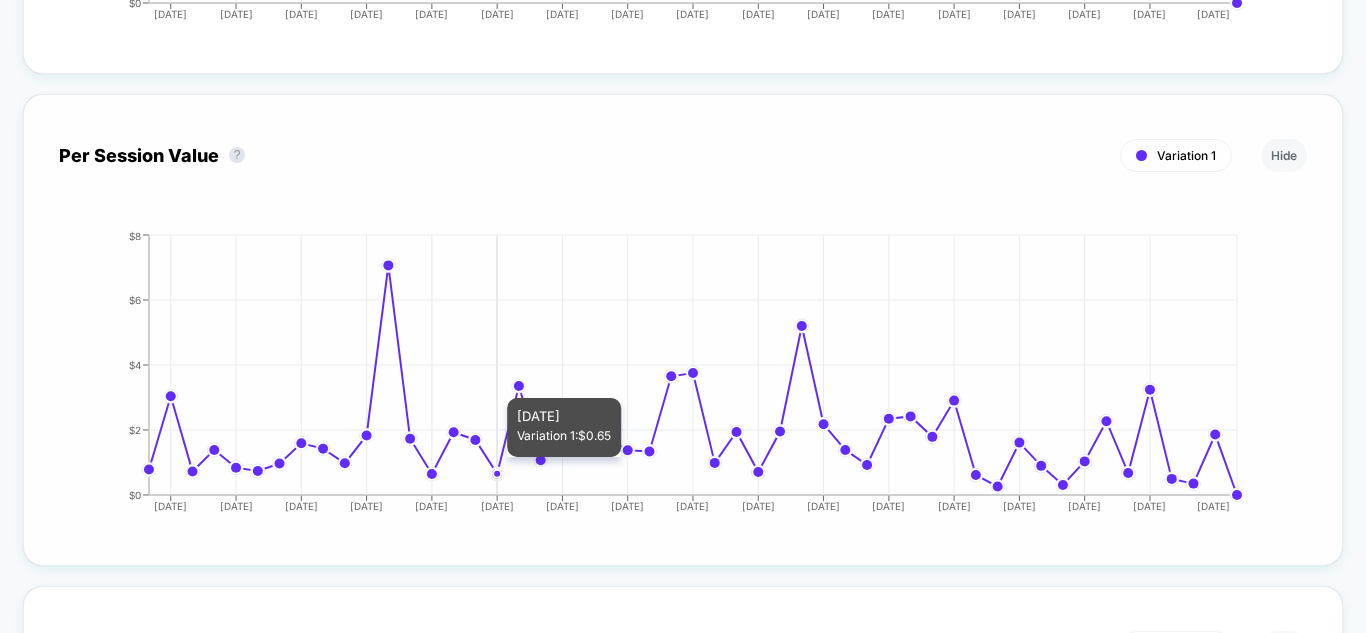 click 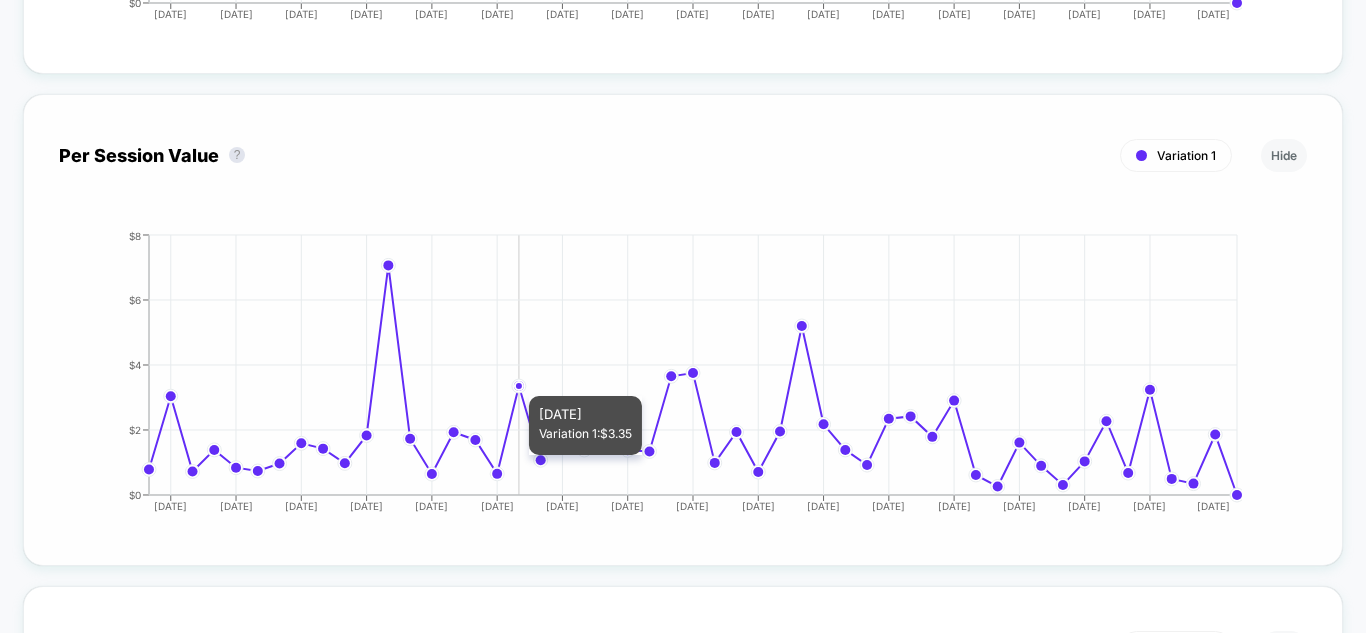 click 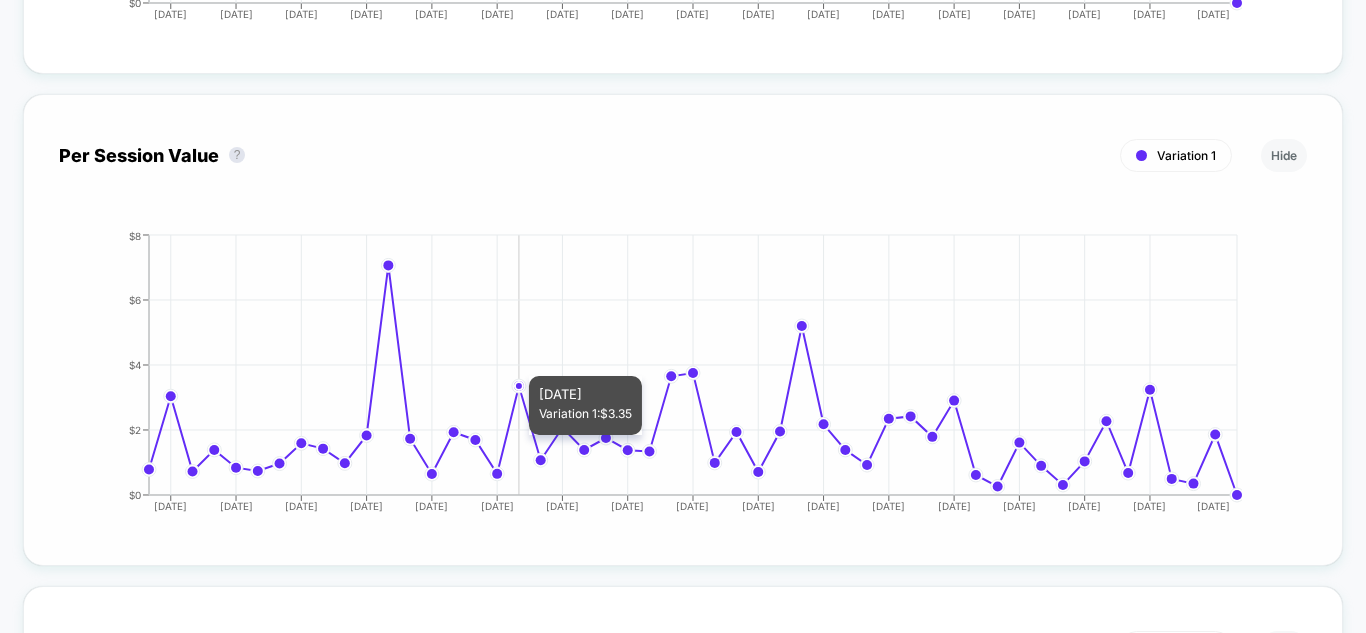 click on "[DATE] [DATE] [DATE] [DATE] [DATE] [DATE] [DATE] [DATE] [DATE] [DATE] [DATE] [DATE] [DATE] [DATE] [DATE] [DATE] [DATE] $0  $2  $4  $6  $8" 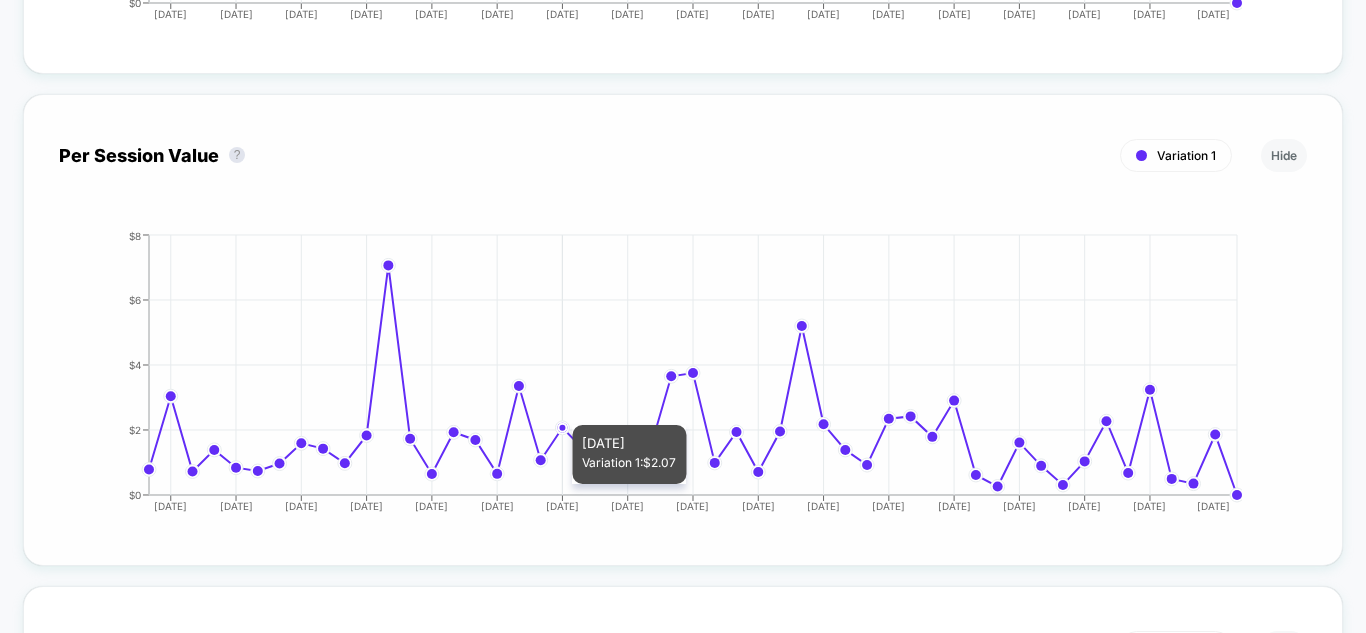 click on "[DATE] [DATE] [DATE] [DATE] [DATE] [DATE] [DATE] [DATE] [DATE] [DATE] [DATE] [DATE] [DATE] [DATE] [DATE] [DATE] [DATE] $0  $2  $4  $6  $8" 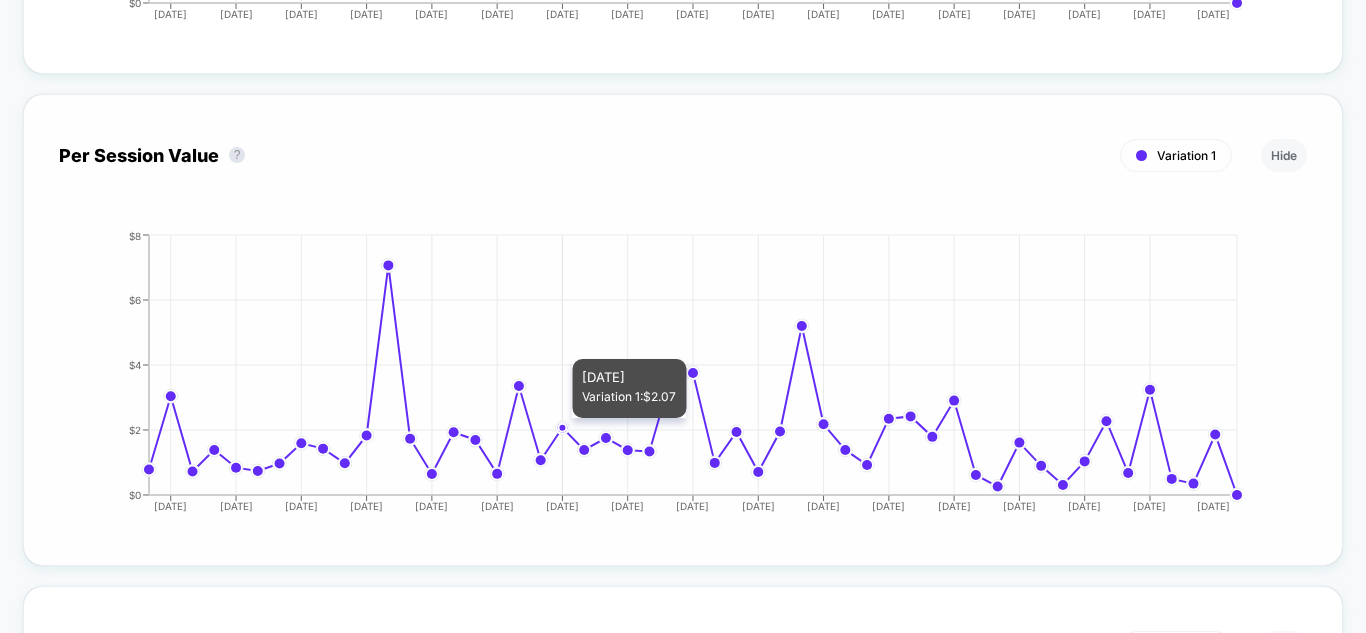 drag, startPoint x: 559, startPoint y: 386, endPoint x: 569, endPoint y: 397, distance: 14.866069 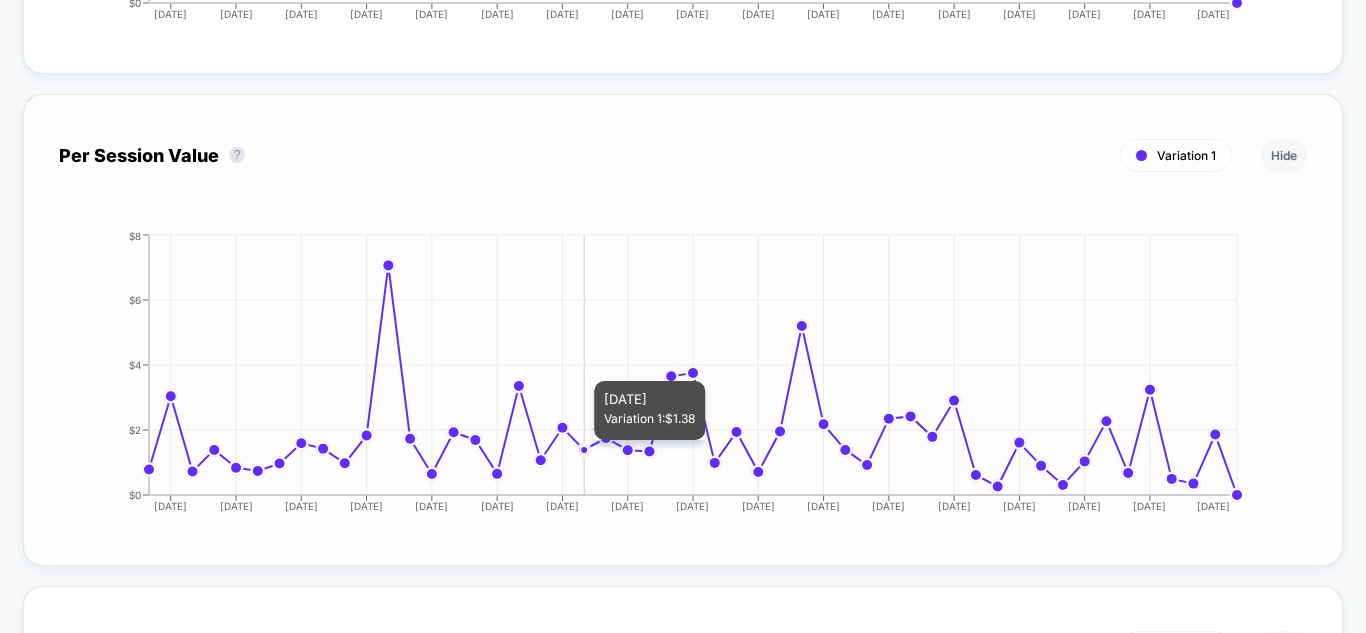 click 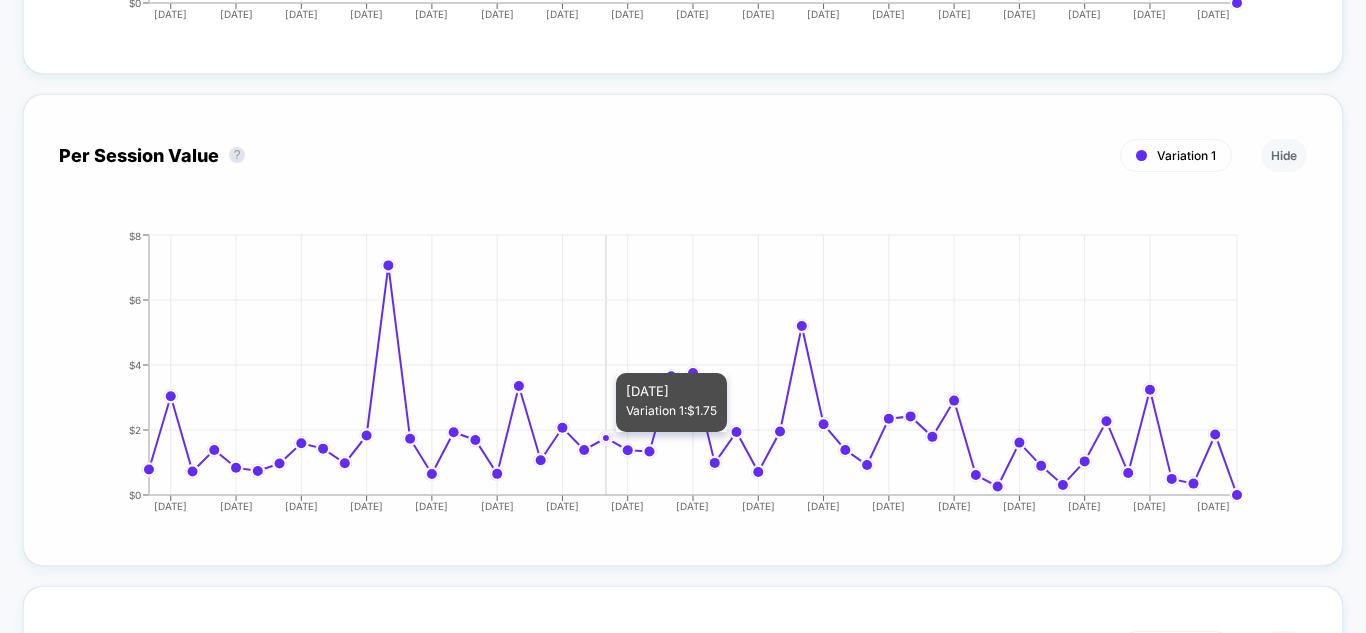 click 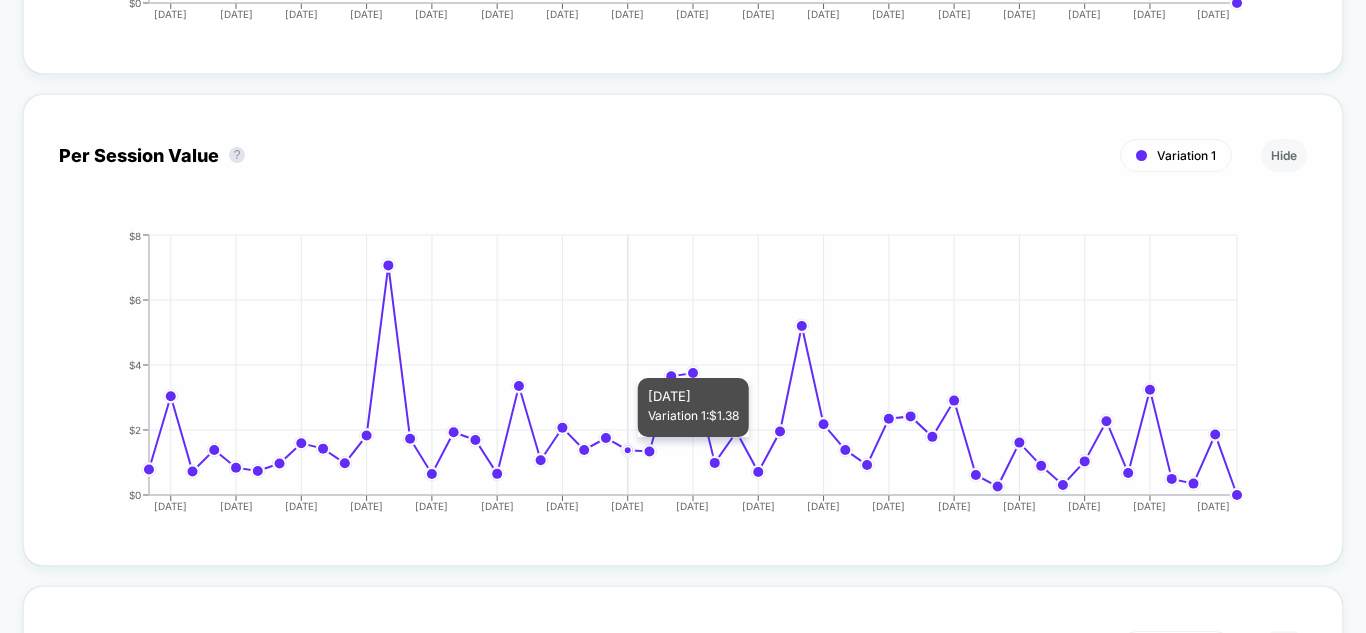 click 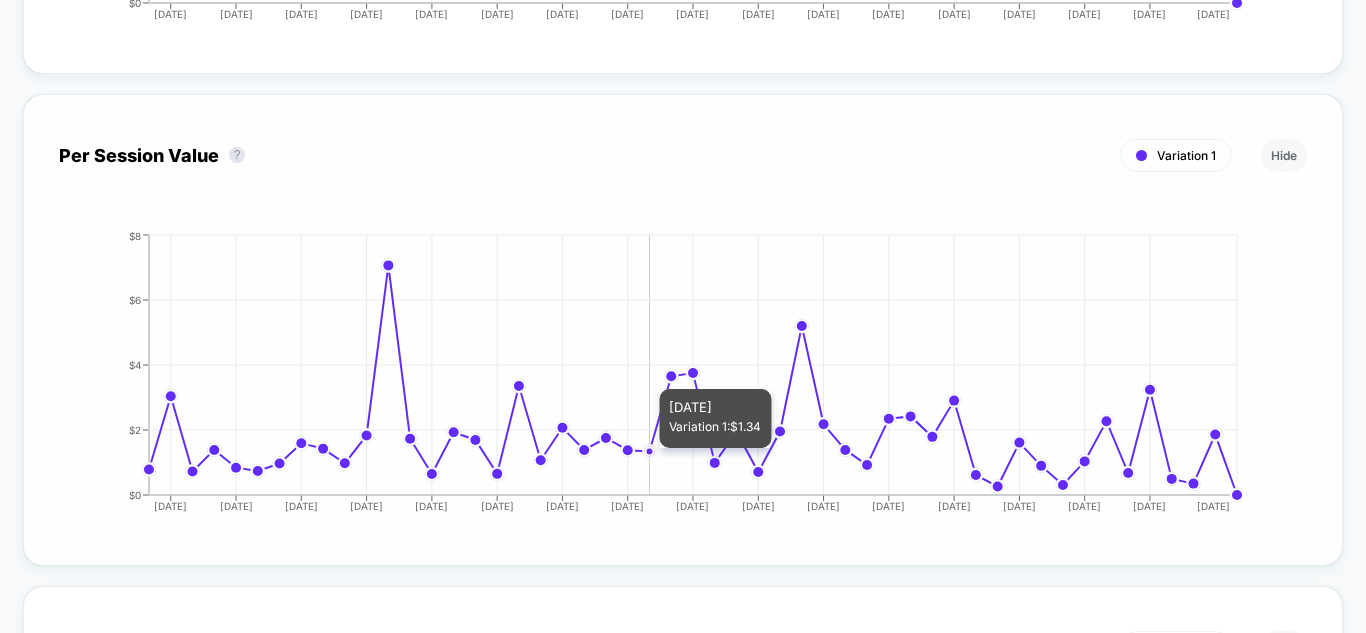 click 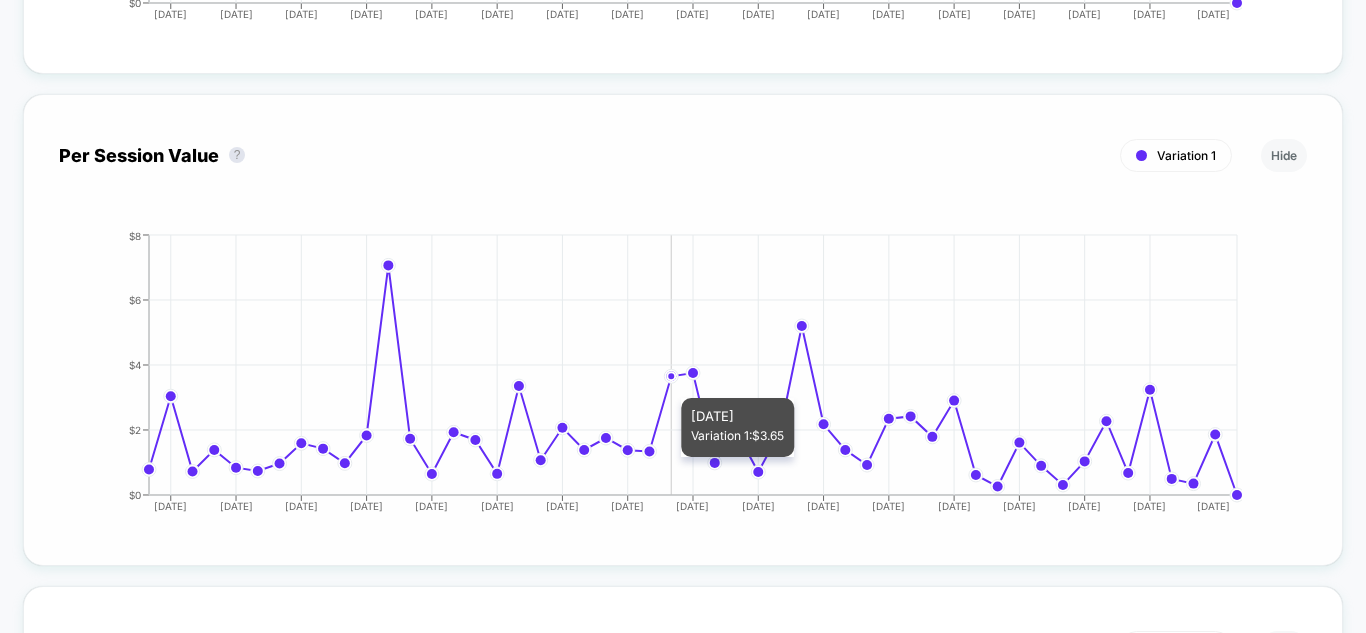 click on "[DATE] [DATE] [DATE] [DATE] [DATE] [DATE] [DATE] [DATE] [DATE] [DATE] [DATE] [DATE] [DATE] [DATE] [DATE] [DATE] [DATE] $0  $2  $4  $6  $8" 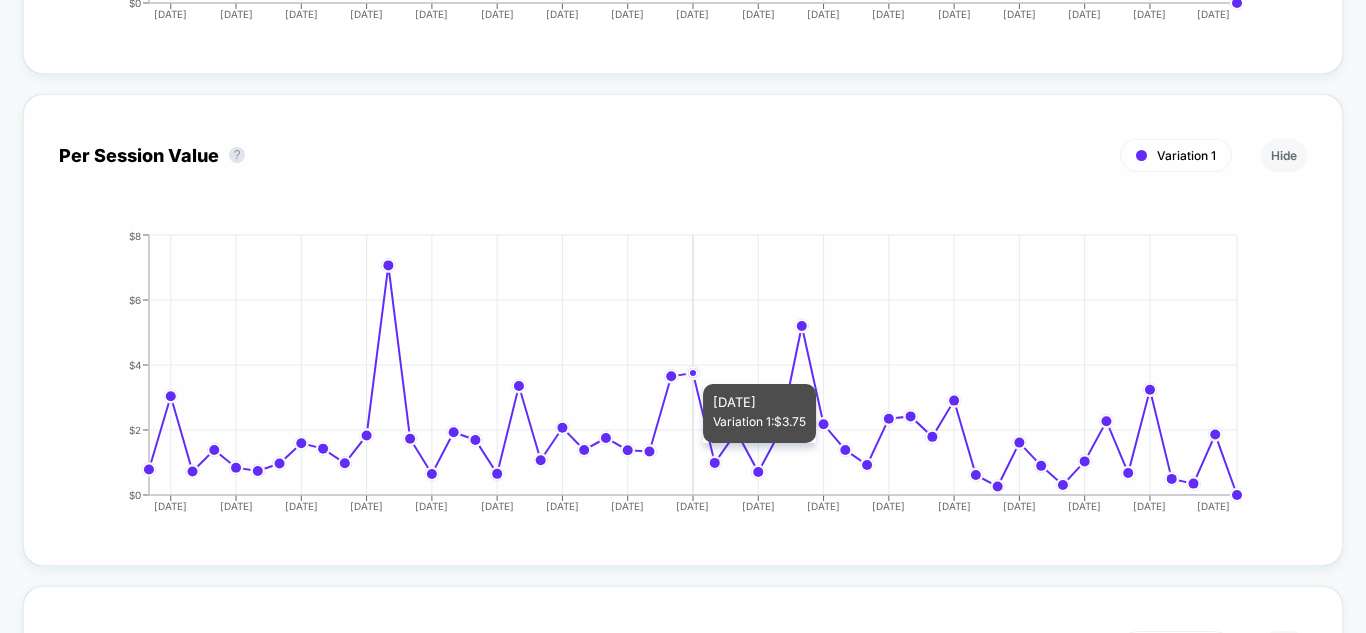 click 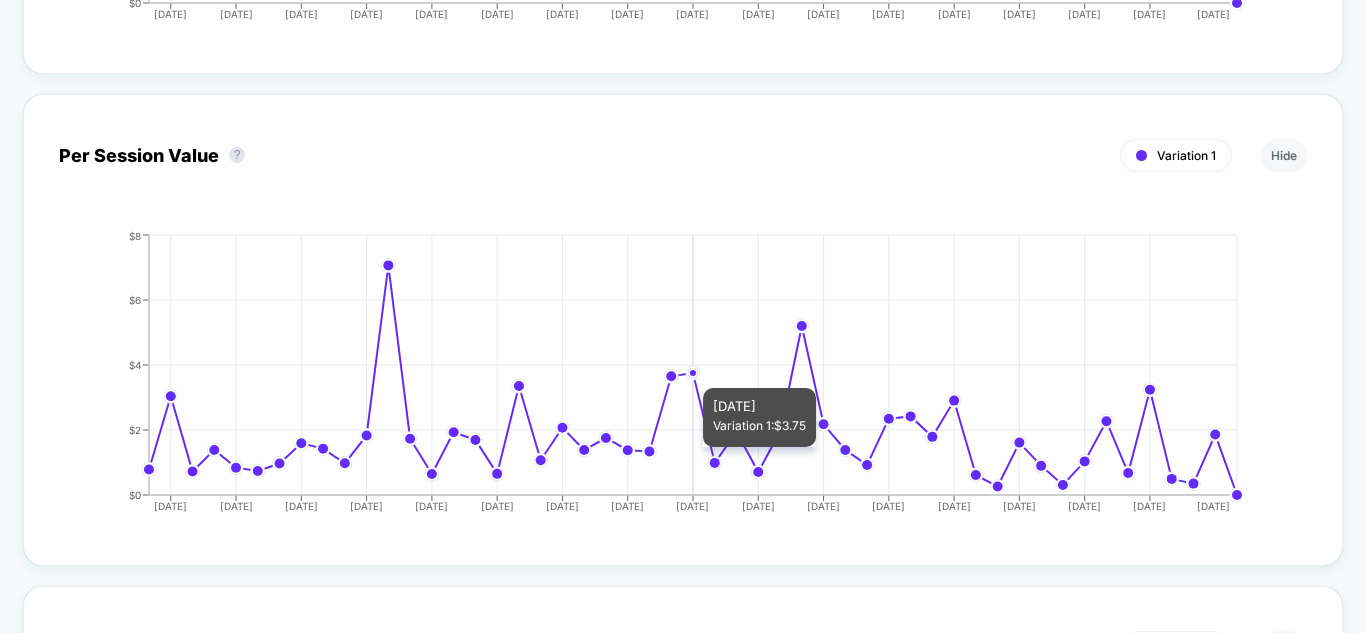 click on "[DATE] [DATE] [DATE] [DATE] [DATE] [DATE] [DATE] [DATE] [DATE] [DATE] [DATE] [DATE] [DATE] [DATE] [DATE] [DATE] [DATE] $0  $2  $4  $6  $8" 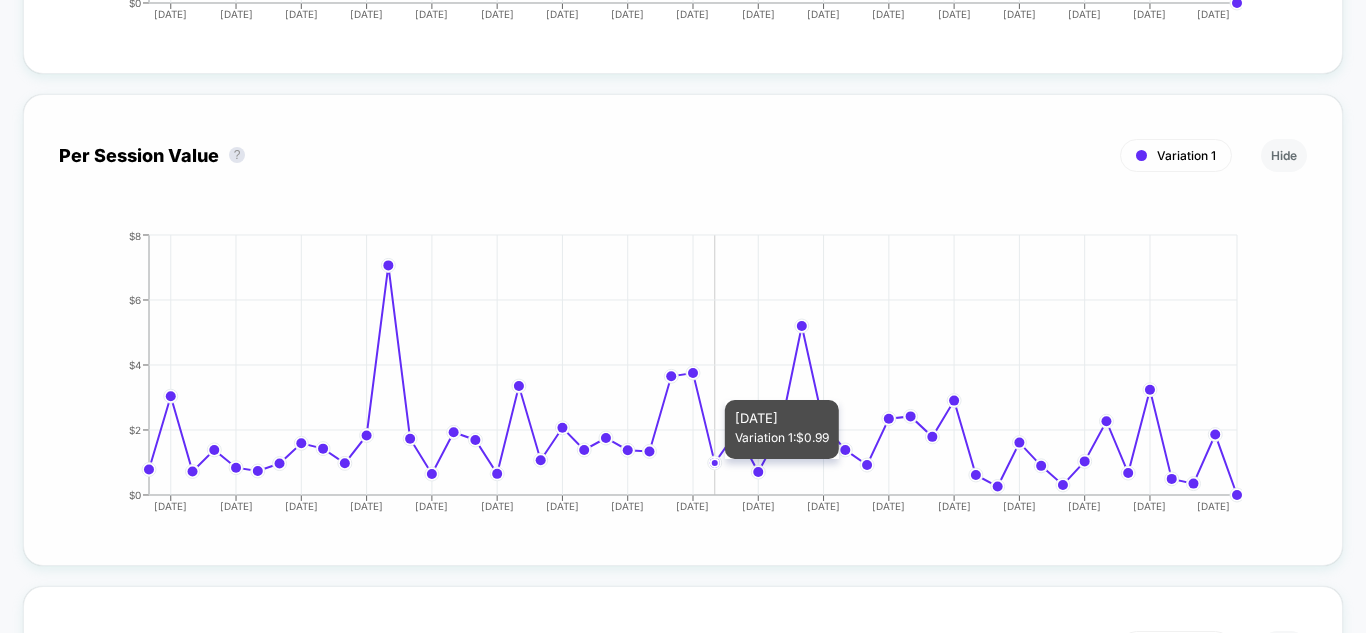 click 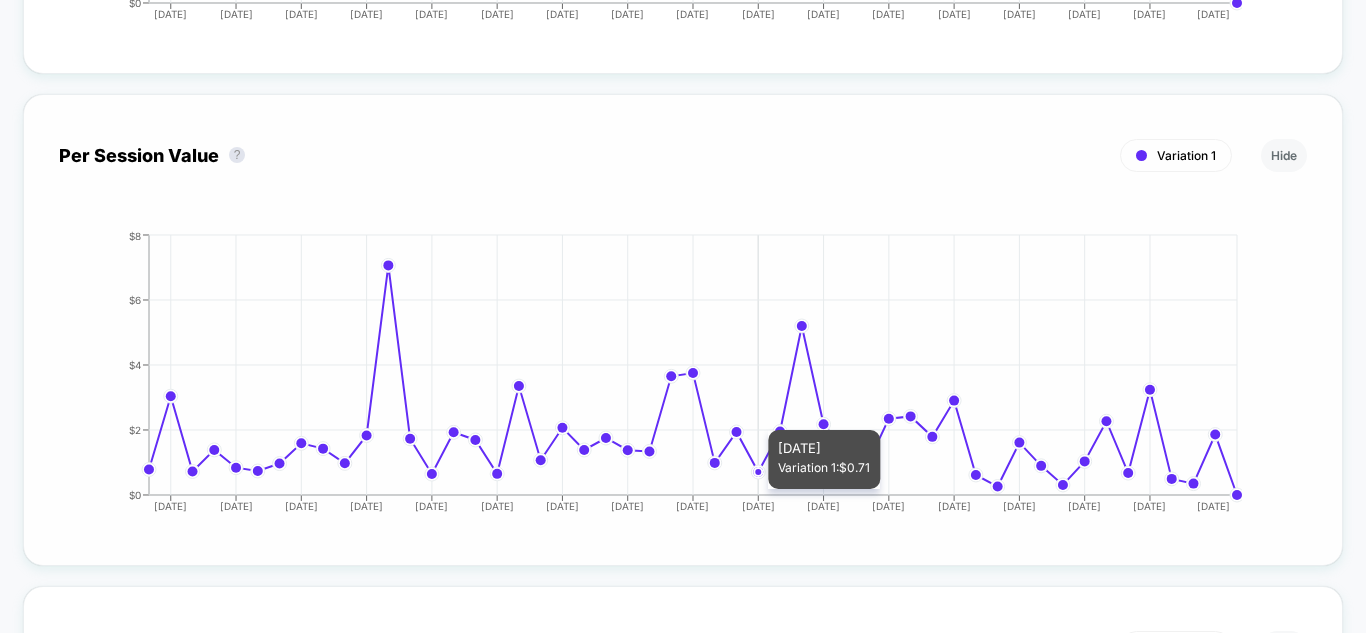 drag, startPoint x: 748, startPoint y: 378, endPoint x: 753, endPoint y: 411, distance: 33.37664 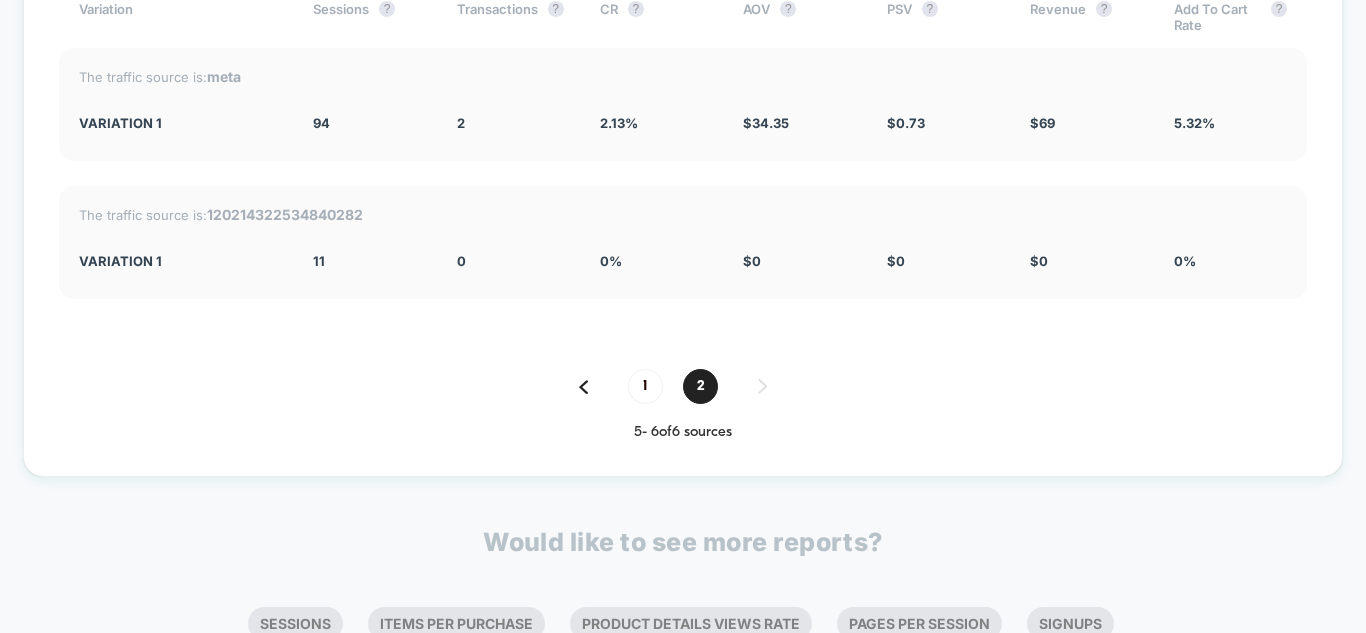 scroll, scrollTop: 5200, scrollLeft: 0, axis: vertical 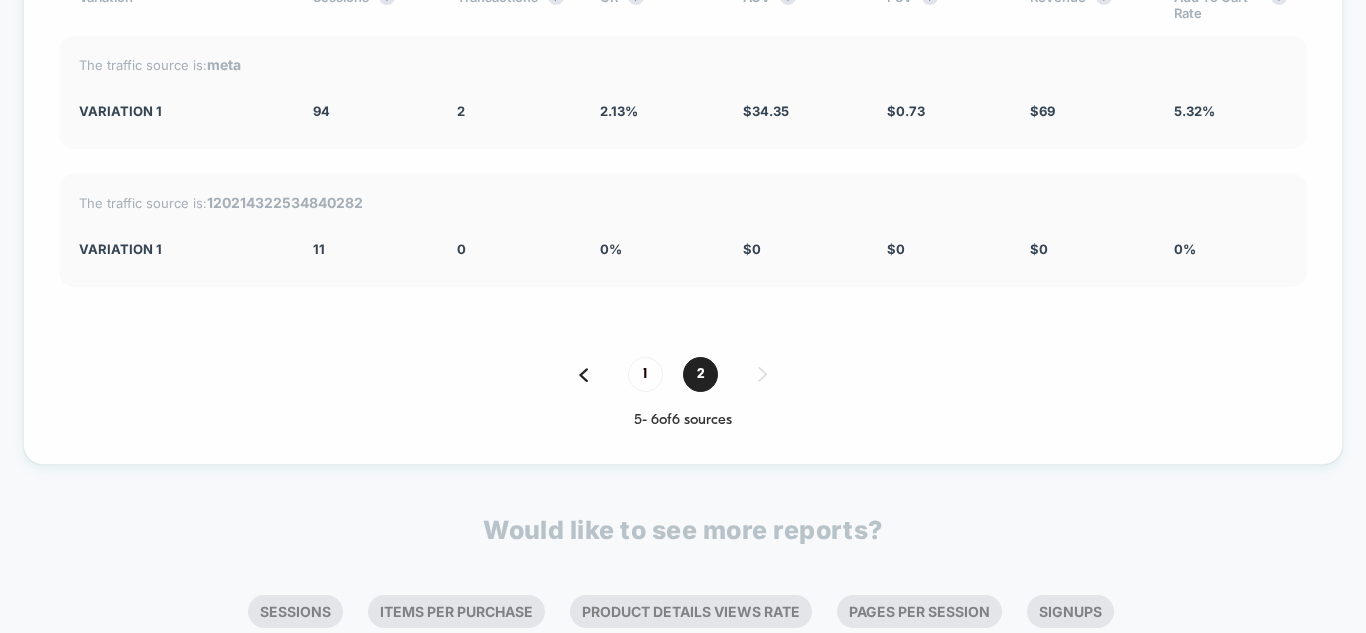 click on "1 2" at bounding box center (683, 374) 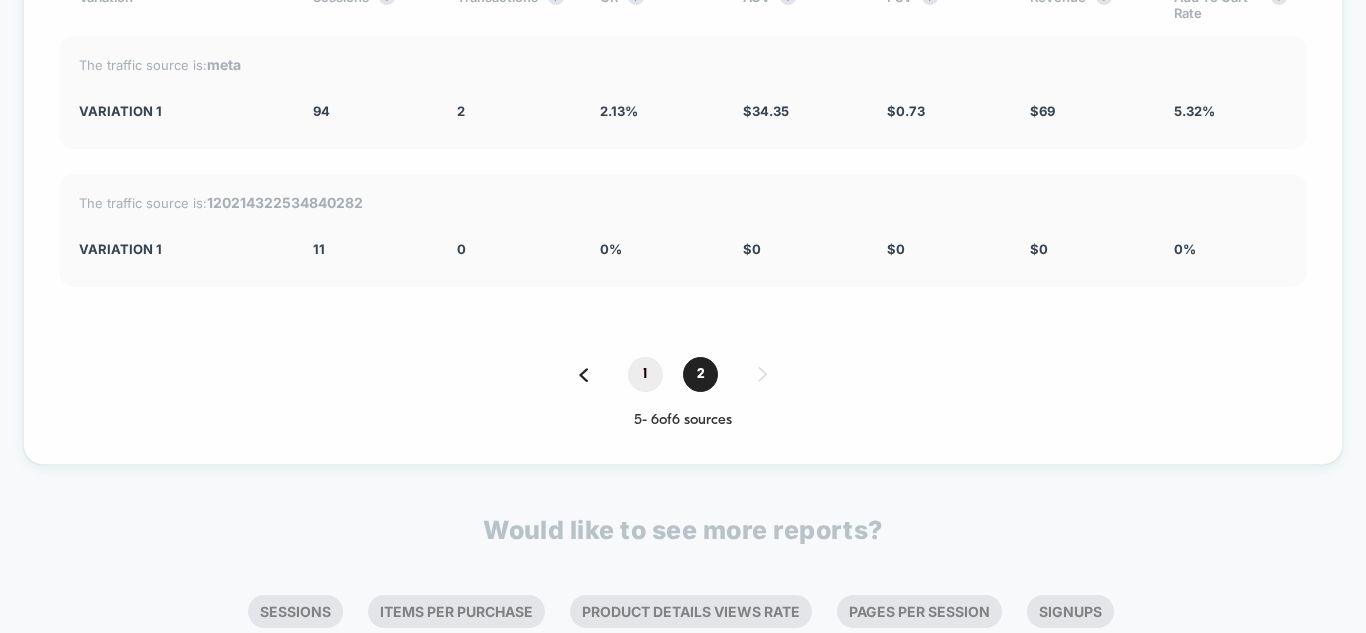 click on "1" at bounding box center [645, 374] 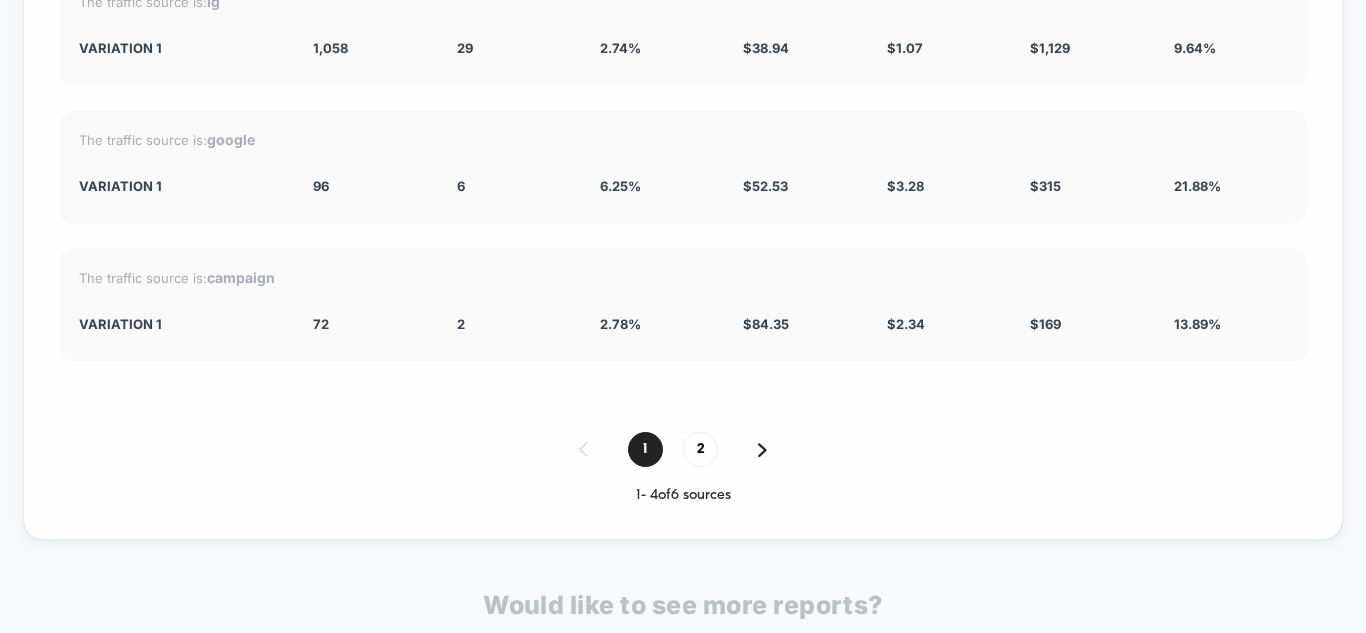 scroll, scrollTop: 5400, scrollLeft: 0, axis: vertical 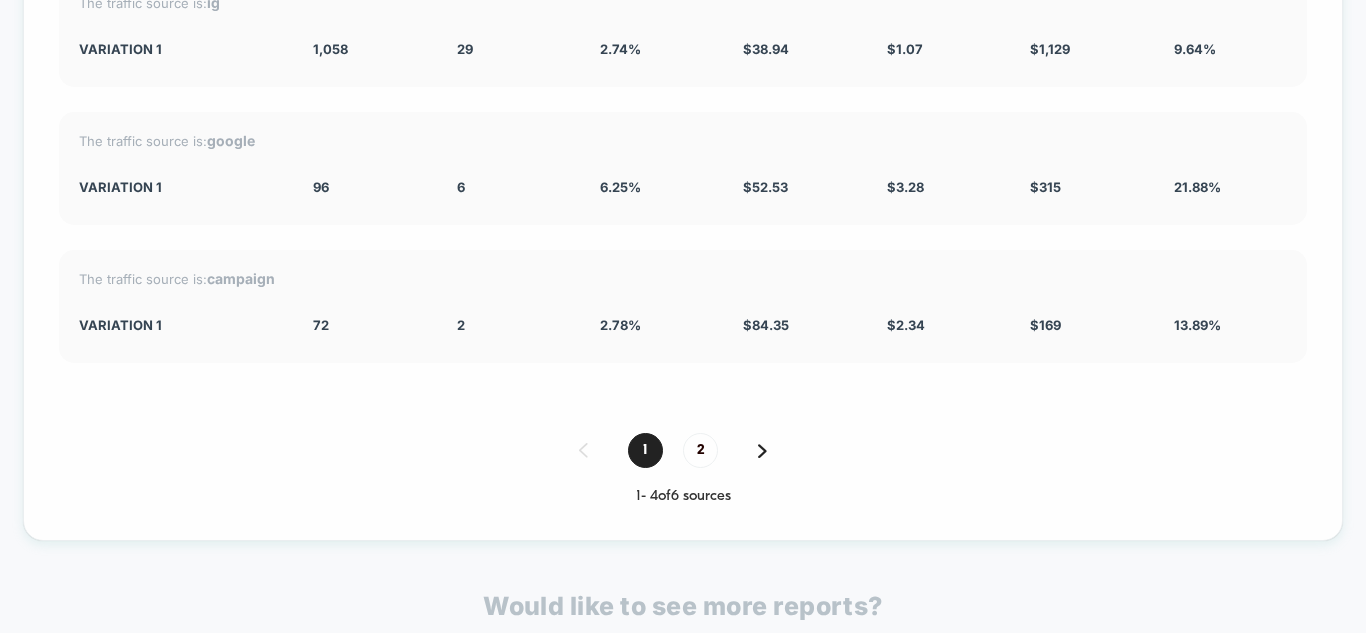 drag, startPoint x: 292, startPoint y: 282, endPoint x: 356, endPoint y: 286, distance: 64.12488 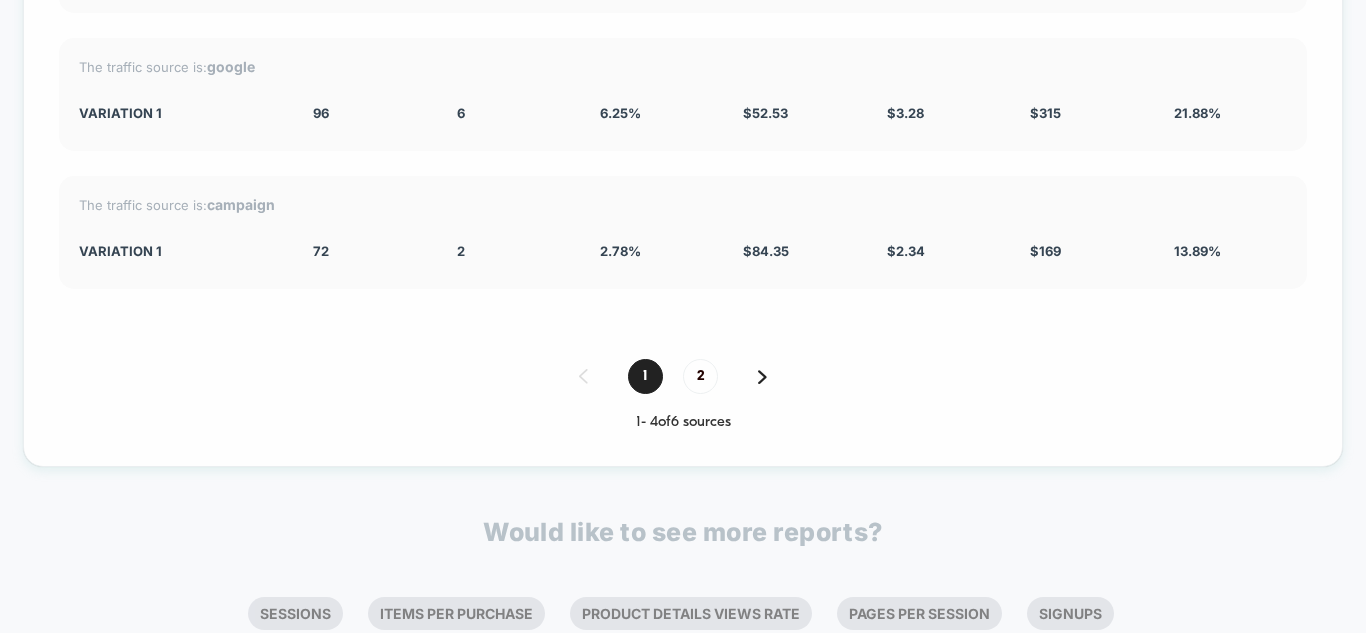 scroll, scrollTop: 5600, scrollLeft: 0, axis: vertical 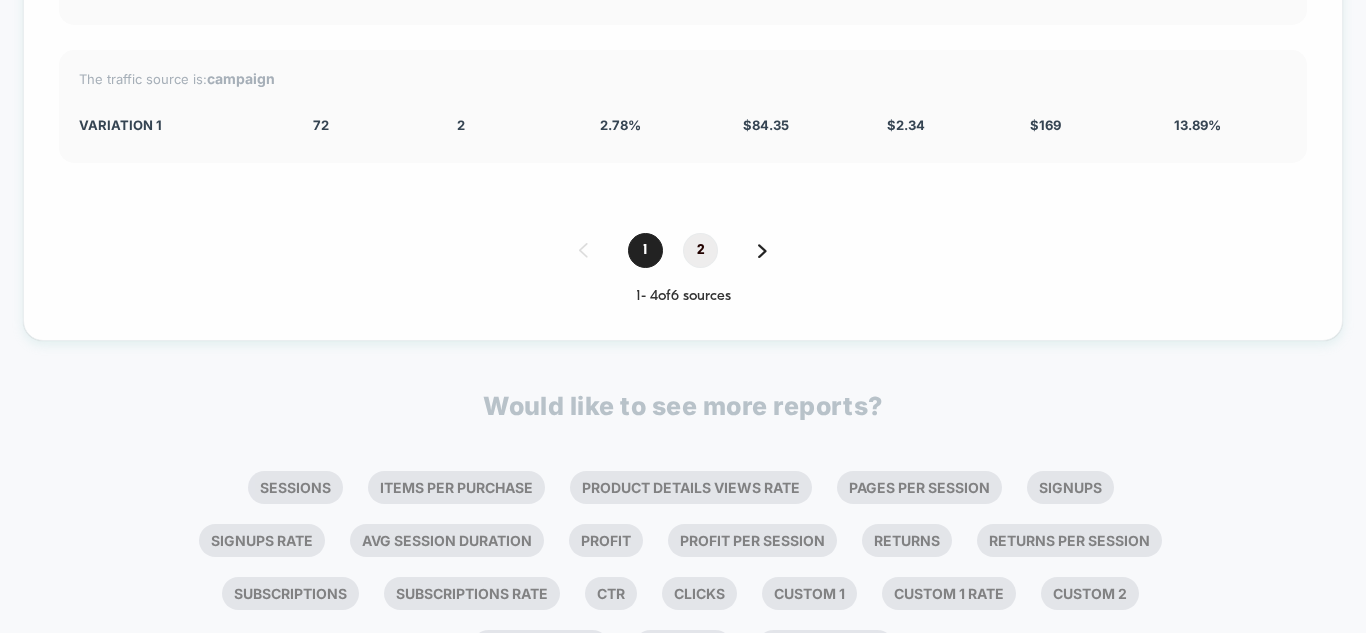 click on "2" at bounding box center (700, 250) 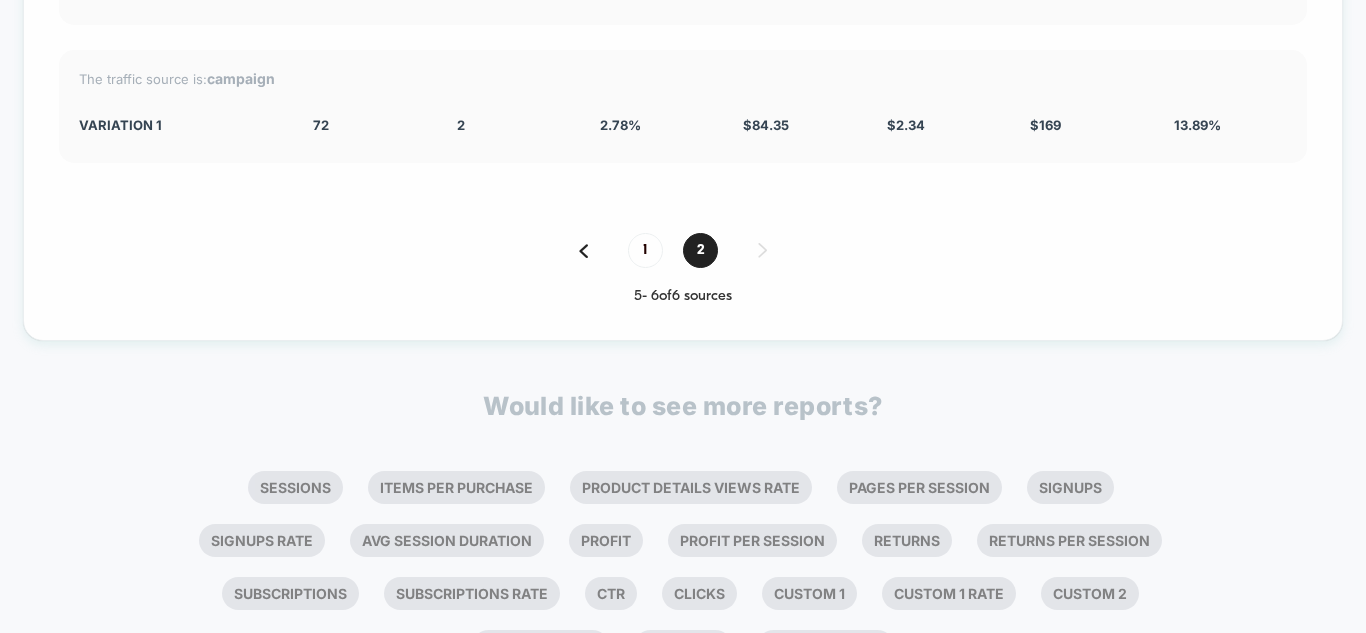 scroll, scrollTop: 5324, scrollLeft: 0, axis: vertical 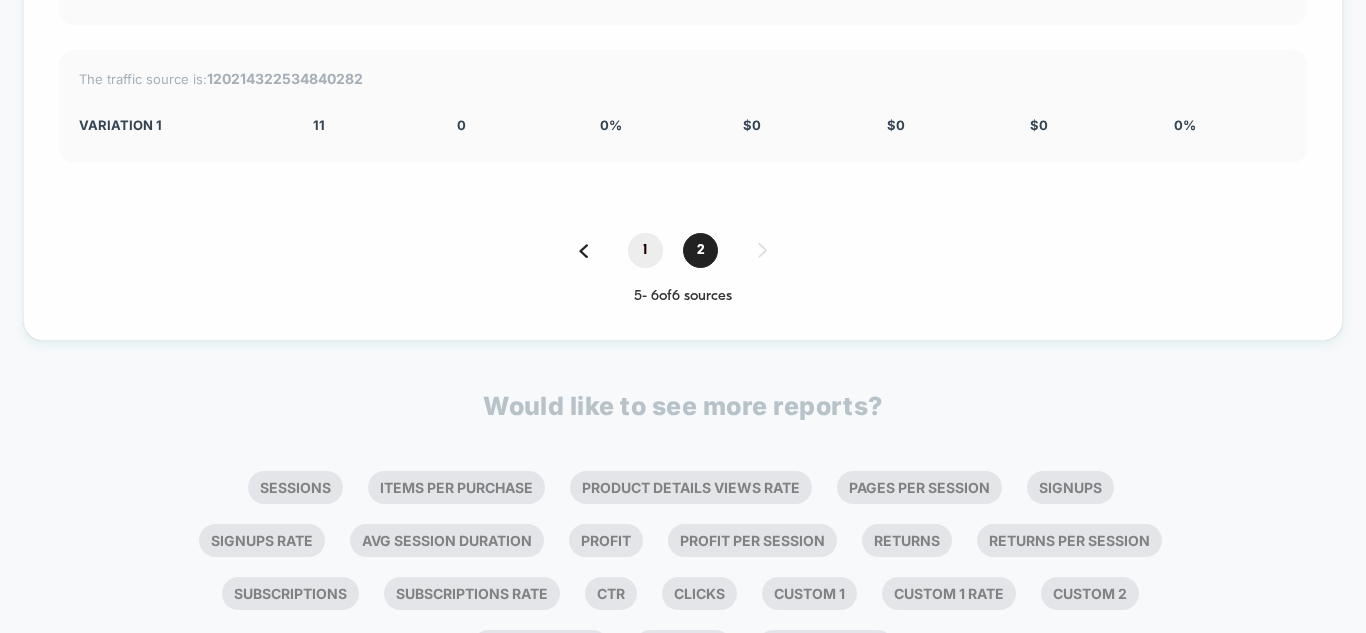click on "1" at bounding box center (645, 250) 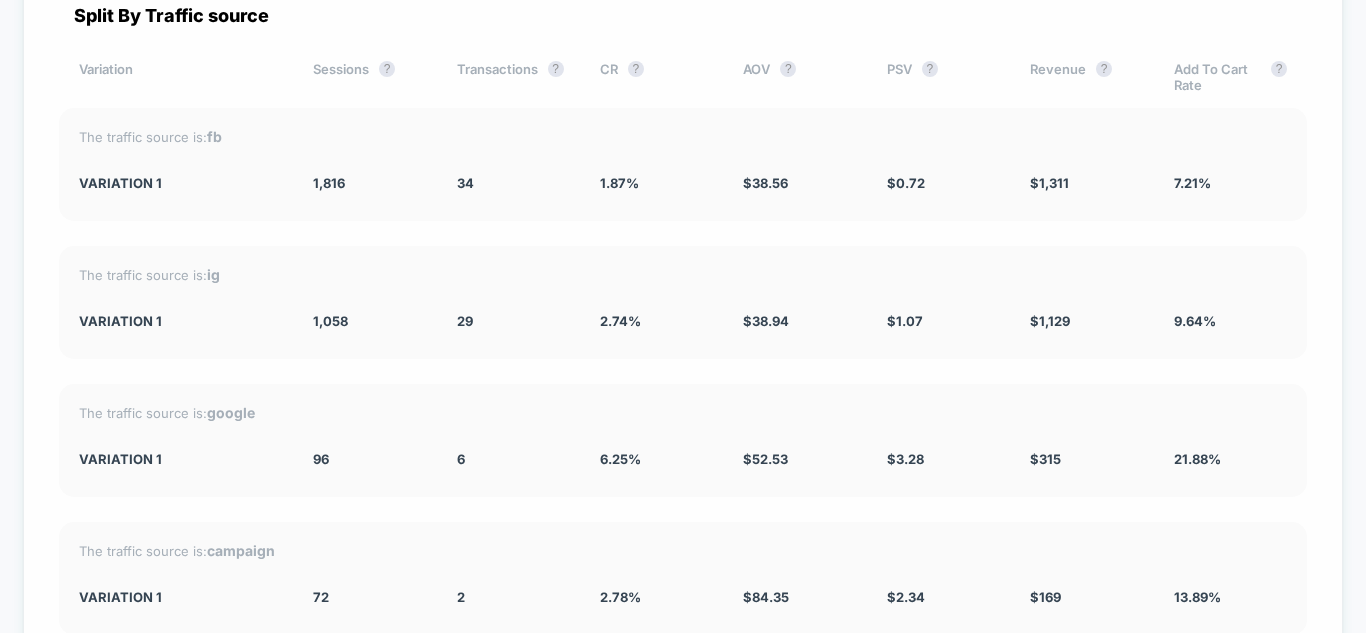 scroll, scrollTop: 5100, scrollLeft: 0, axis: vertical 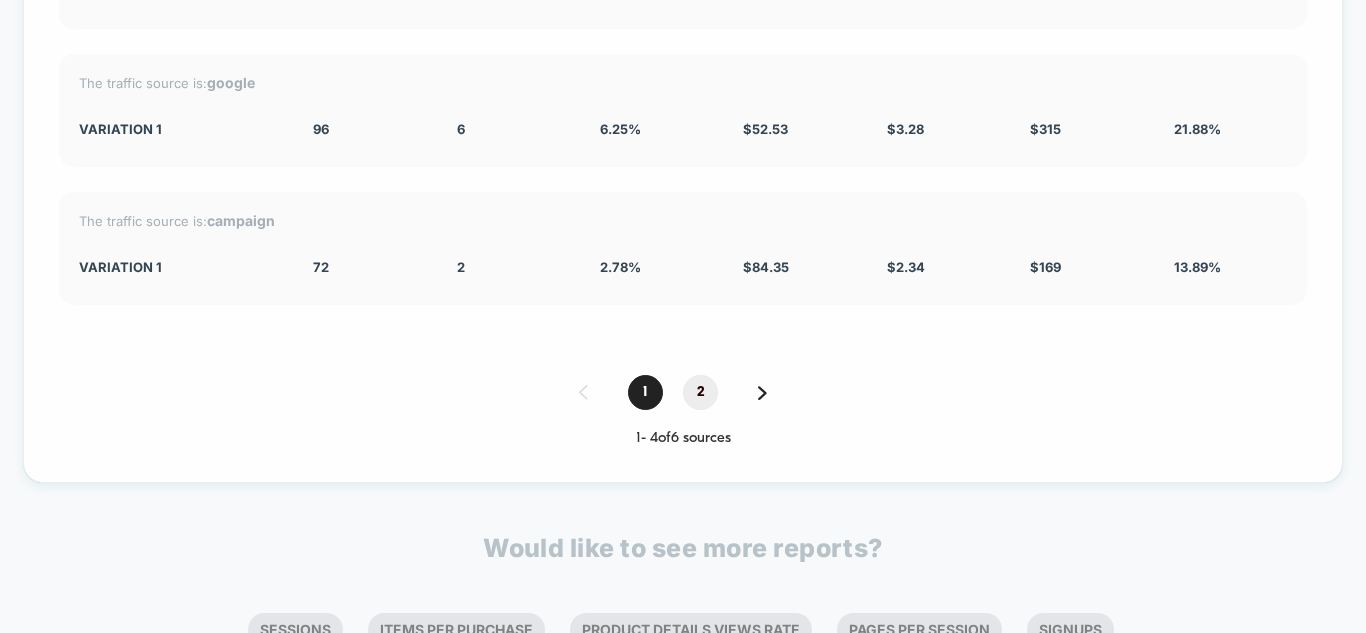 click on "2" at bounding box center [700, 392] 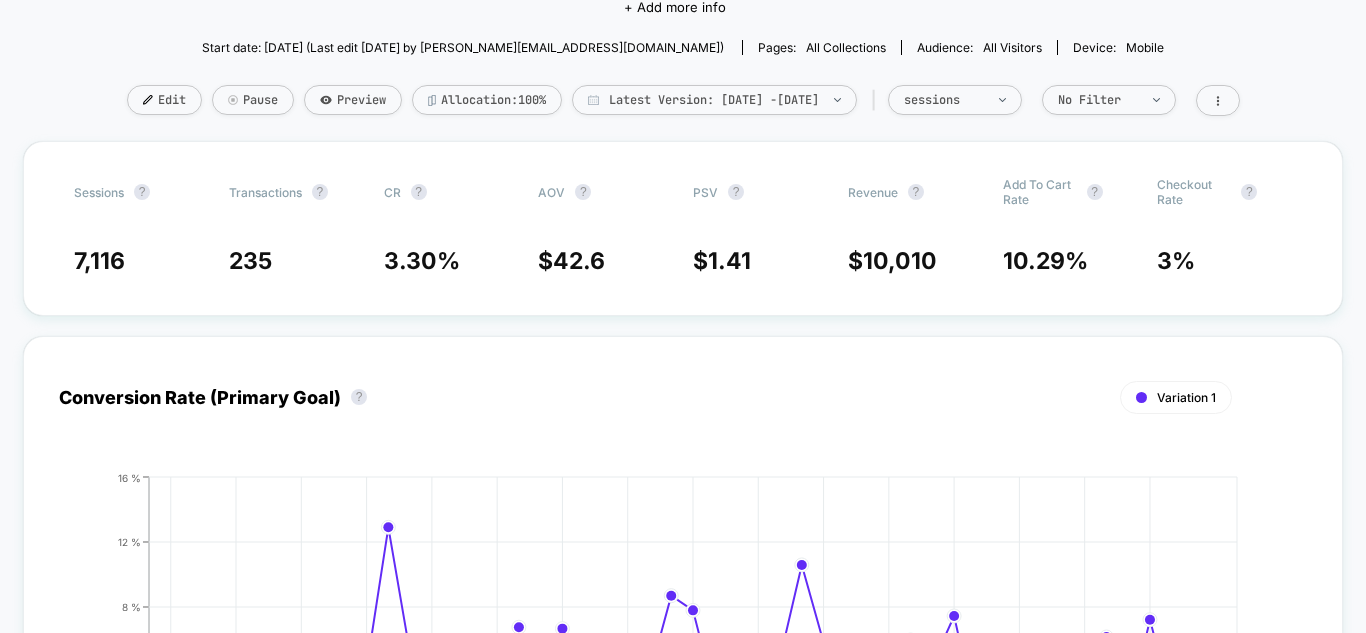 scroll, scrollTop: 700, scrollLeft: 0, axis: vertical 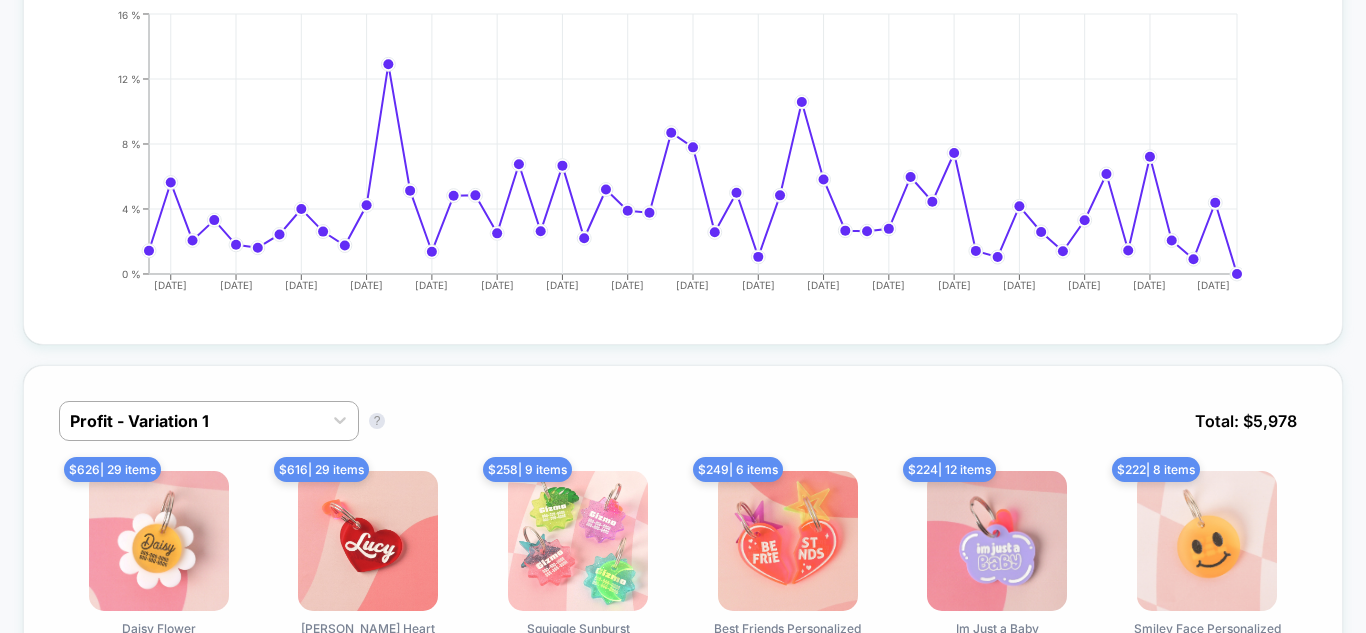 click at bounding box center (159, 541) 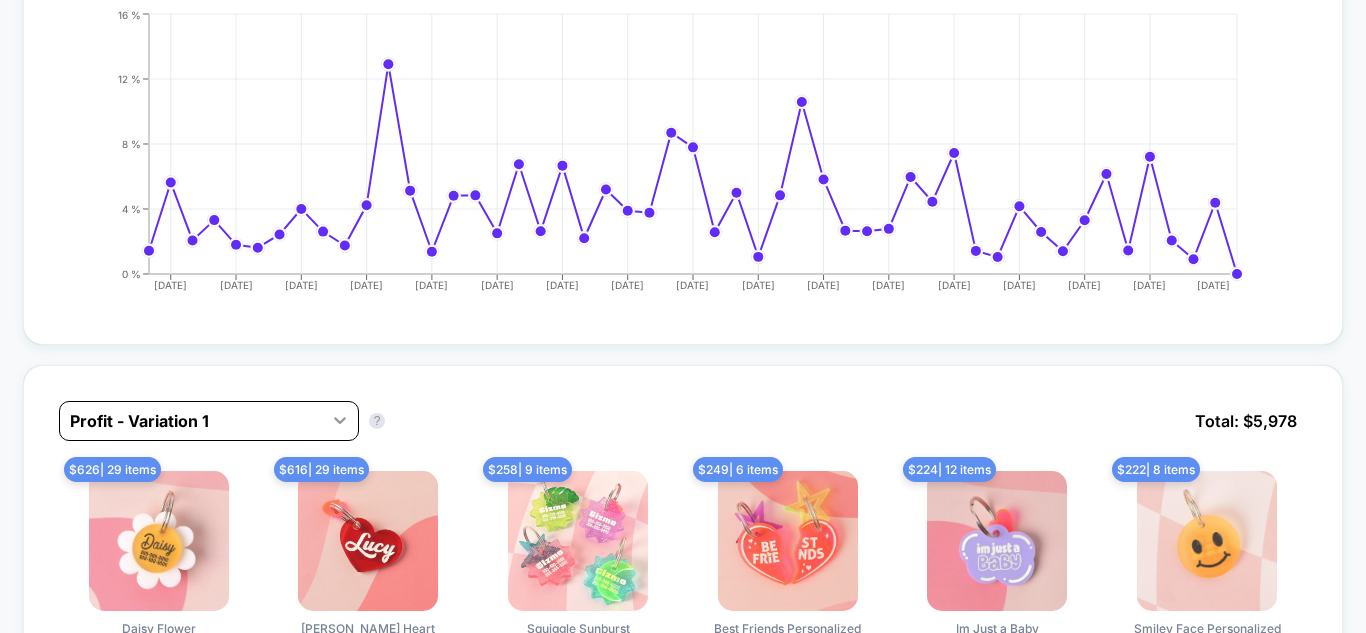 click at bounding box center (340, 420) 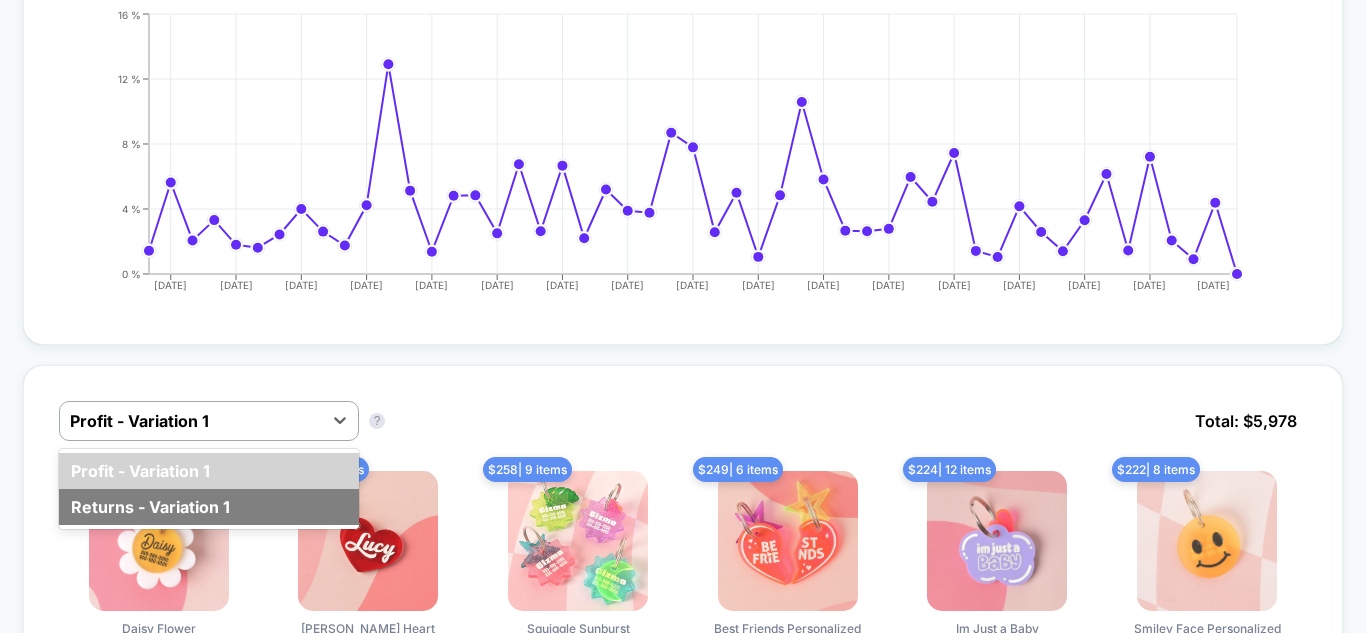 click on "Returns   - Variation 1" at bounding box center (209, 507) 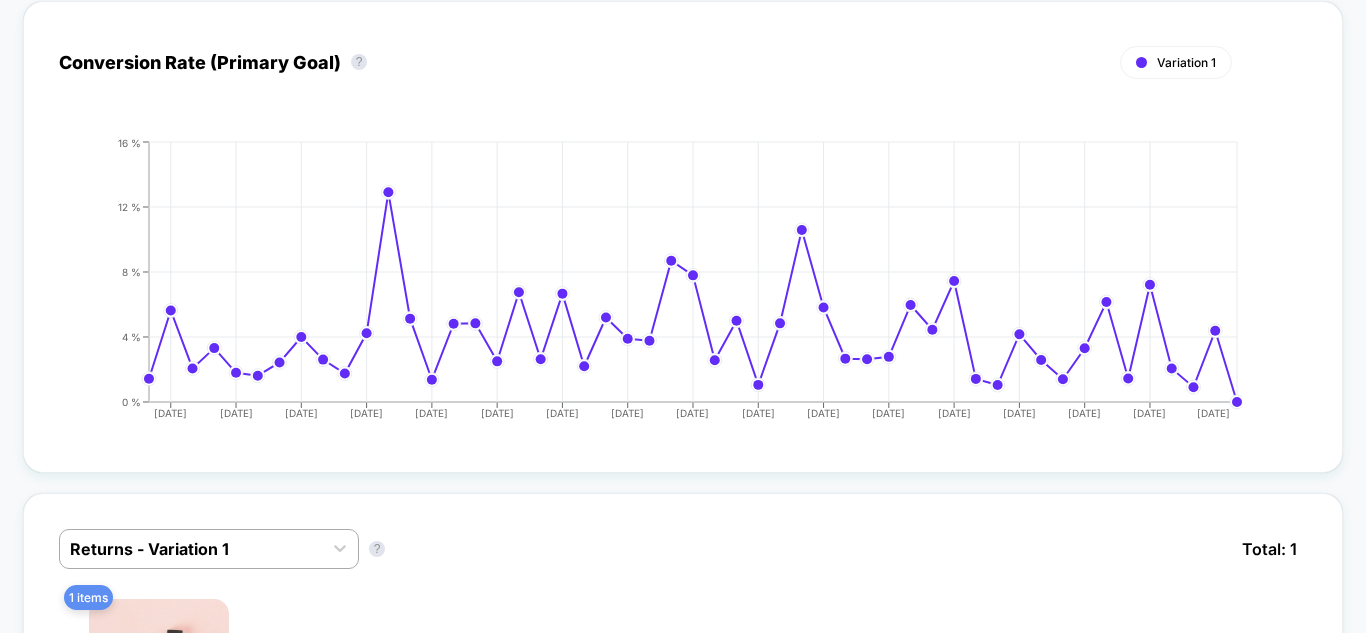 scroll, scrollTop: 600, scrollLeft: 0, axis: vertical 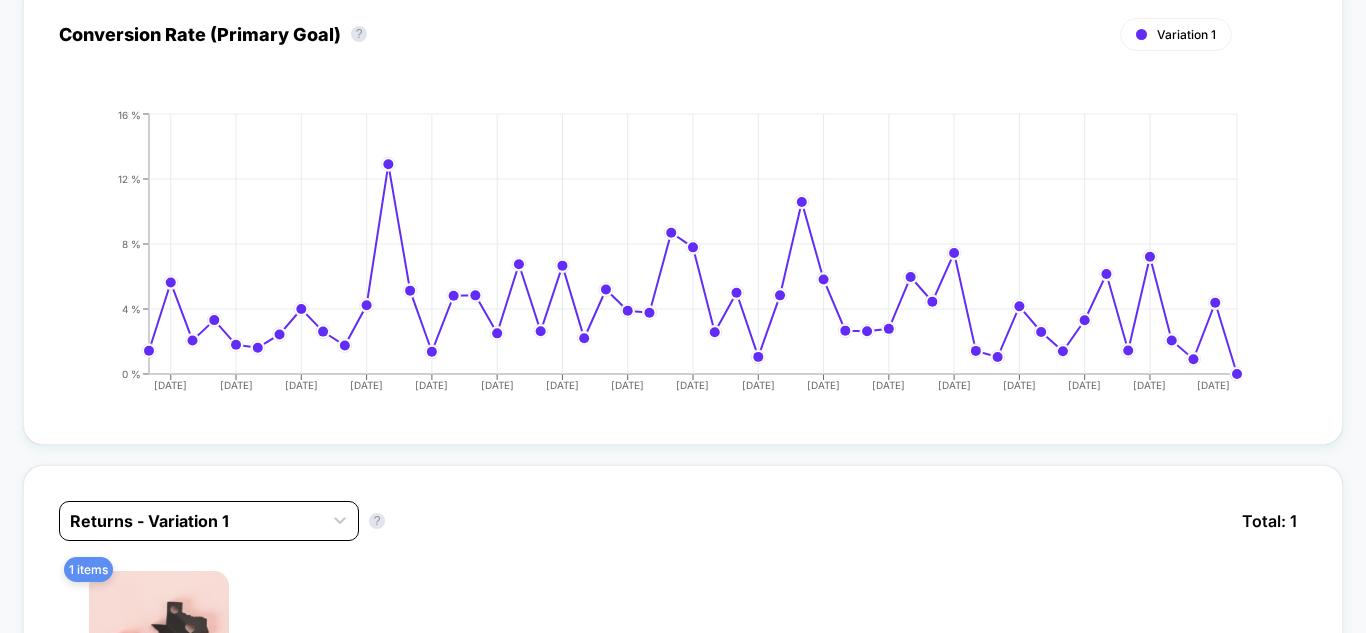 click at bounding box center [191, 521] 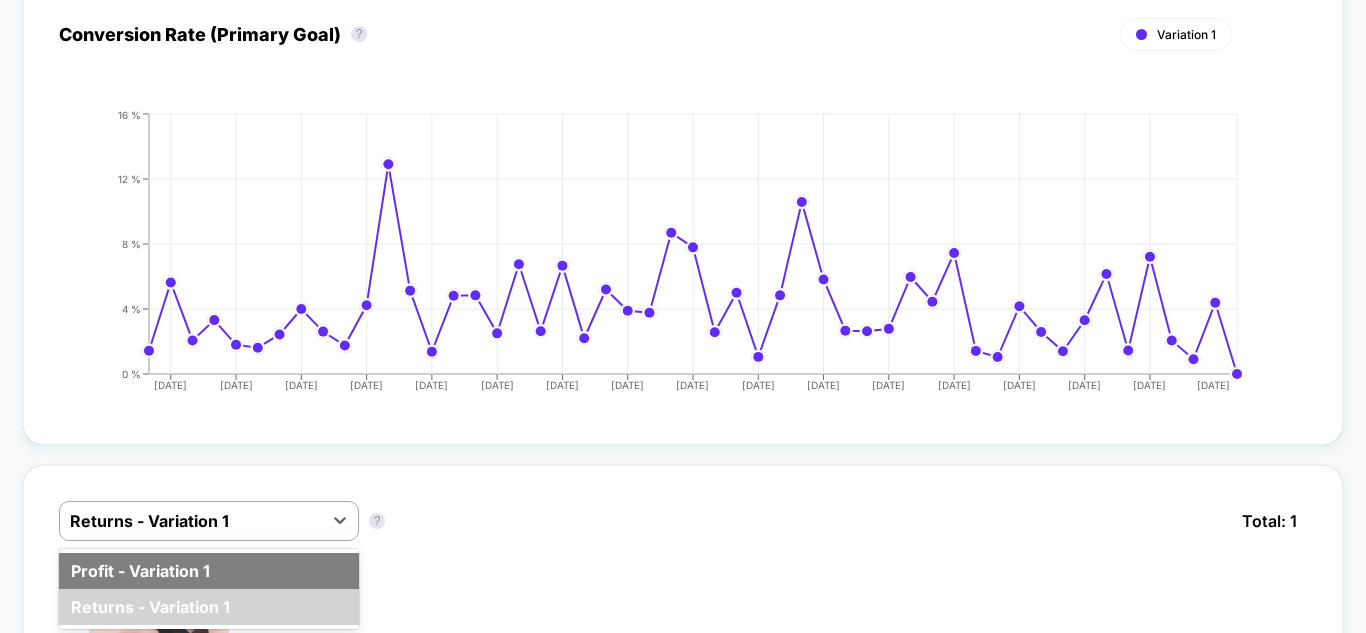 click on "Profit   - Variation 1" at bounding box center (209, 571) 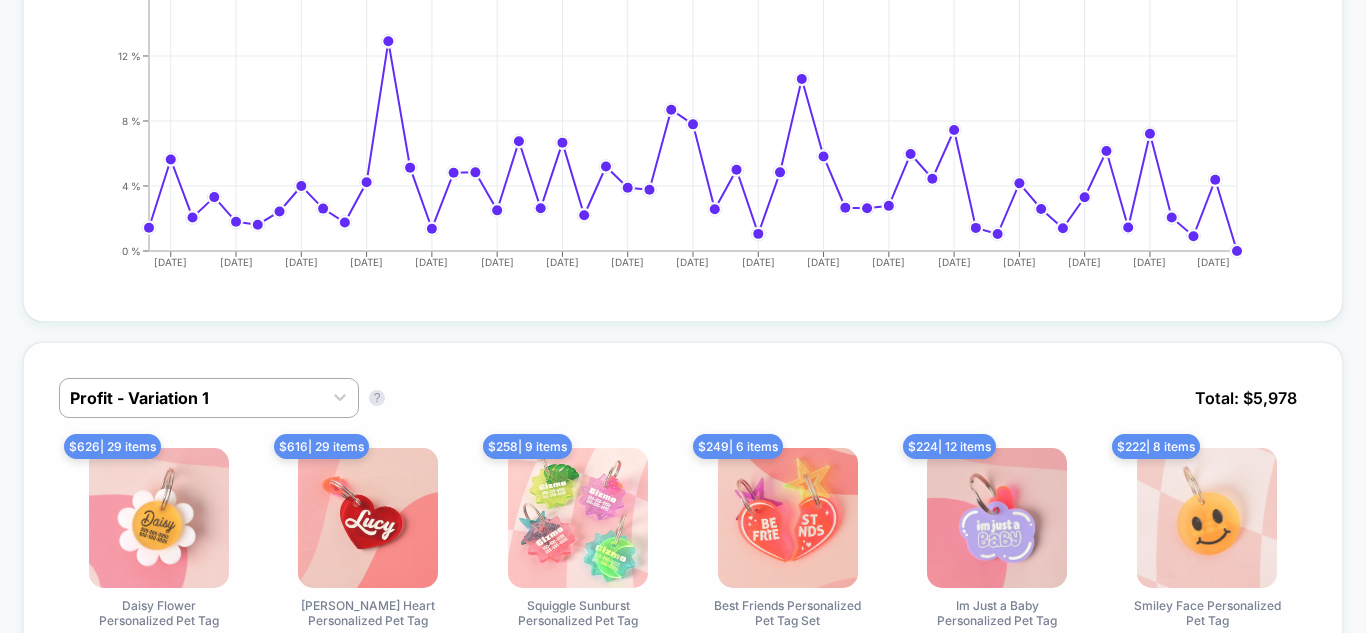 scroll, scrollTop: 300, scrollLeft: 0, axis: vertical 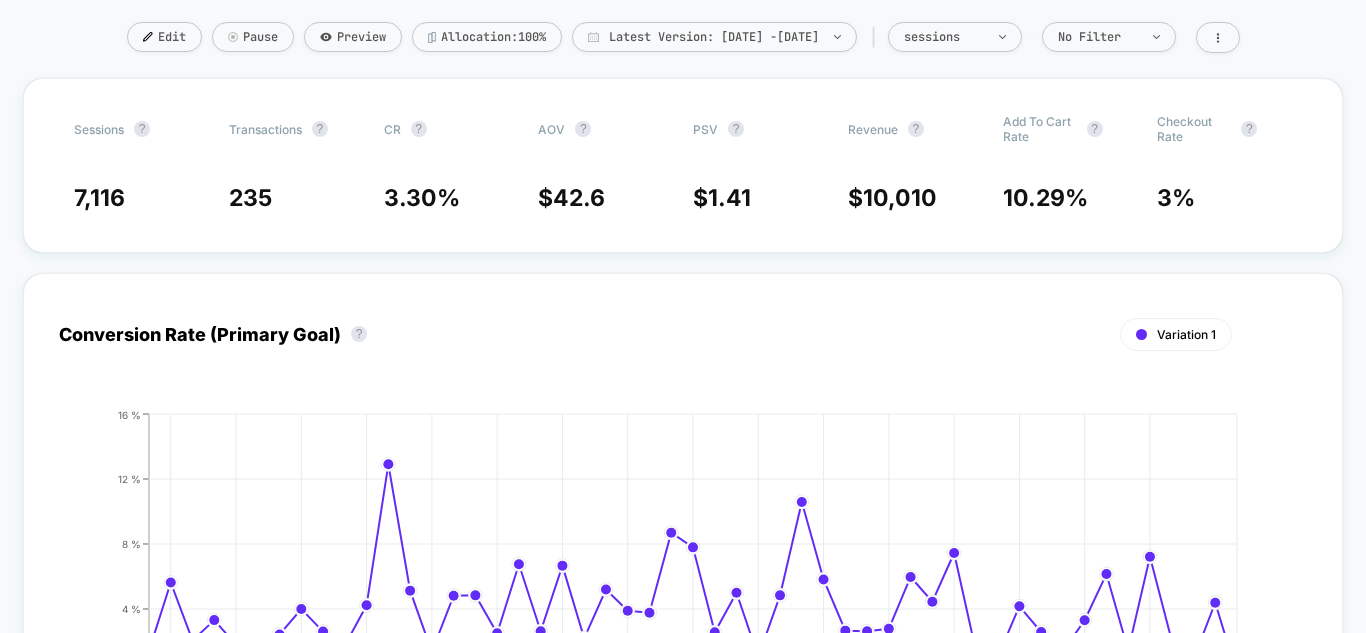 click on "Sessions ? Transactions ? CR ? AOV ? PSV ? Revenue ? Add To Cart Rate ? Checkout Rate ? 7,116 235 3.30 % $ 42.6 $ 1.41 $ 10,010 10.29 % 3 %" at bounding box center [683, 165] 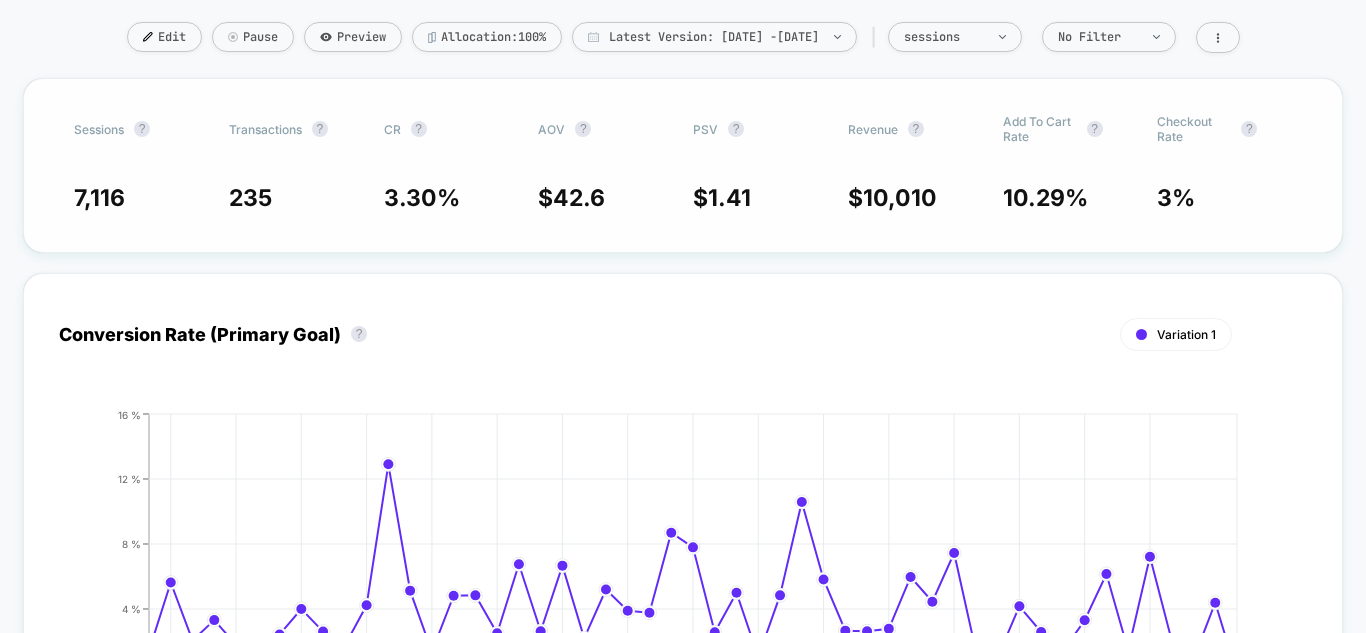 click on "Sessions ? Transactions ? CR ? AOV ? PSV ? Revenue ? Add To Cart Rate ? Checkout Rate ? 7,116 235 3.30 % $ 42.6 $ 1.41 $ 10,010 10.29 % 3 %" at bounding box center (683, 165) 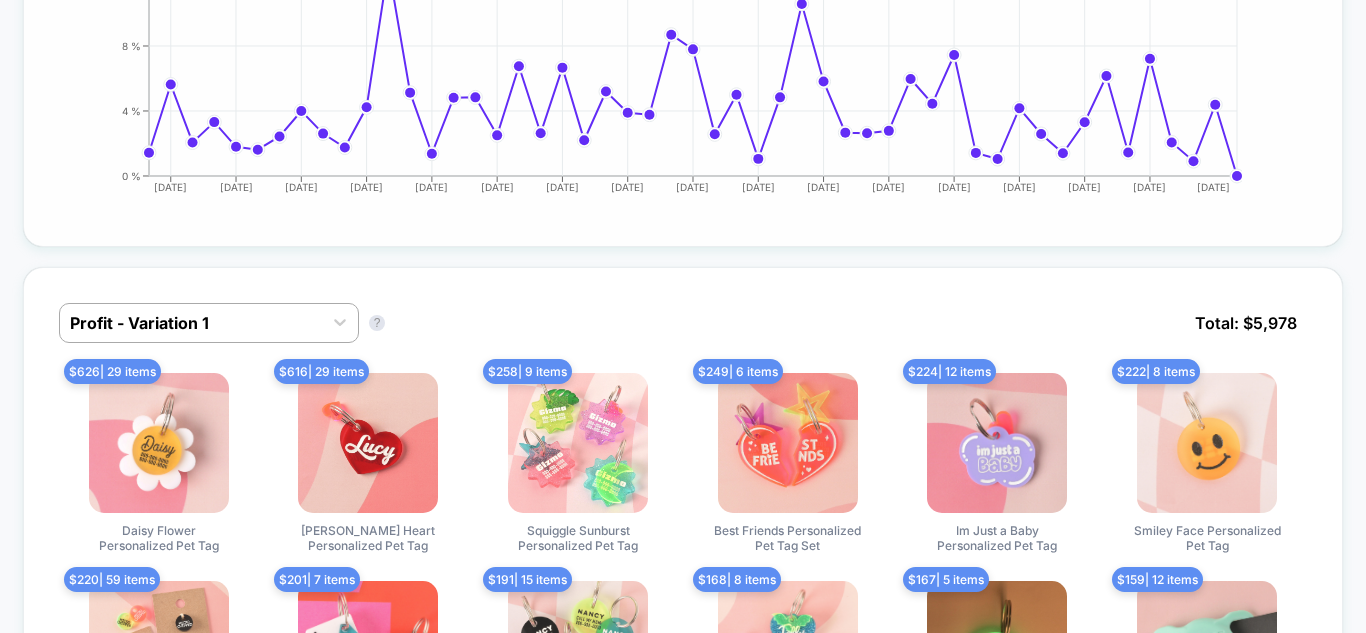 scroll, scrollTop: 800, scrollLeft: 0, axis: vertical 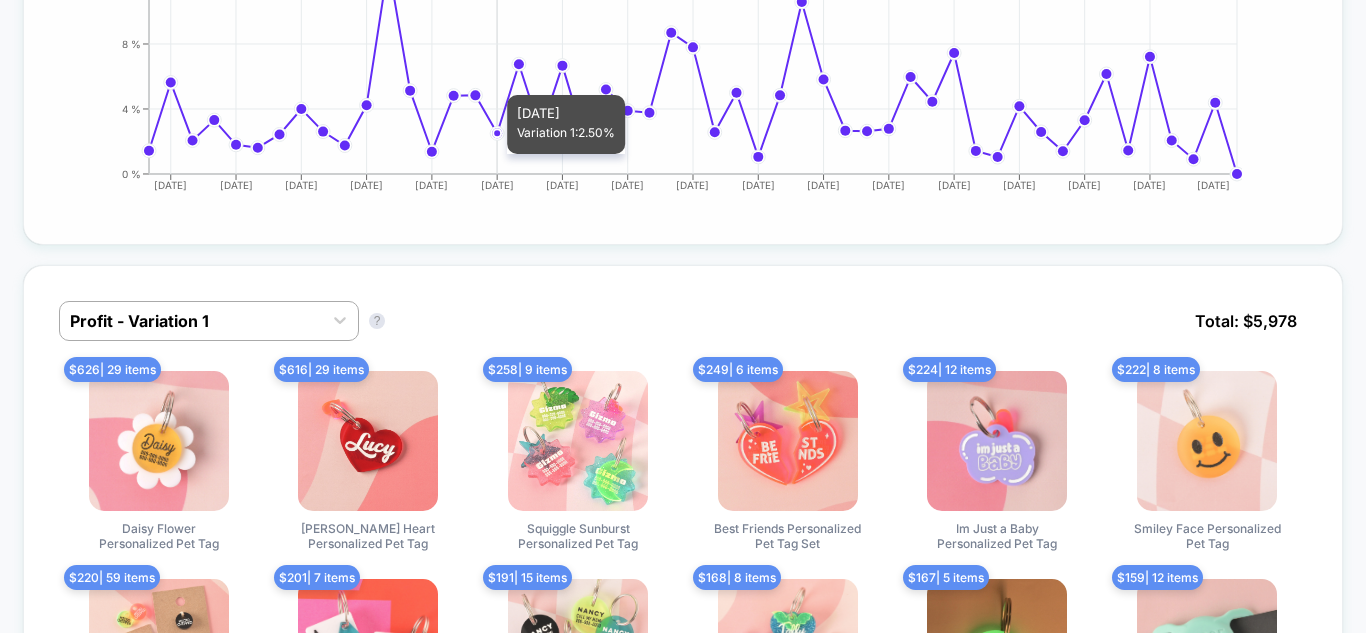click on "[DATE] [DATE] [DATE] [DATE] [DATE] [DATE] [DATE] [DATE] [DATE] [DATE] [DATE] [DATE] [DATE] [DATE] [DATE] [DATE] [DATE] 0 % 4 % 8 % 12 % 16 %" 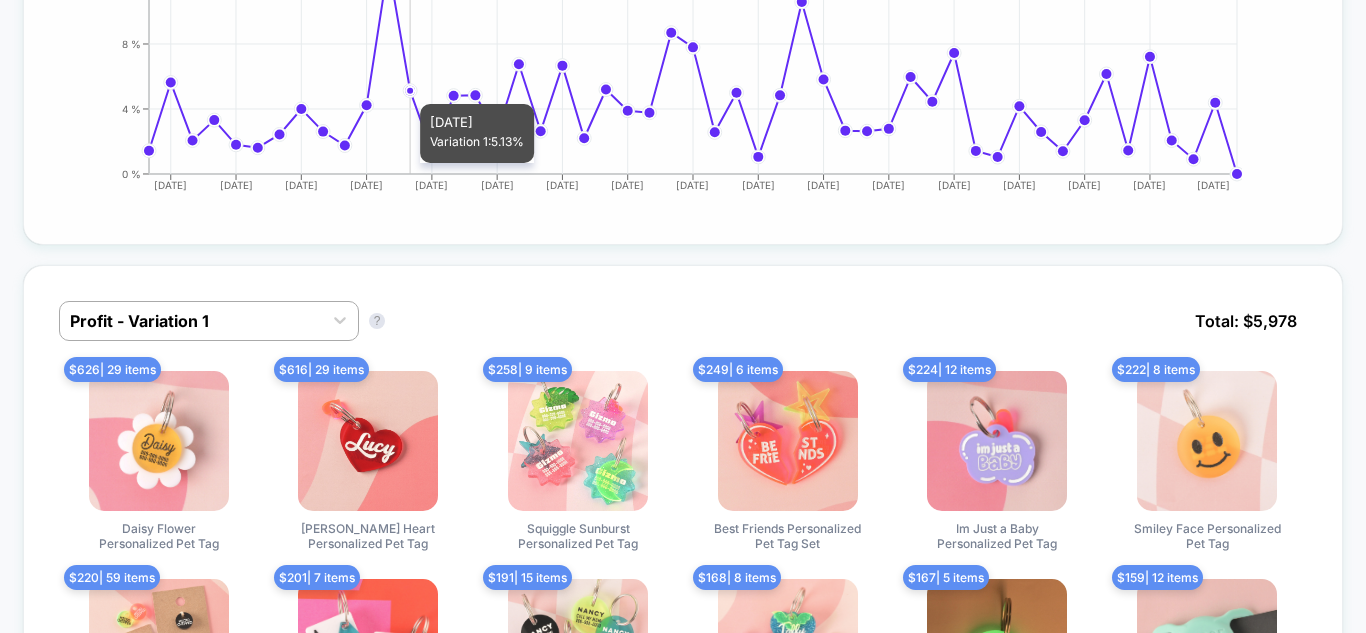 drag, startPoint x: 417, startPoint y: 52, endPoint x: 355, endPoint y: 57, distance: 62.201286 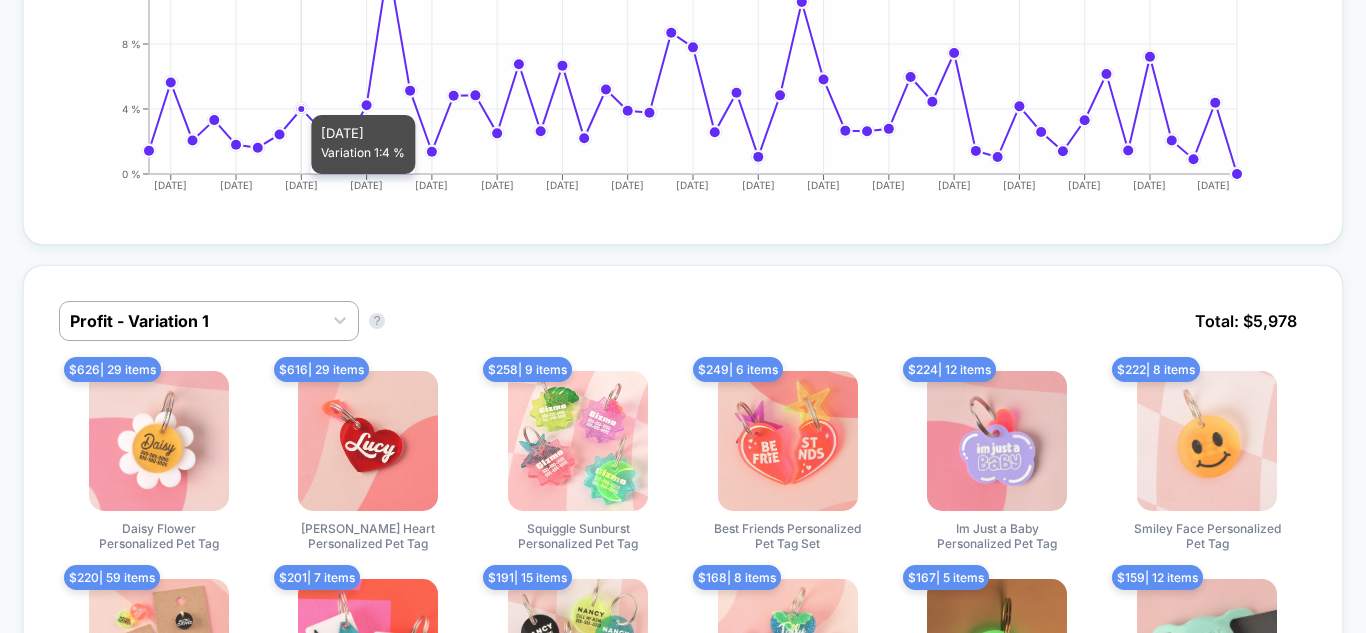 click 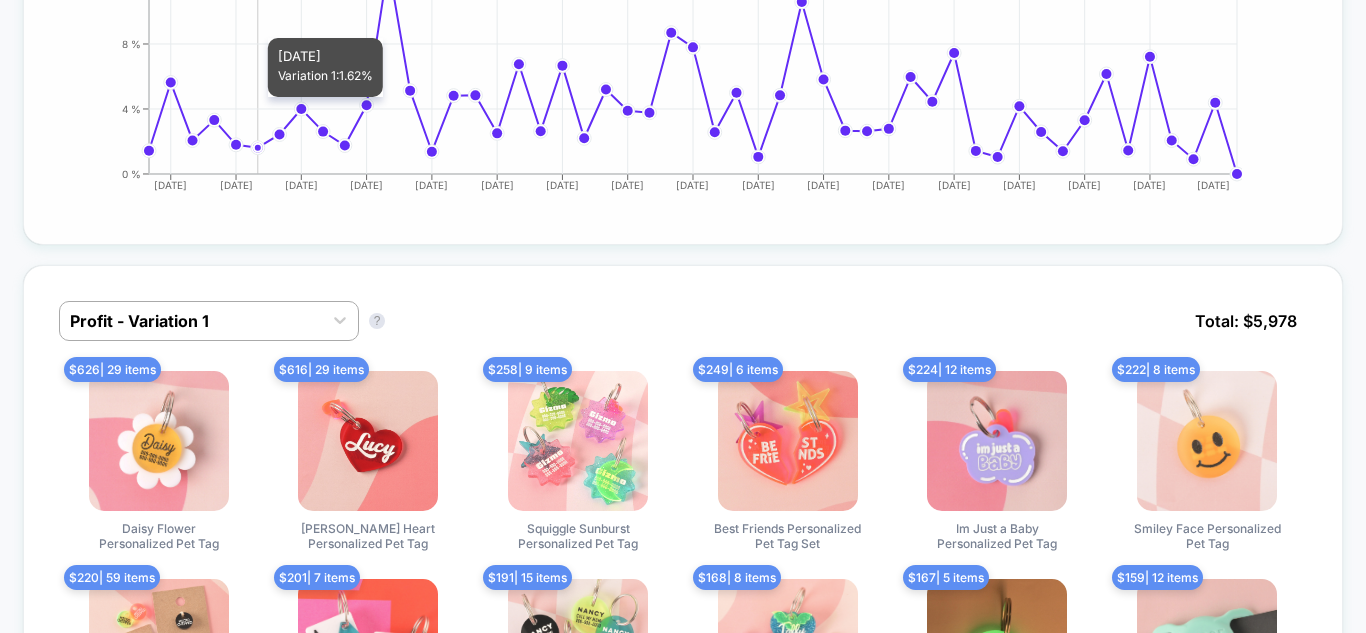 click on "[DATE] [DATE] [DATE] [DATE] [DATE] [DATE] [DATE] [DATE] [DATE] [DATE] [DATE] [DATE] [DATE] [DATE] [DATE] [DATE] [DATE] 0 % 4 % 8 % 12 % 16 %" 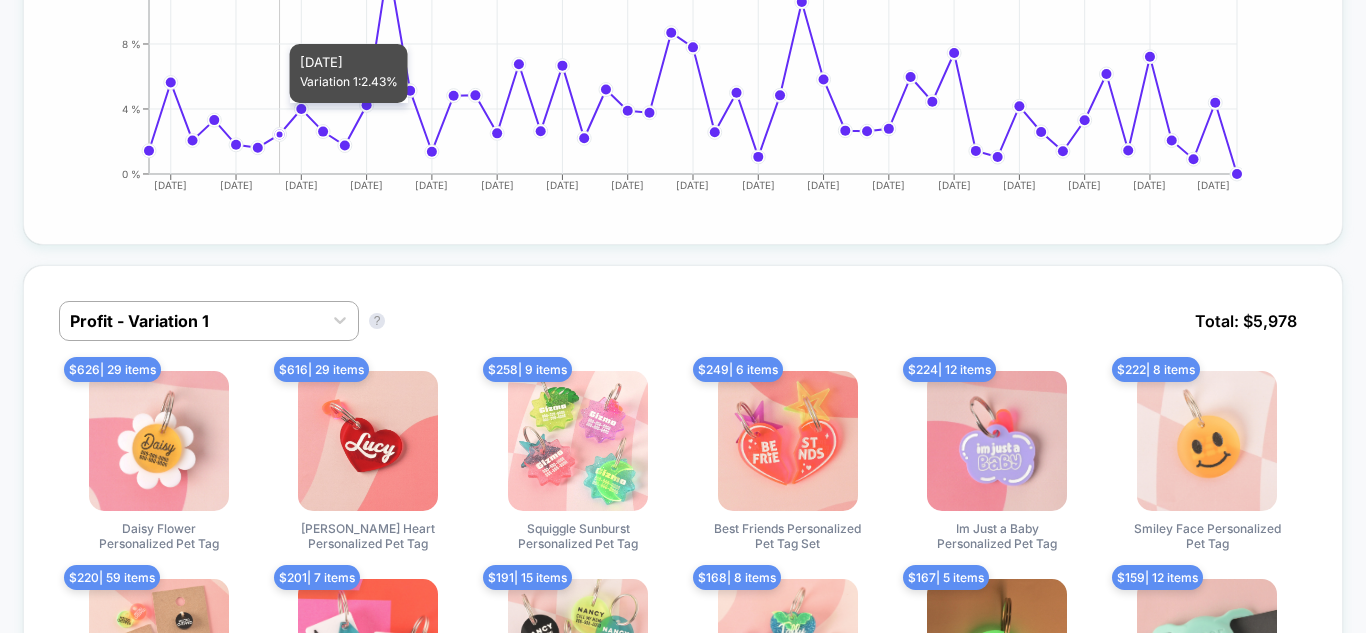 click on "[DATE] [DATE] [DATE] [DATE] [DATE] [DATE] [DATE] [DATE] [DATE] [DATE] [DATE] [DATE] [DATE] [DATE] [DATE] [DATE] [DATE] 0 % 4 % 8 % 12 % 16 %" 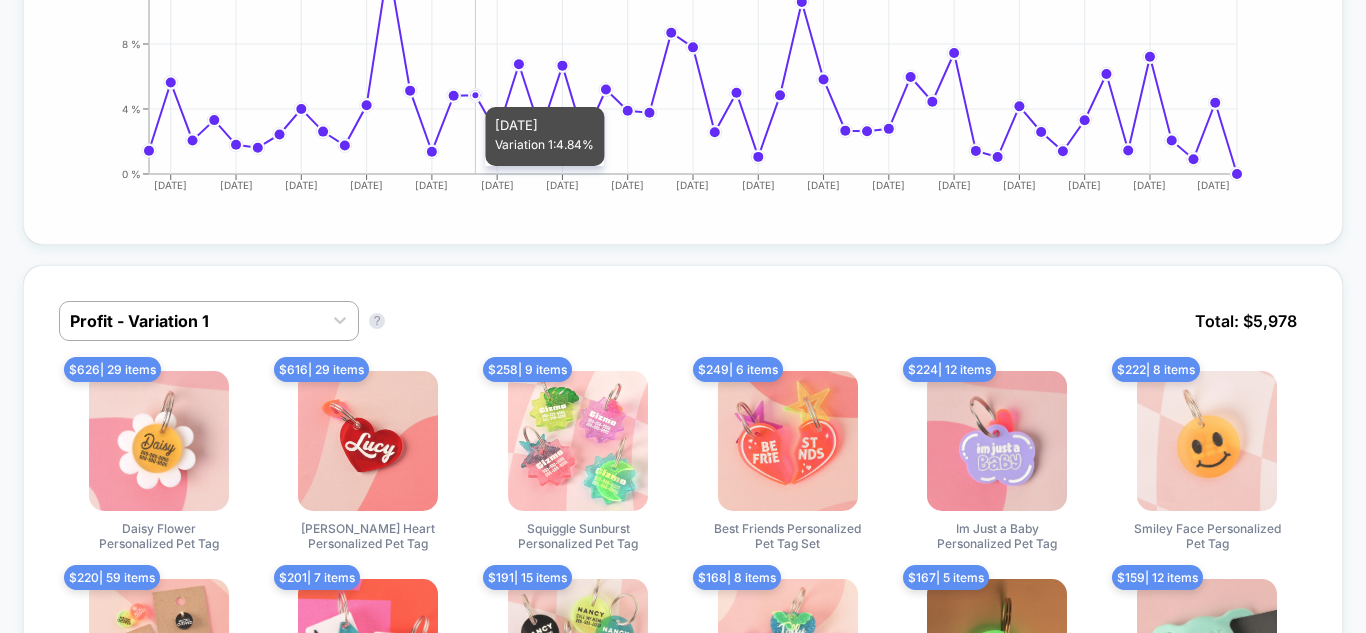 drag, startPoint x: 514, startPoint y: 42, endPoint x: 556, endPoint y: 47, distance: 42.296574 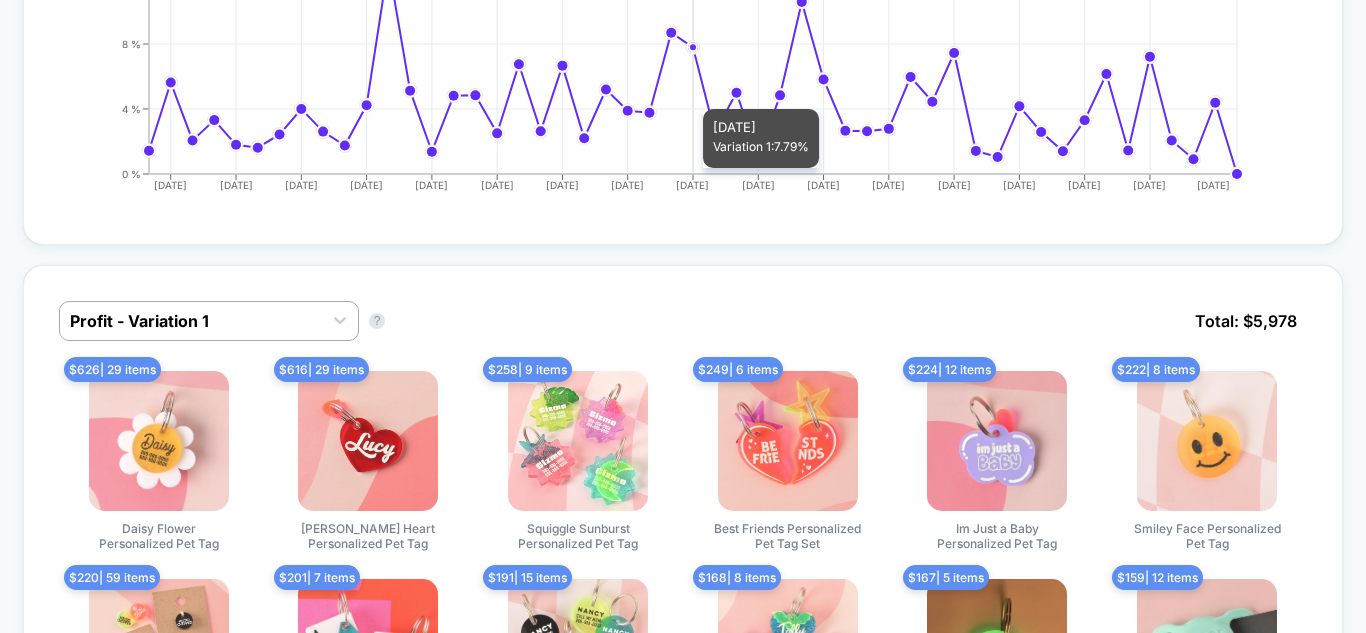 drag, startPoint x: 683, startPoint y: 57, endPoint x: 721, endPoint y: 71, distance: 40.496914 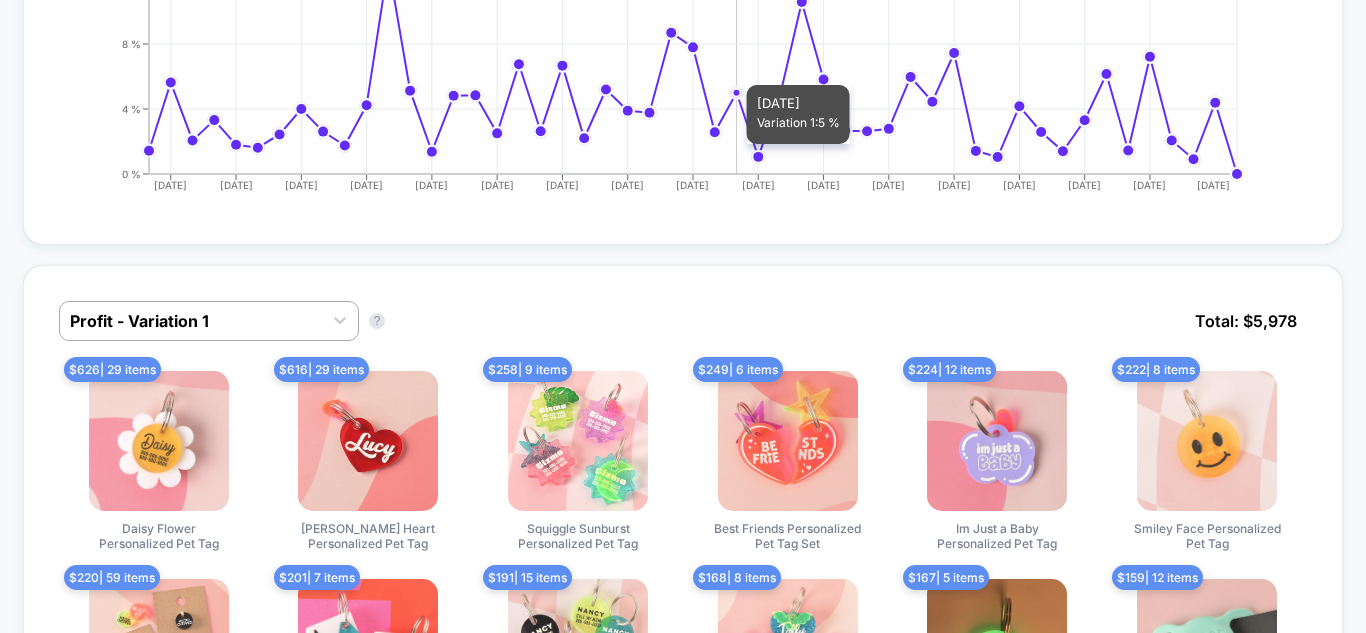 click on "[DATE] [DATE] [DATE] [DATE] [DATE] [DATE] [DATE] [DATE] [DATE] [DATE] [DATE] [DATE] [DATE] [DATE] [DATE] [DATE] [DATE] 0 % 4 % 8 % 12 % 16 %" 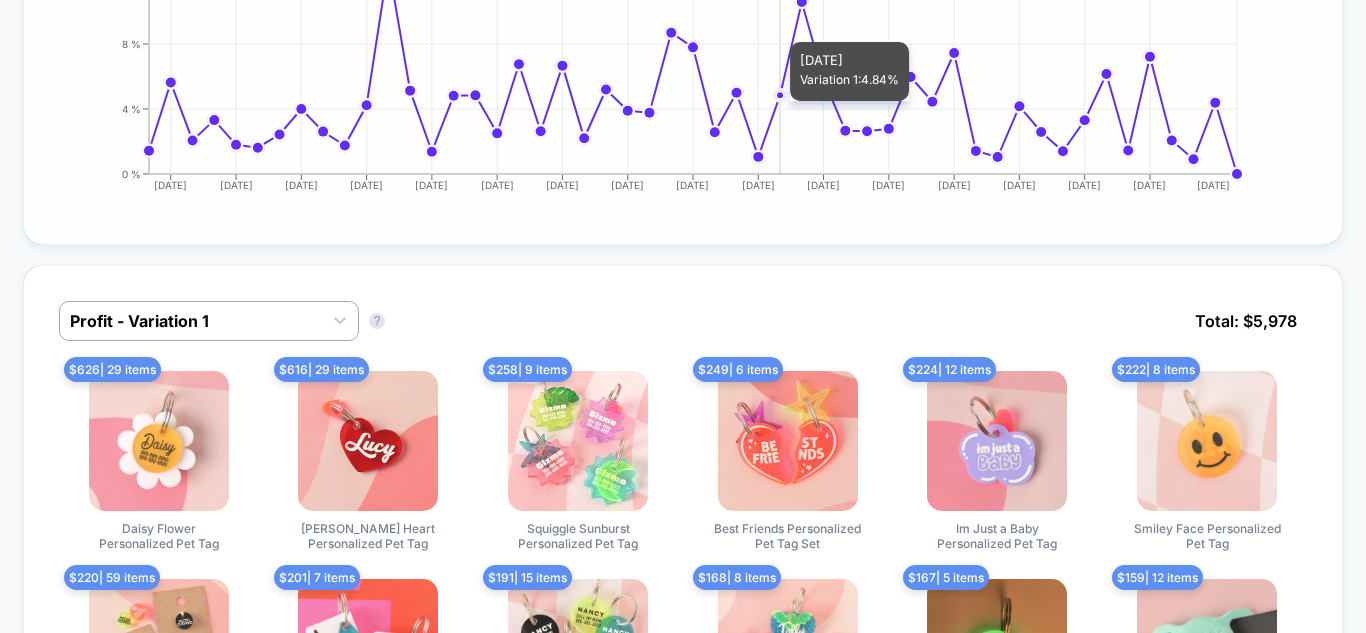 click on "[DATE] [DATE] [DATE] [DATE] [DATE] [DATE] [DATE] [DATE] [DATE] [DATE] [DATE] [DATE] [DATE] [DATE] [DATE] [DATE] [DATE] 0 % 4 % 8 % 12 % 16 %" 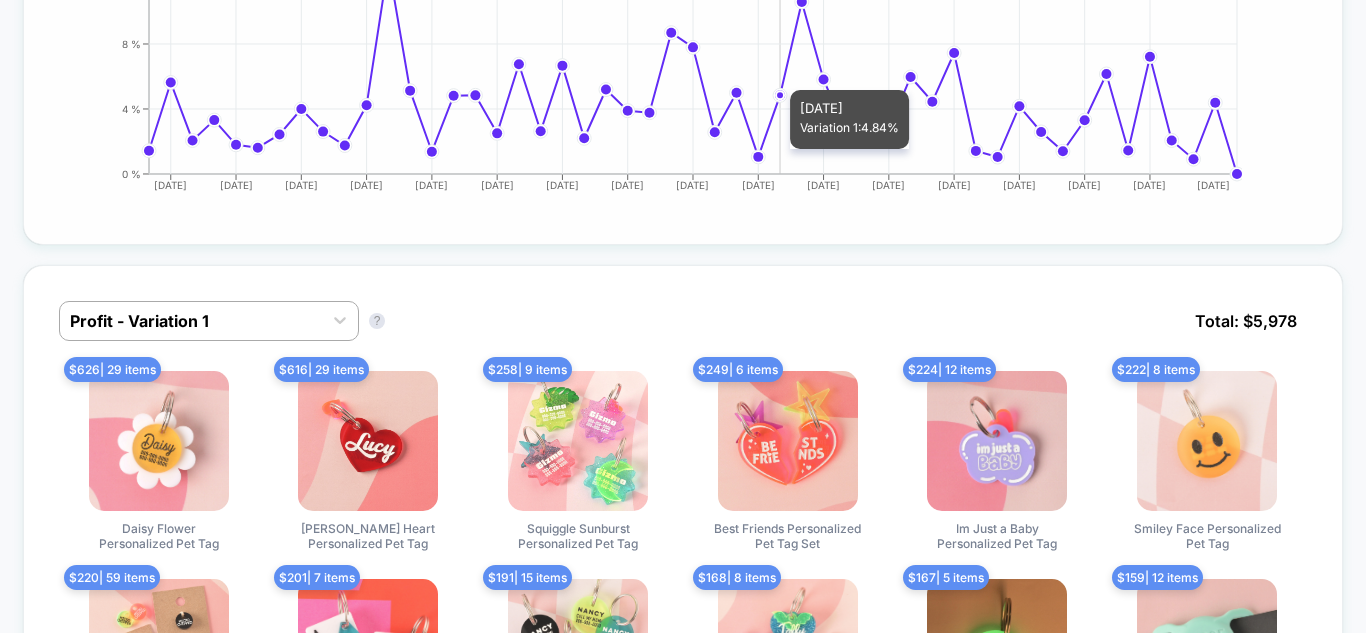 click on "[DATE] [DATE] [DATE] [DATE] [DATE] [DATE] [DATE] [DATE] [DATE] [DATE] [DATE] [DATE] [DATE] [DATE] [DATE] [DATE] [DATE] 0 % 4 % 8 % 12 % 16 %" 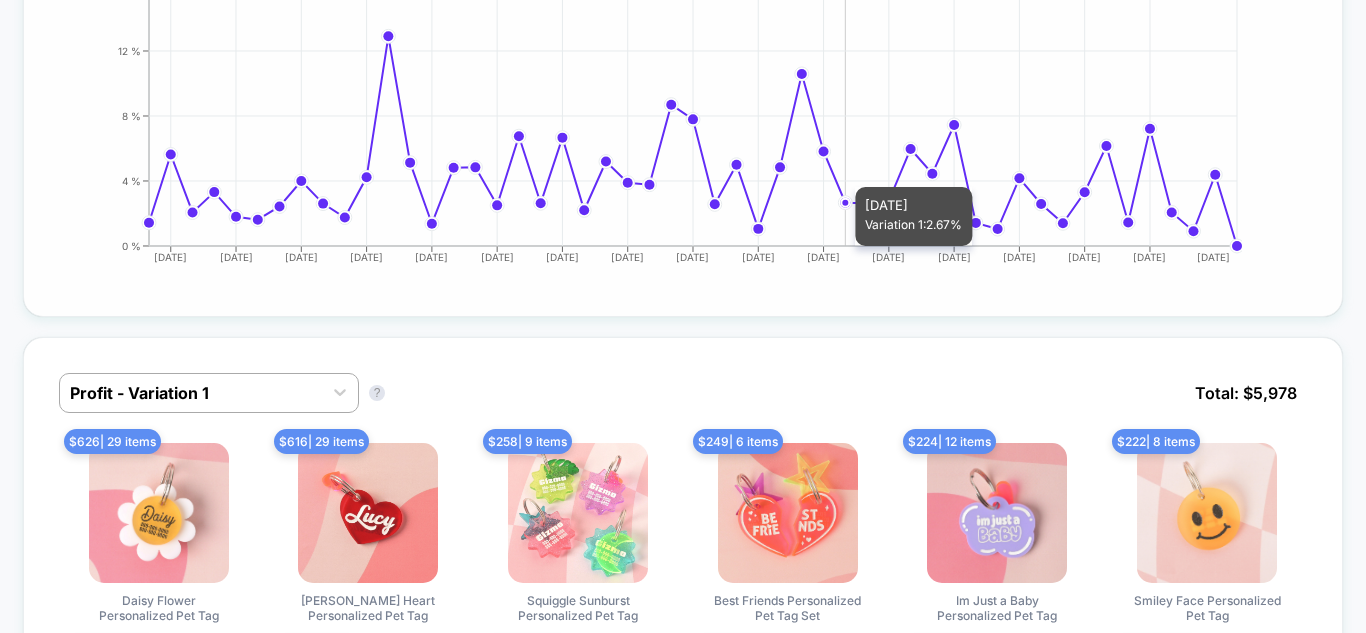 scroll, scrollTop: 700, scrollLeft: 0, axis: vertical 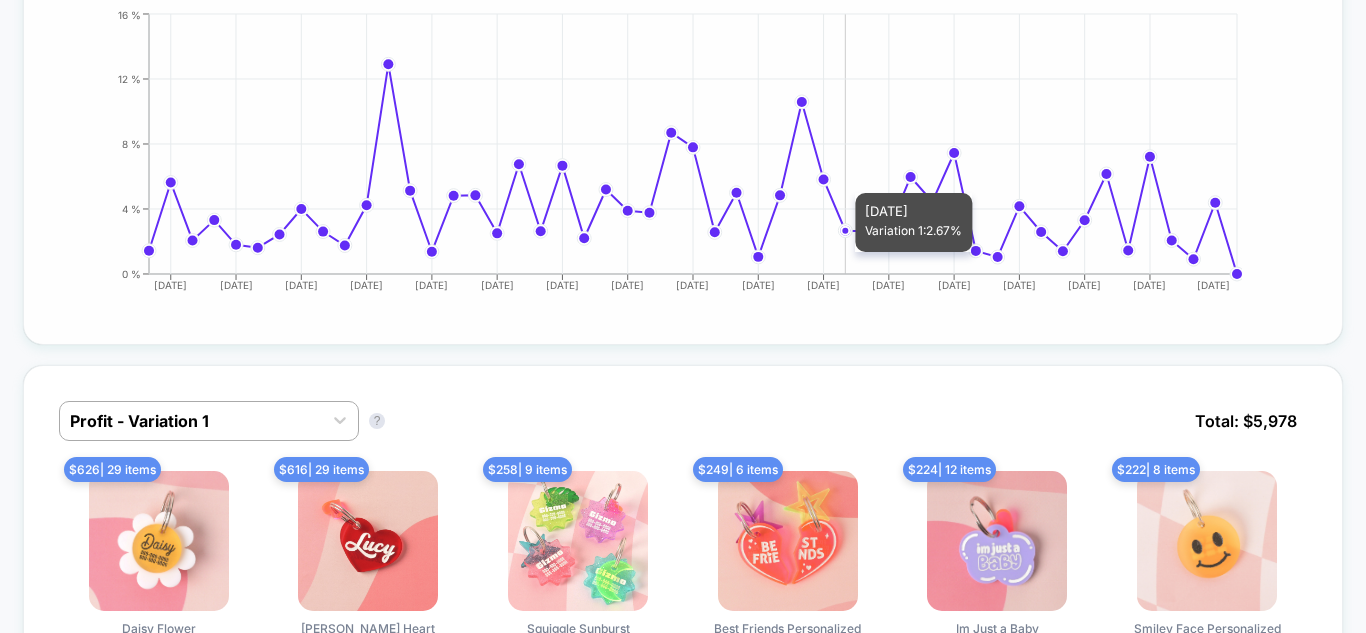 click on "[DATE] [DATE] [DATE] [DATE] [DATE] [DATE] [DATE] [DATE] [DATE] [DATE] [DATE] [DATE] [DATE] [DATE] [DATE] [DATE] [DATE] 0 % 4 % 8 % 12 % 16 %" 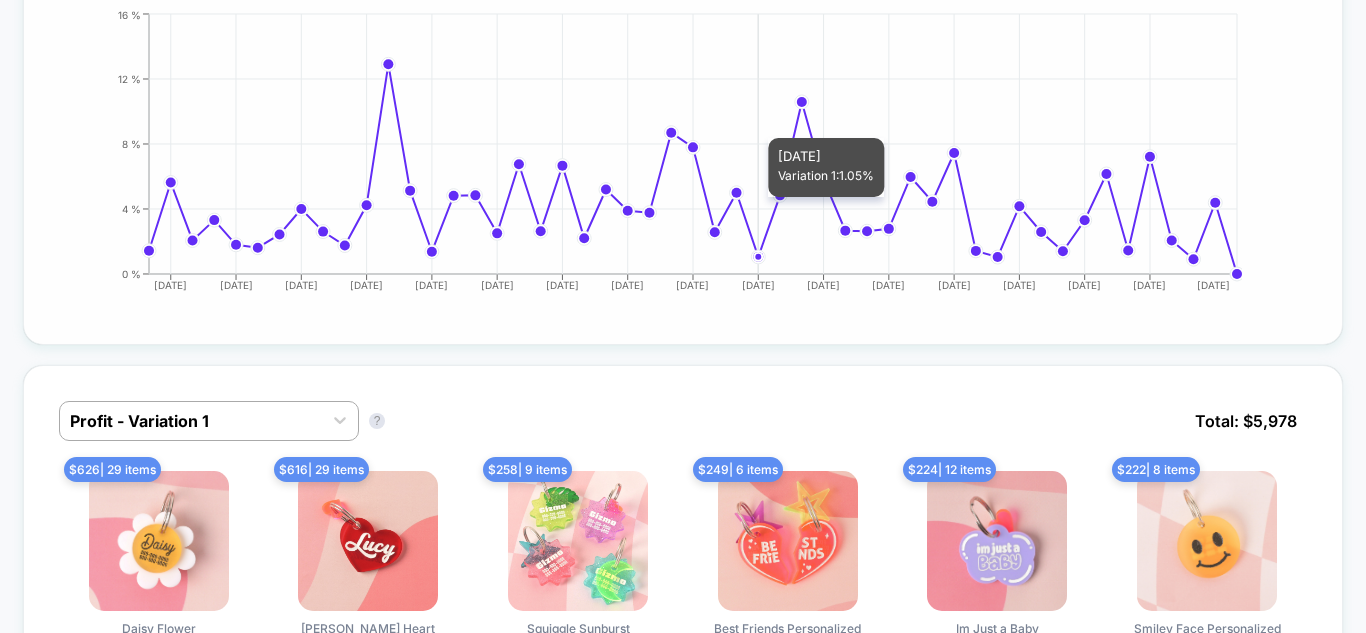 click on "[DATE] [DATE] [DATE] [DATE] [DATE] [DATE] [DATE] [DATE] [DATE] [DATE] [DATE] [DATE] [DATE] [DATE] [DATE] [DATE] [DATE] 0 % 4 % 8 % 12 % 16 %" 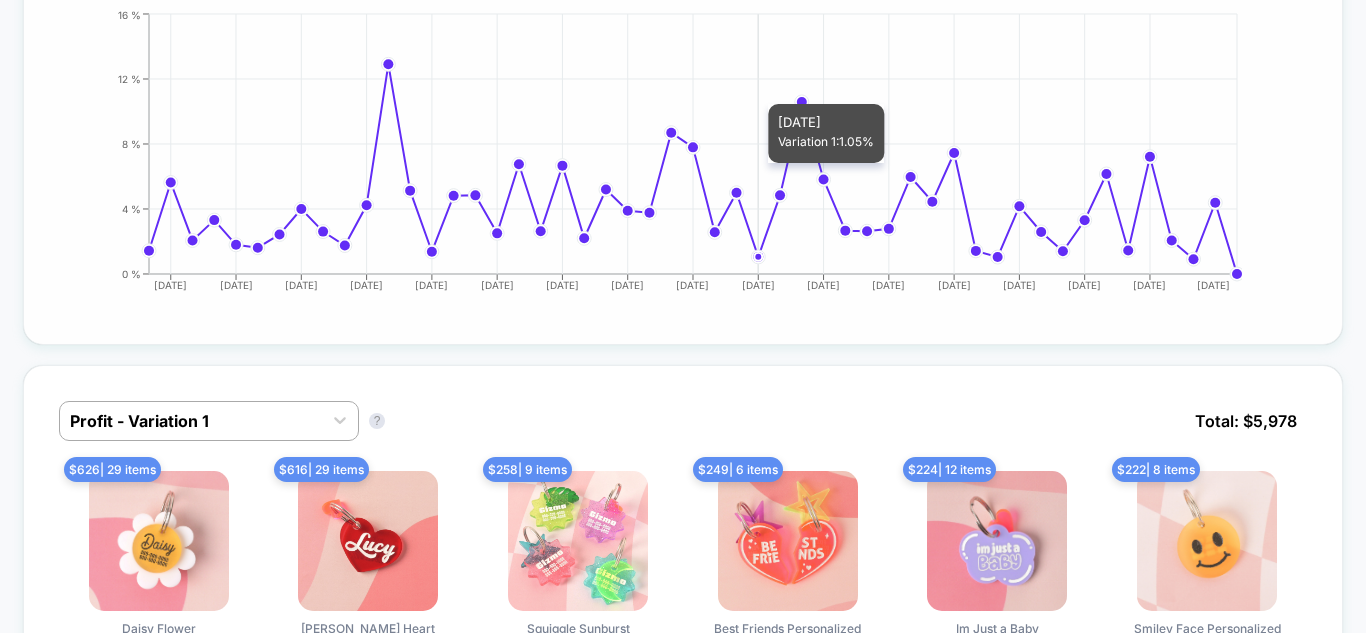 click on "[DATE] [DATE] [DATE] [DATE] [DATE] [DATE] [DATE] [DATE] [DATE] [DATE] [DATE] [DATE] [DATE] [DATE] [DATE] [DATE] [DATE] 0 % 4 % 8 % 12 % 16 %" 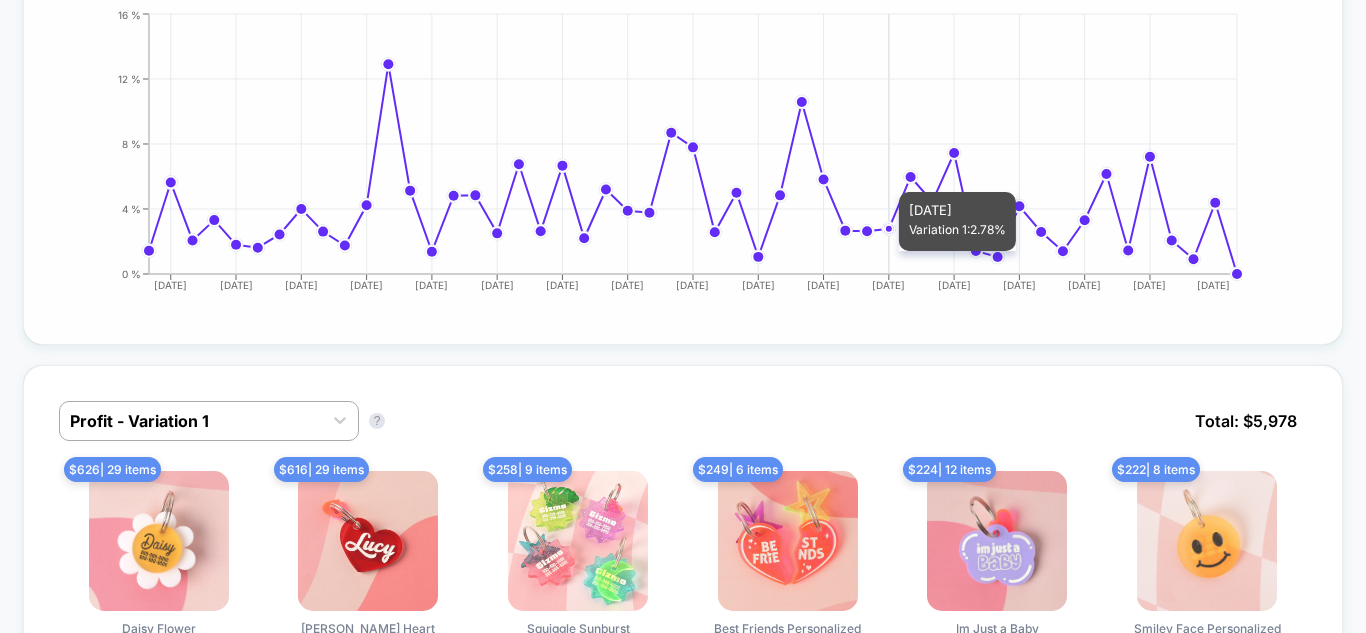 click on "[DATE] [DATE] [DATE] [DATE] [DATE] [DATE] [DATE] [DATE] [DATE] [DATE] [DATE] [DATE] [DATE] [DATE] [DATE] [DATE] [DATE] 0 % 4 % 8 % 12 % 16 %" 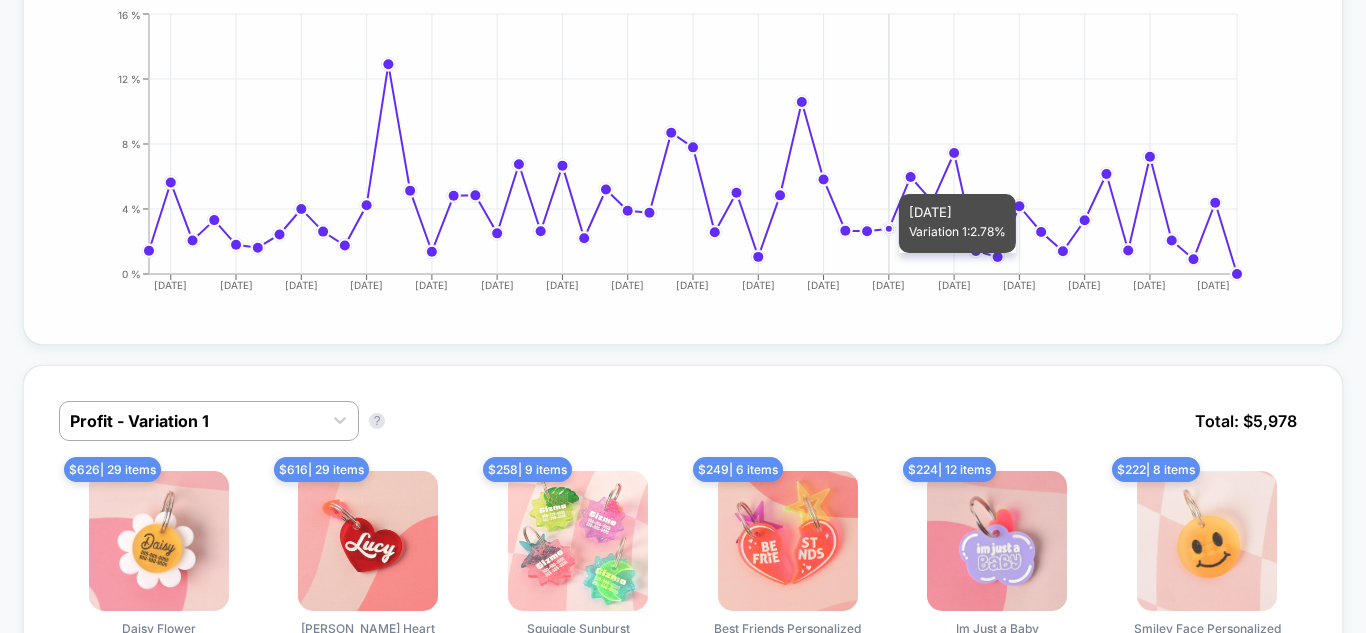 drag, startPoint x: 881, startPoint y: 142, endPoint x: 942, endPoint y: 142, distance: 61 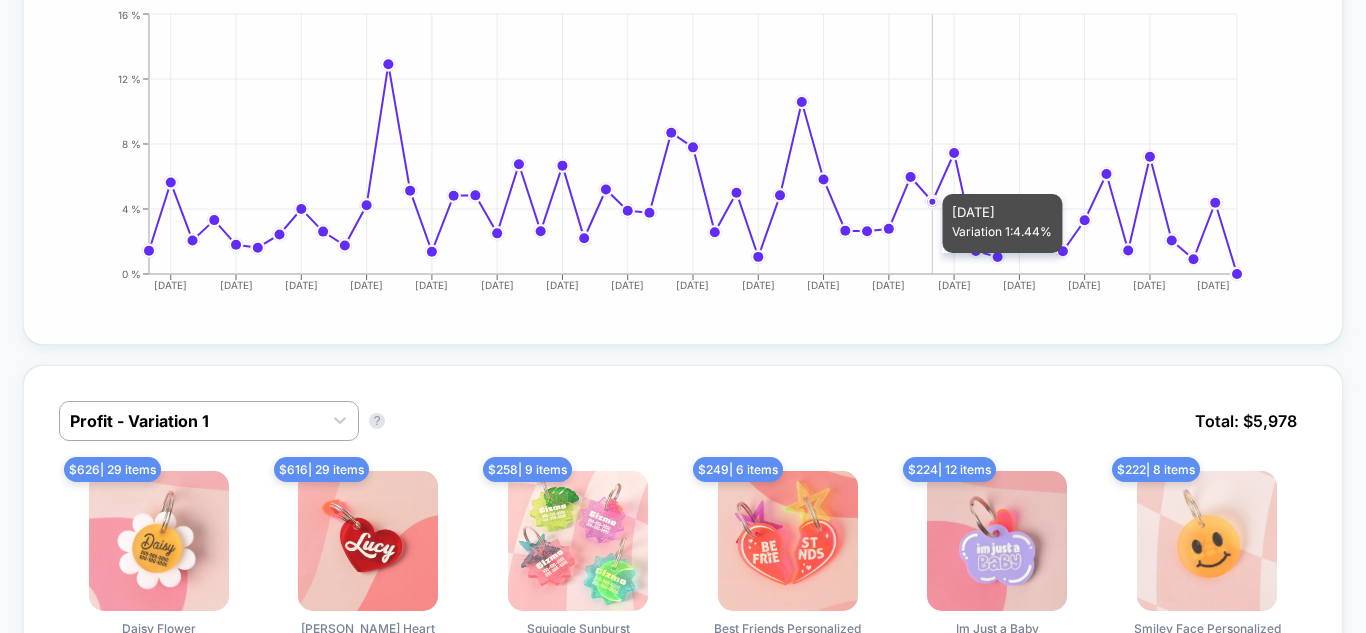 click on "[DATE] [DATE] [DATE] [DATE] [DATE] [DATE] [DATE] [DATE] [DATE] [DATE] [DATE] [DATE] [DATE] [DATE] [DATE] [DATE] [DATE] 0 % 4 % 8 % 12 % 16 %" 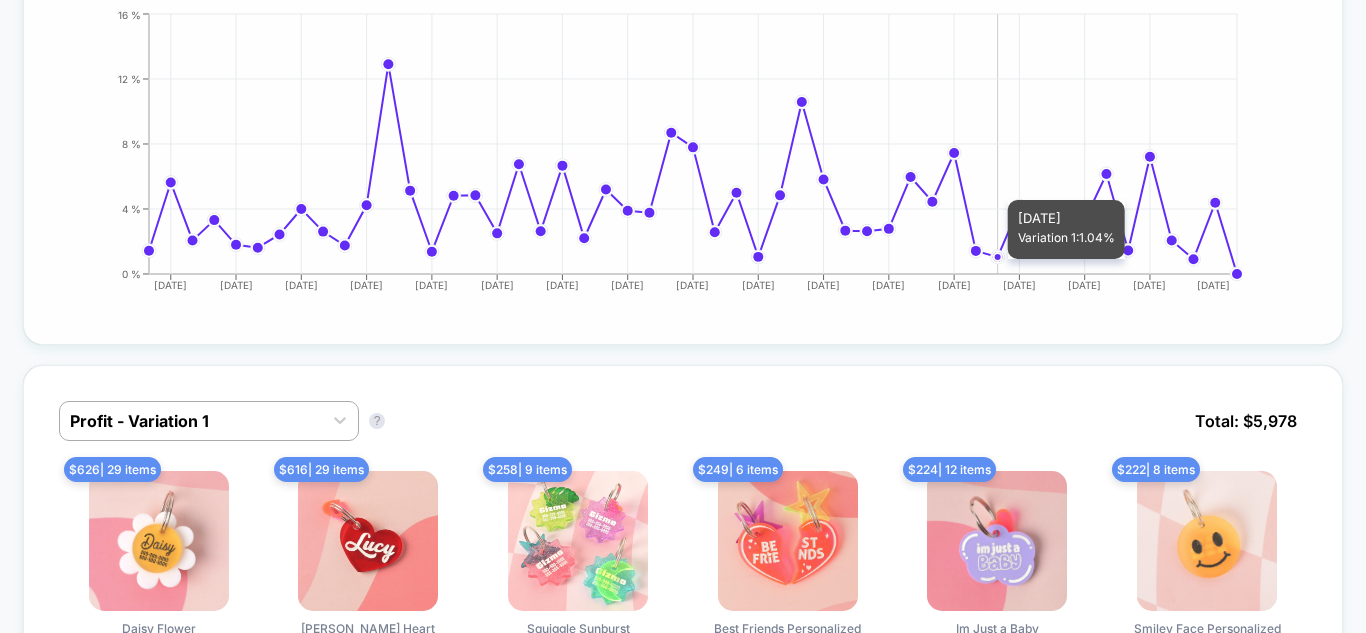 click on "[DATE] [DATE] [DATE] [DATE] [DATE] [DATE] [DATE] [DATE] [DATE] [DATE] [DATE] [DATE] [DATE] [DATE] [DATE] [DATE] [DATE] 0 % 4 % 8 % 12 % 16 %" 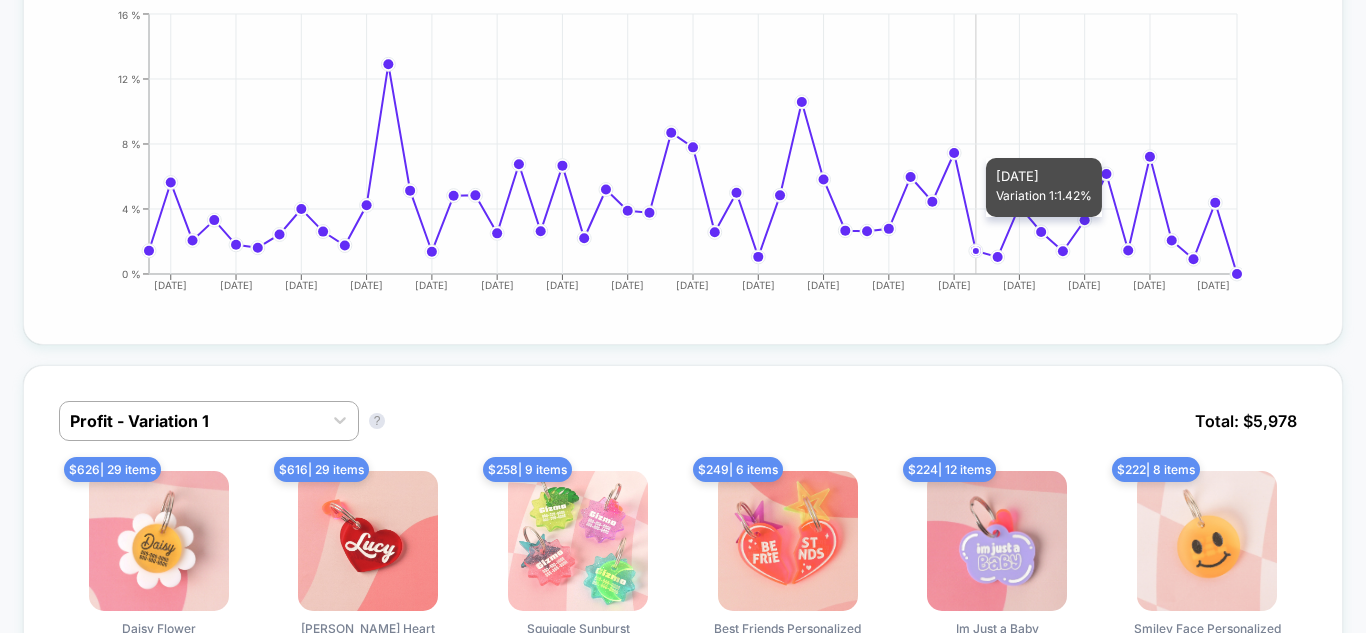 click on "[DATE] [DATE] [DATE] [DATE] [DATE] [DATE] [DATE] [DATE] [DATE] [DATE] [DATE] [DATE] [DATE] [DATE] [DATE] [DATE] [DATE] 0 % 4 % 8 % 12 % 16 %" 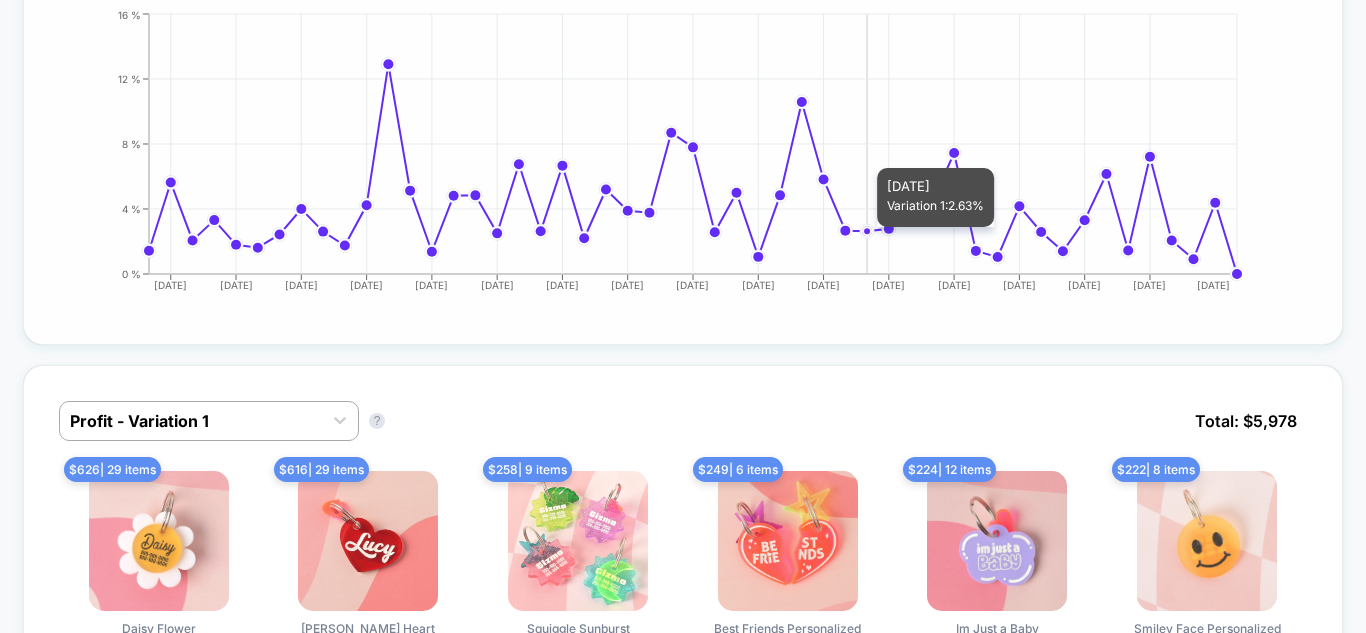 drag, startPoint x: 889, startPoint y: 102, endPoint x: 860, endPoint y: 117, distance: 32.649654 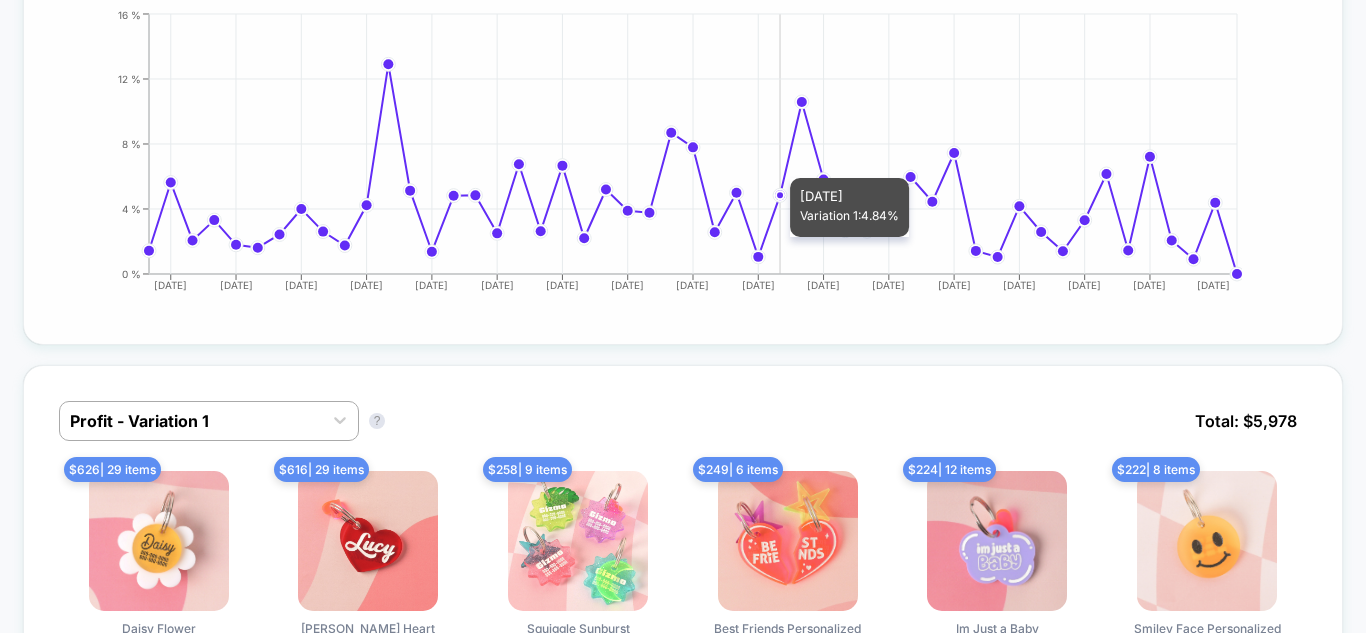 click on "[DATE] [DATE] [DATE] [DATE] [DATE] [DATE] [DATE] [DATE] [DATE] [DATE] [DATE] [DATE] [DATE] [DATE] [DATE] [DATE] [DATE] 0 % 4 % 8 % 12 % 16 %" 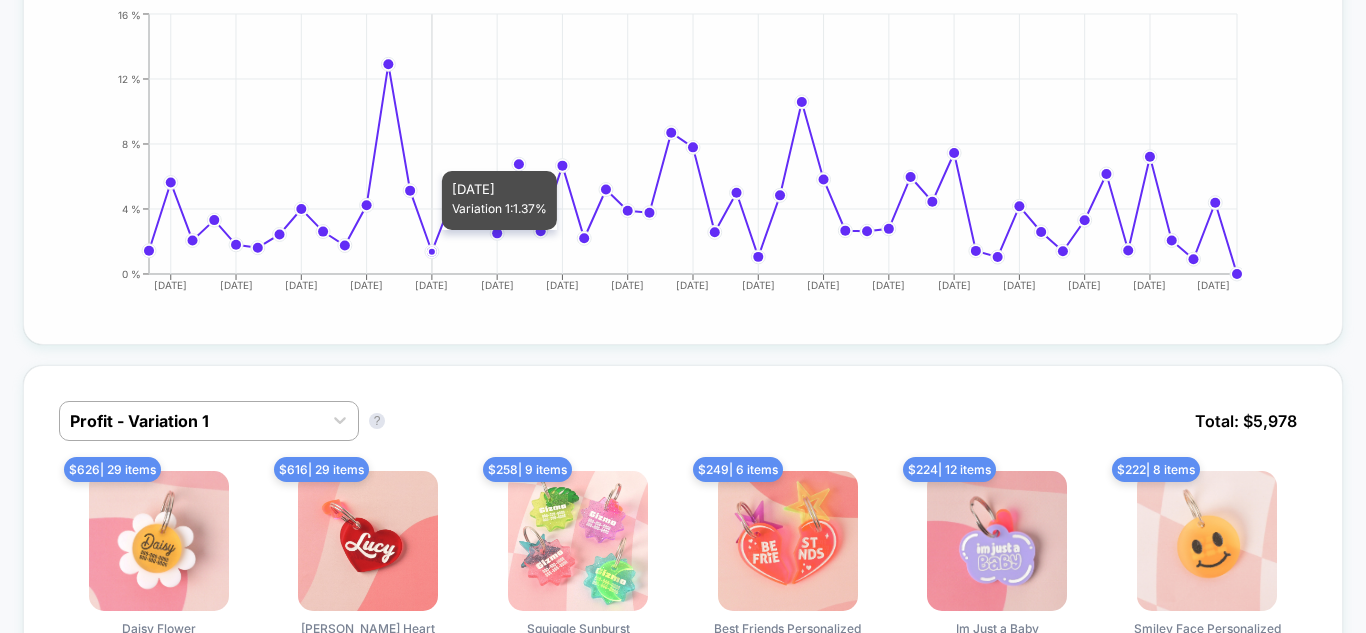 click on "[DATE] [DATE] [DATE] [DATE] [DATE] [DATE] [DATE] [DATE] [DATE] [DATE] [DATE] [DATE] [DATE] [DATE] [DATE] [DATE] [DATE] 0 % 4 % 8 % 12 % 16 %" 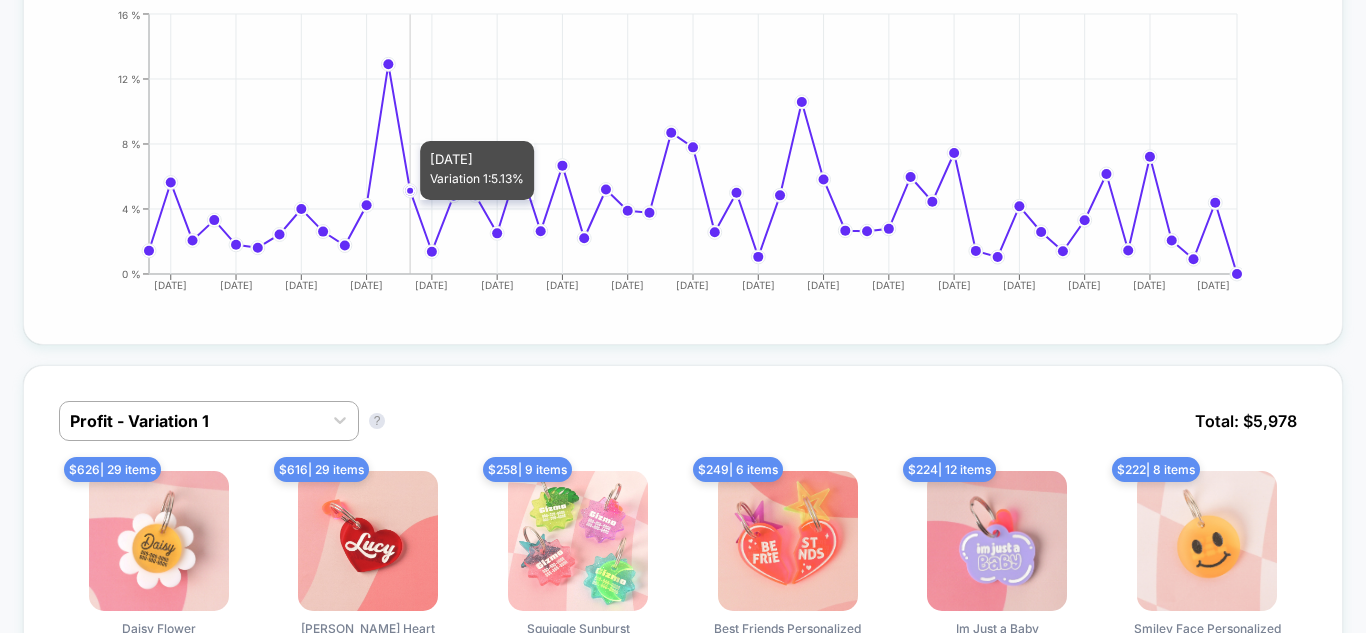 click on "[DATE] [DATE] [DATE] [DATE] [DATE] [DATE] [DATE] [DATE] [DATE] [DATE] [DATE] [DATE] [DATE] [DATE] [DATE] [DATE] [DATE] 0 % 4 % 8 % 12 % 16 %" 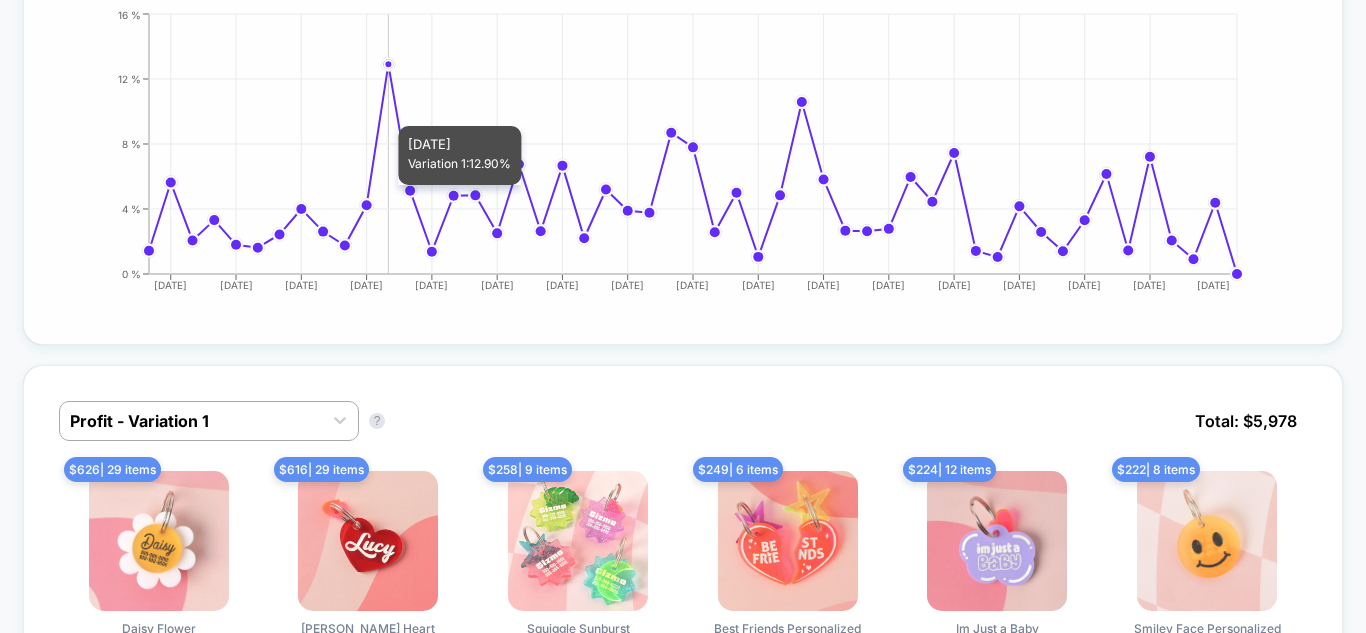click on "[DATE] [DATE] [DATE] [DATE] [DATE] [DATE] [DATE] [DATE] [DATE] [DATE] [DATE] [DATE] [DATE] [DATE] [DATE] [DATE] [DATE] 0 % 4 % 8 % 12 % 16 %" 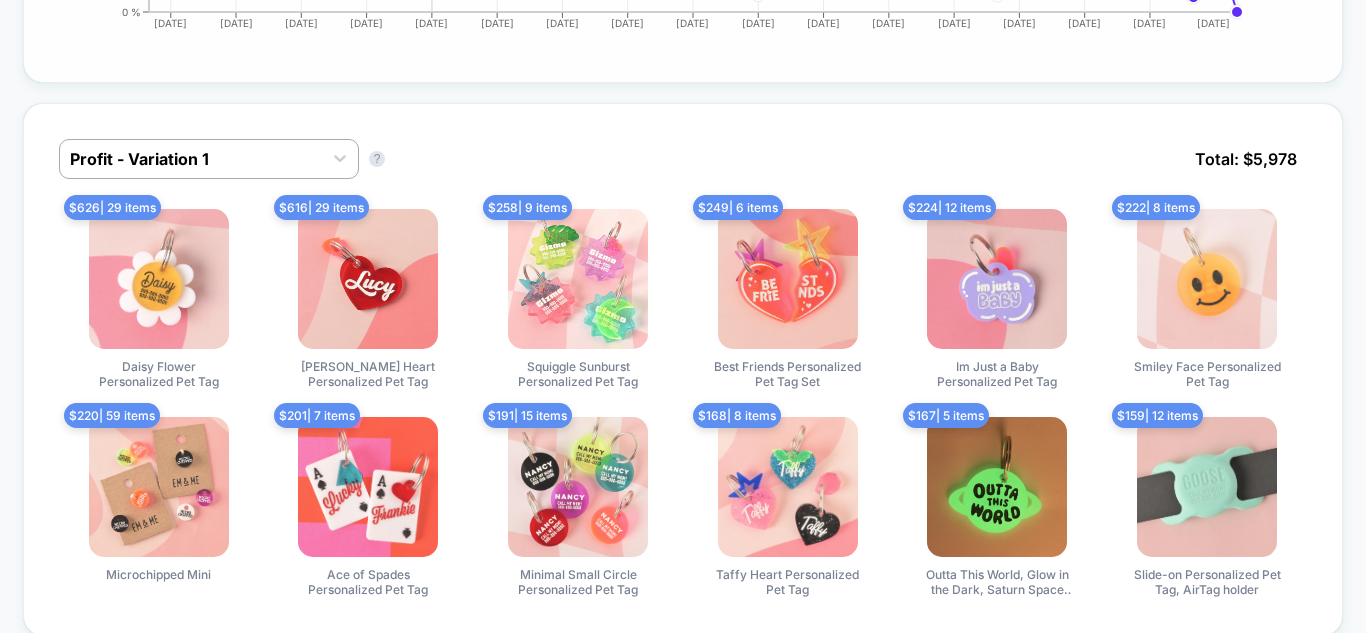 scroll, scrollTop: 700, scrollLeft: 0, axis: vertical 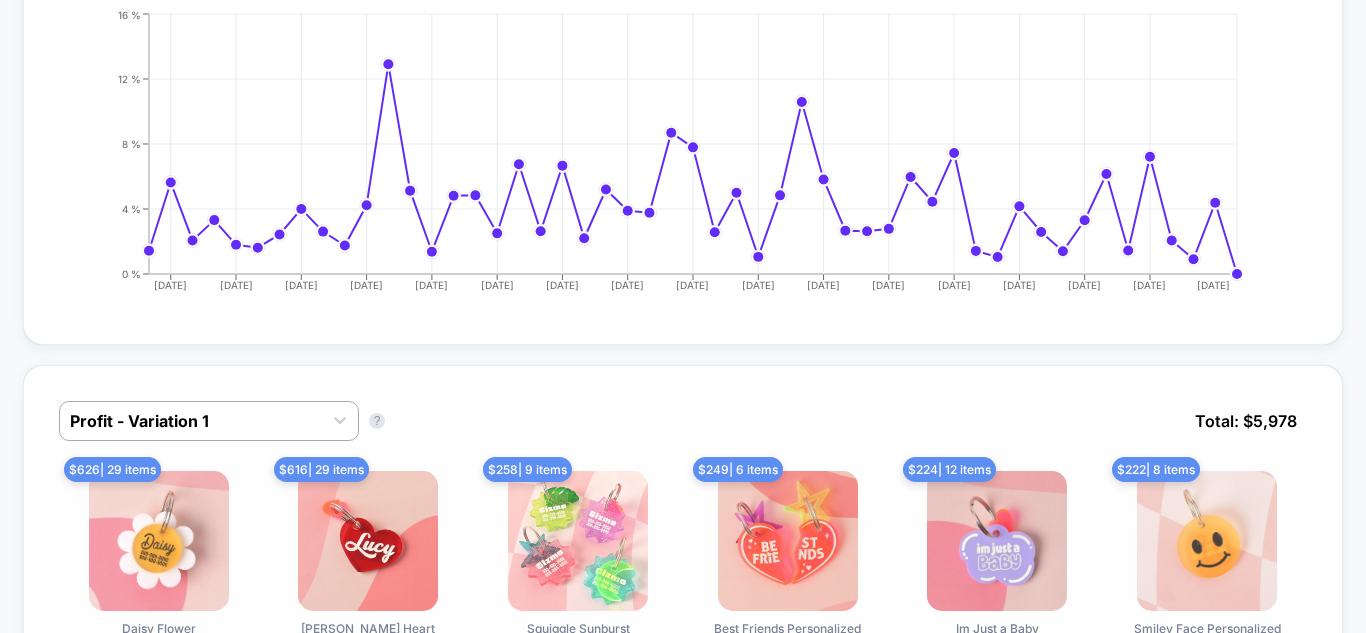 click at bounding box center (368, 541) 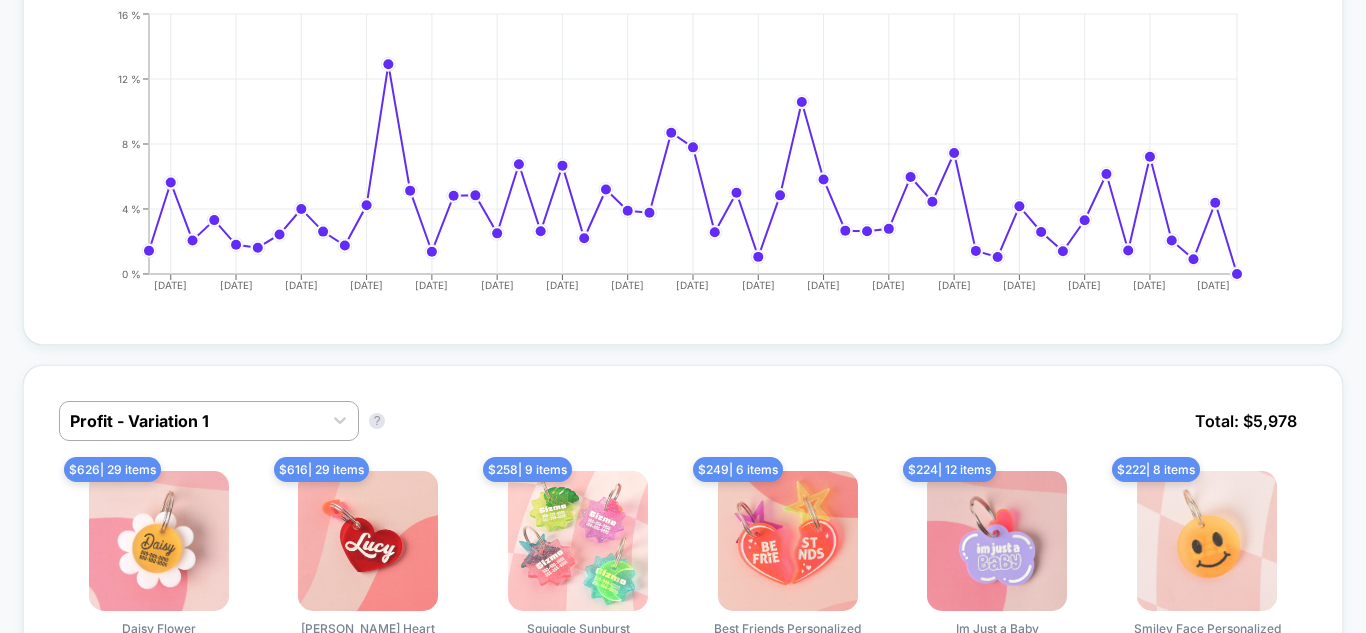 drag, startPoint x: 218, startPoint y: 4, endPoint x: 215, endPoint y: -11, distance: 15.297058 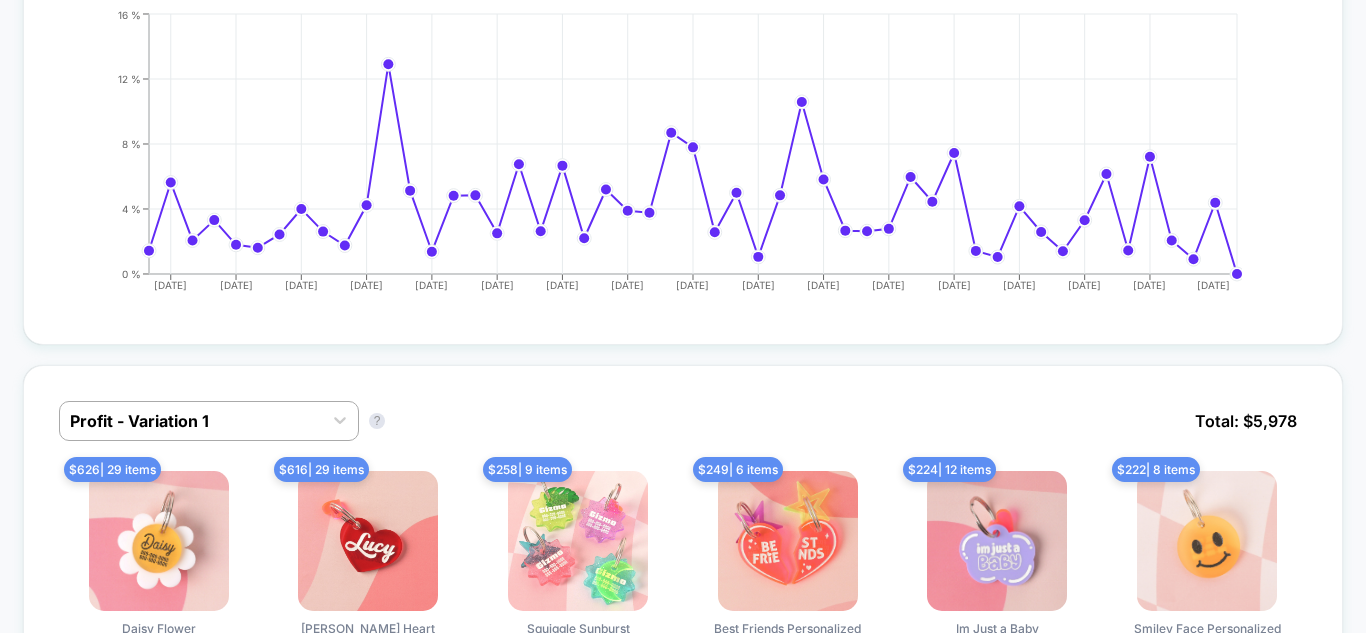 drag, startPoint x: 215, startPoint y: -11, endPoint x: 19, endPoint y: 64, distance: 209.85948 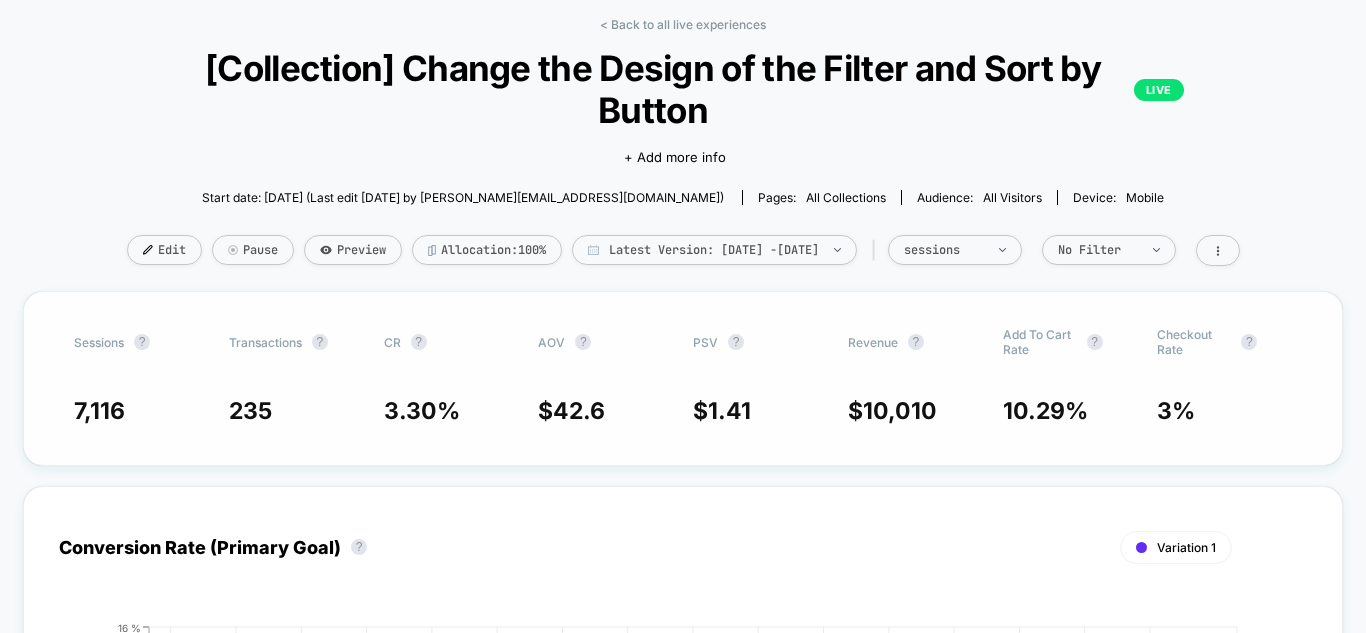 scroll, scrollTop: 0, scrollLeft: 0, axis: both 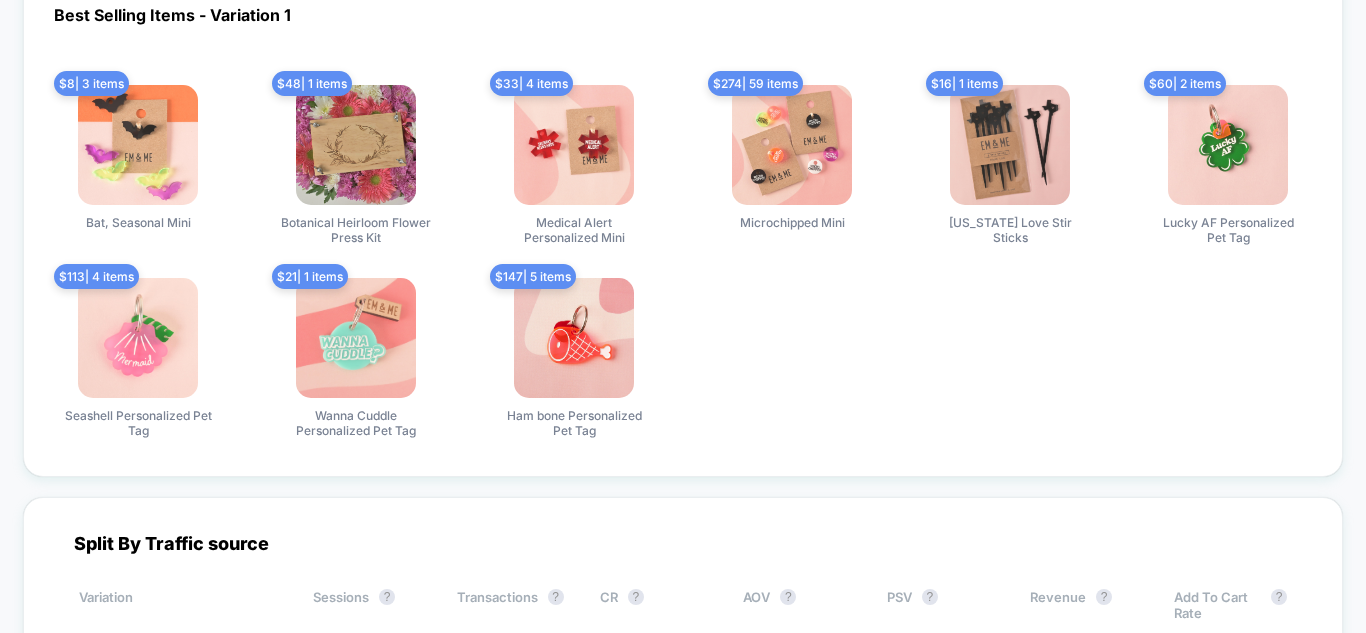 click at bounding box center [1228, 145] 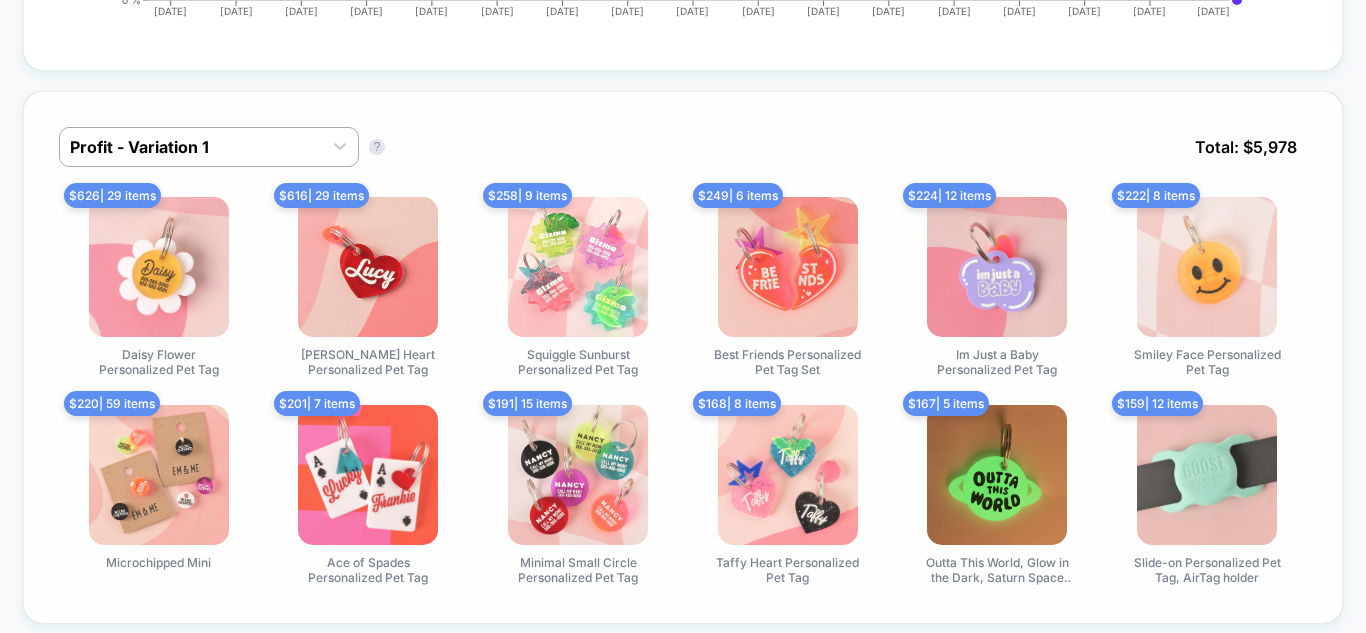 scroll, scrollTop: 1000, scrollLeft: 0, axis: vertical 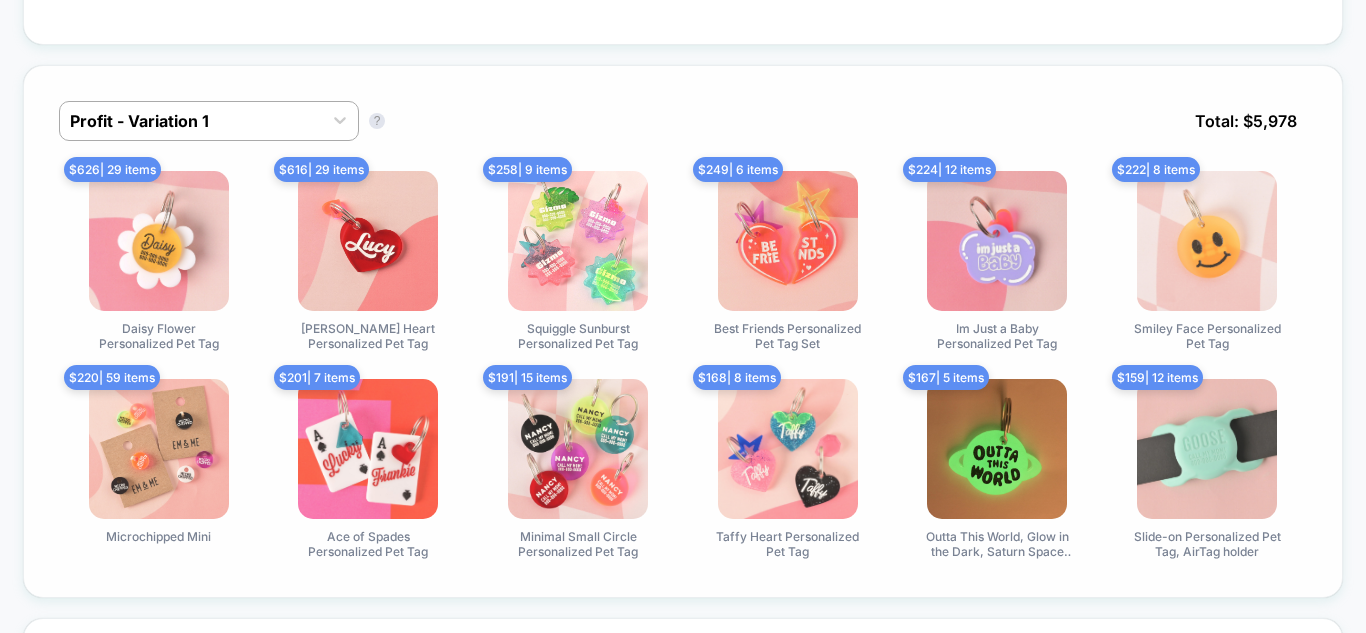 click at bounding box center (159, 241) 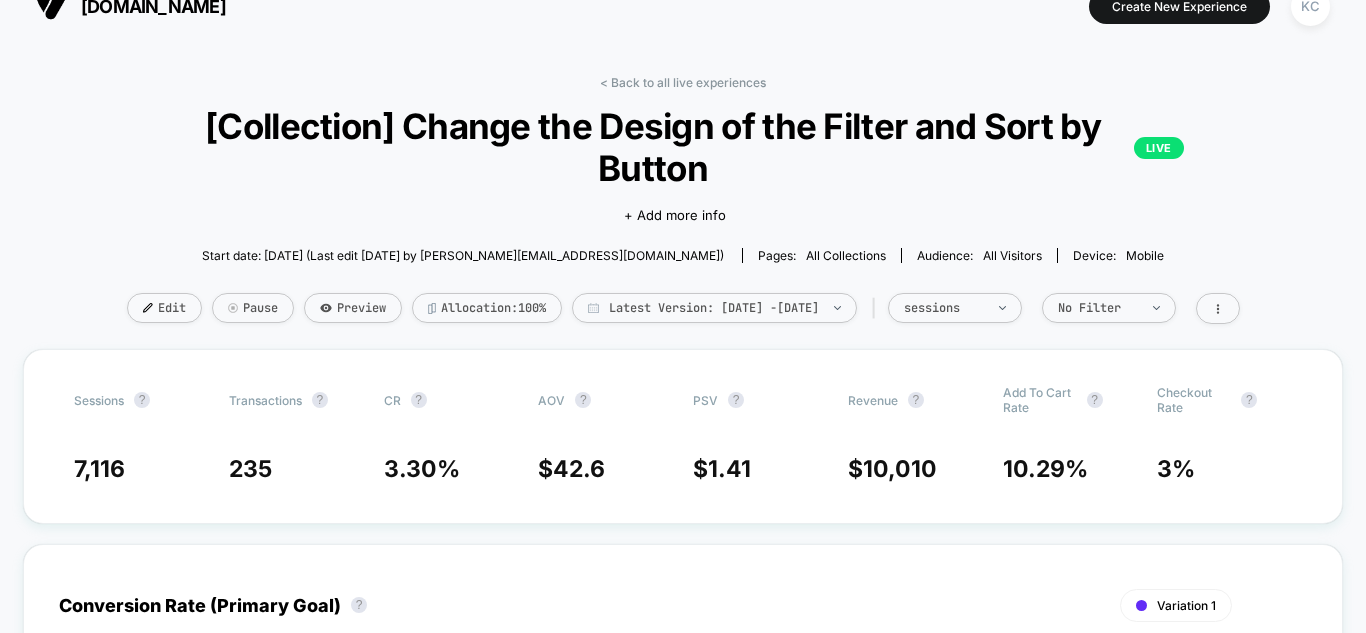scroll, scrollTop: 0, scrollLeft: 0, axis: both 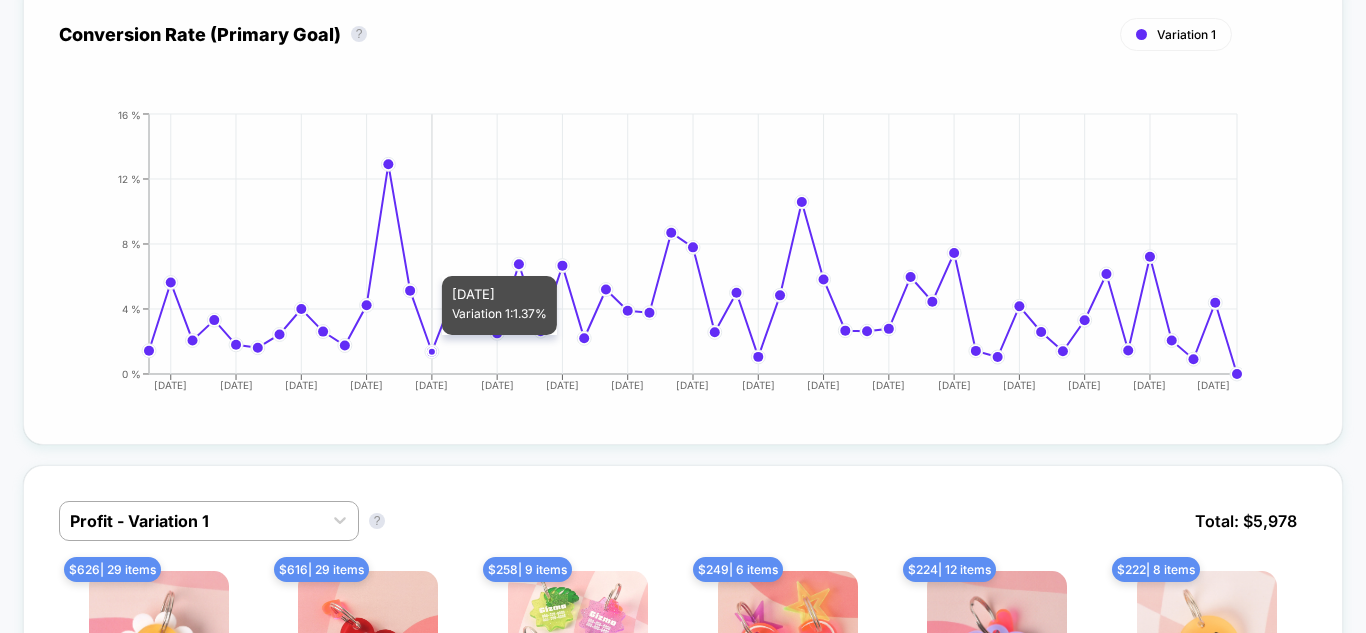 click on "[DATE] [DATE] [DATE] [DATE] [DATE] [DATE] [DATE] [DATE] [DATE] [DATE] [DATE] [DATE] [DATE] [DATE] [DATE] [DATE] [DATE] 0 % 4 % 8 % 12 % 16 %" 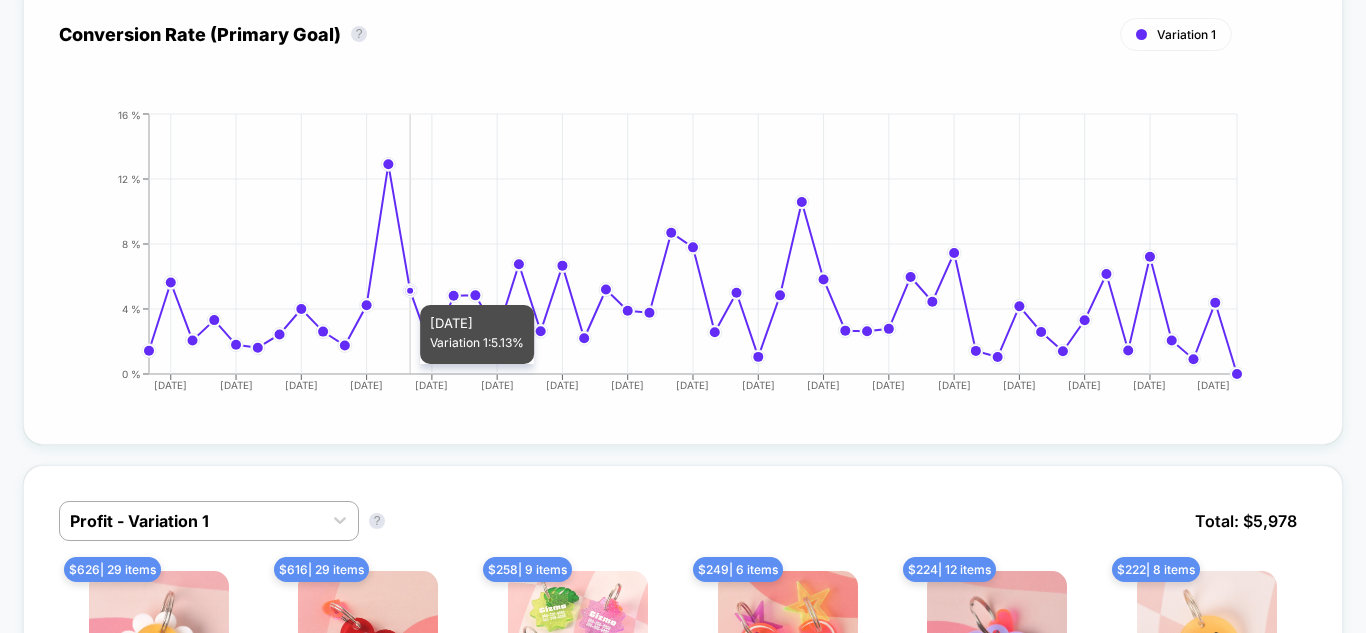 click 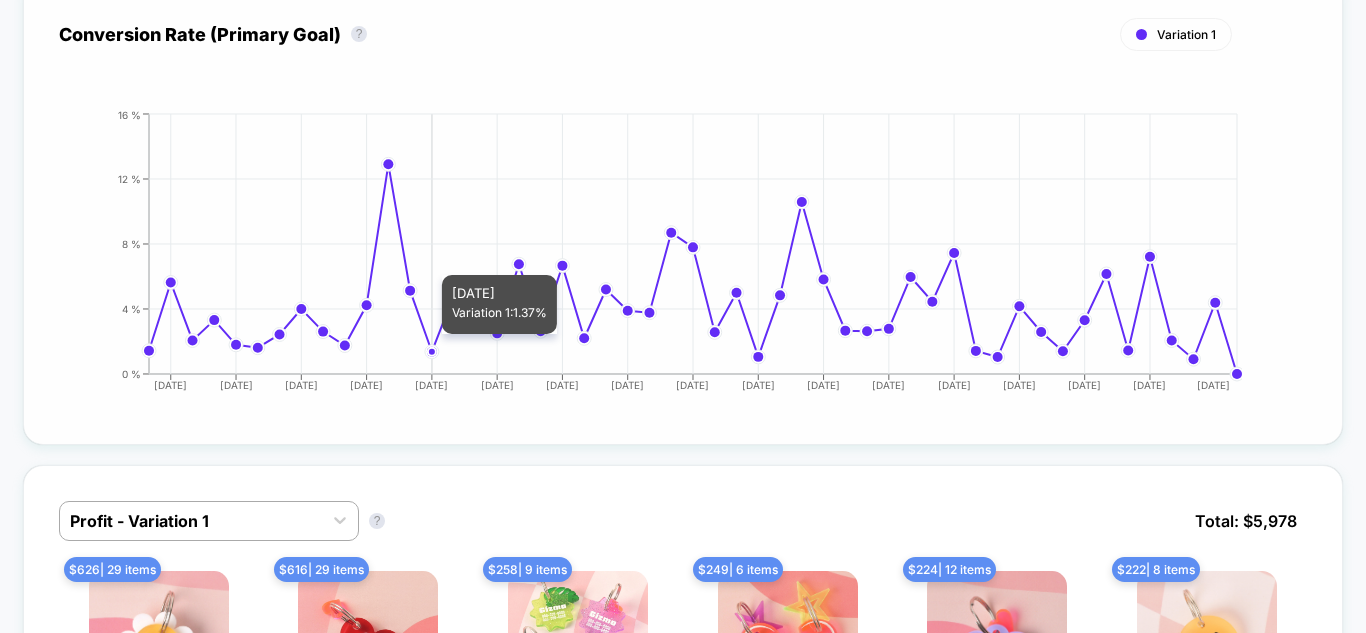 click 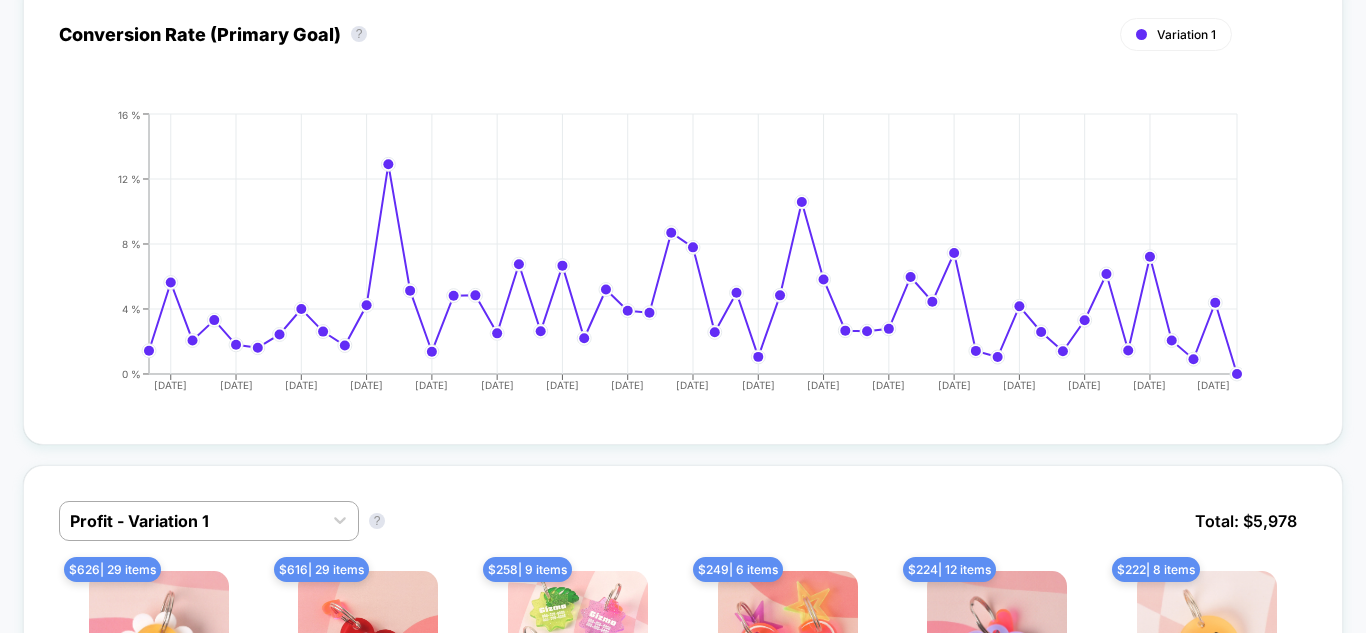 scroll, scrollTop: 700, scrollLeft: 0, axis: vertical 